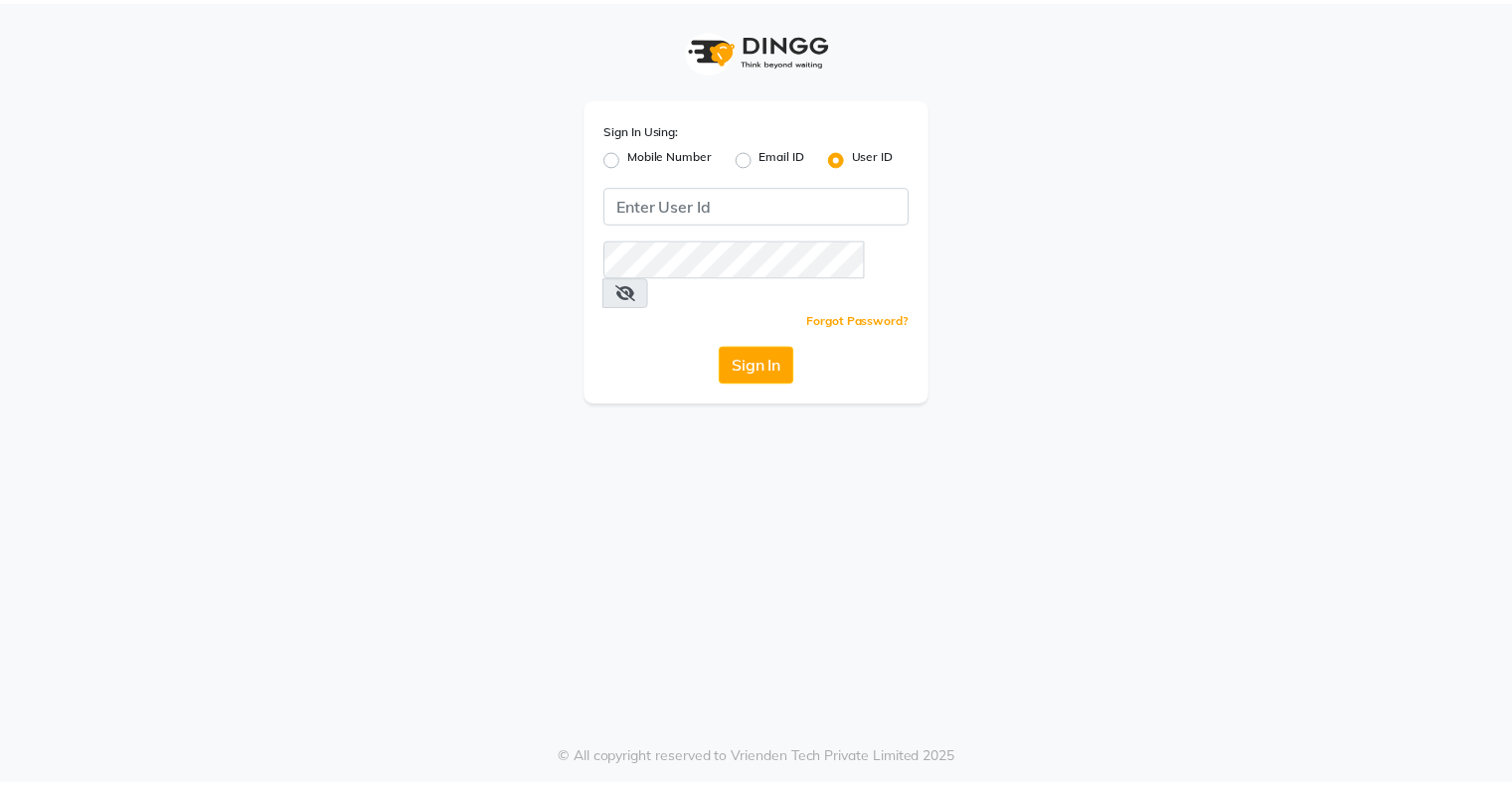 scroll, scrollTop: 0, scrollLeft: 0, axis: both 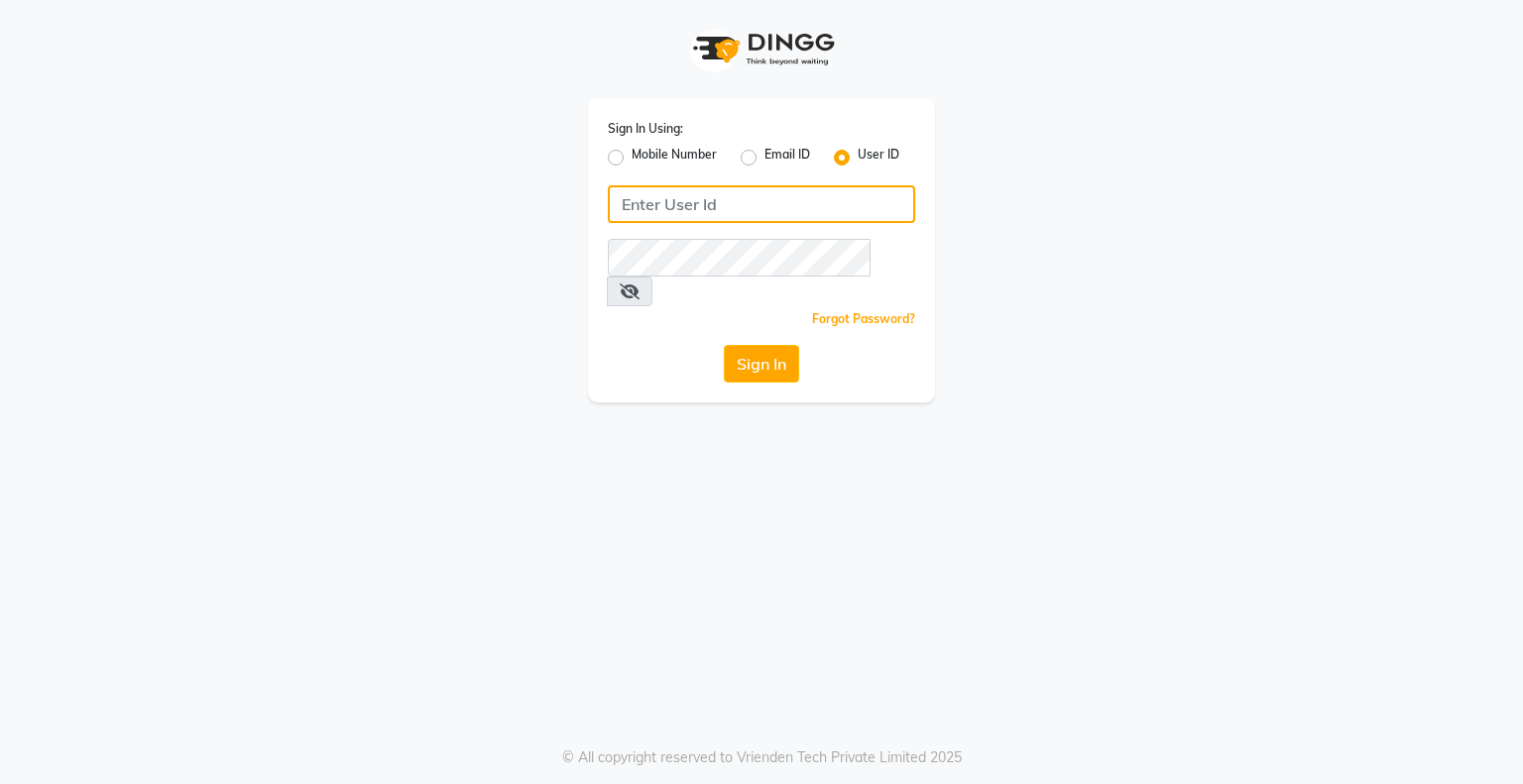 click 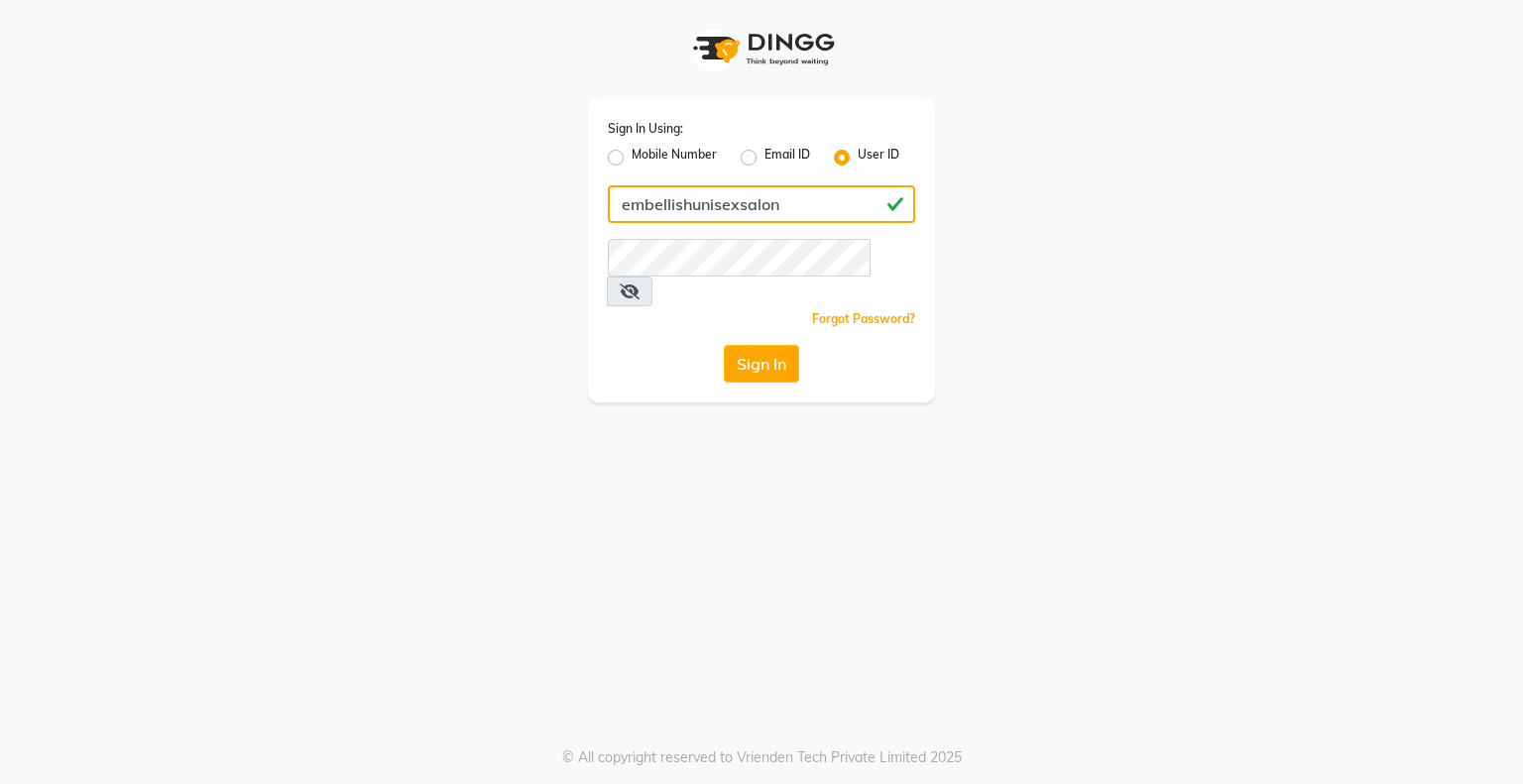 drag, startPoint x: 614, startPoint y: 202, endPoint x: 813, endPoint y: 197, distance: 199.0628 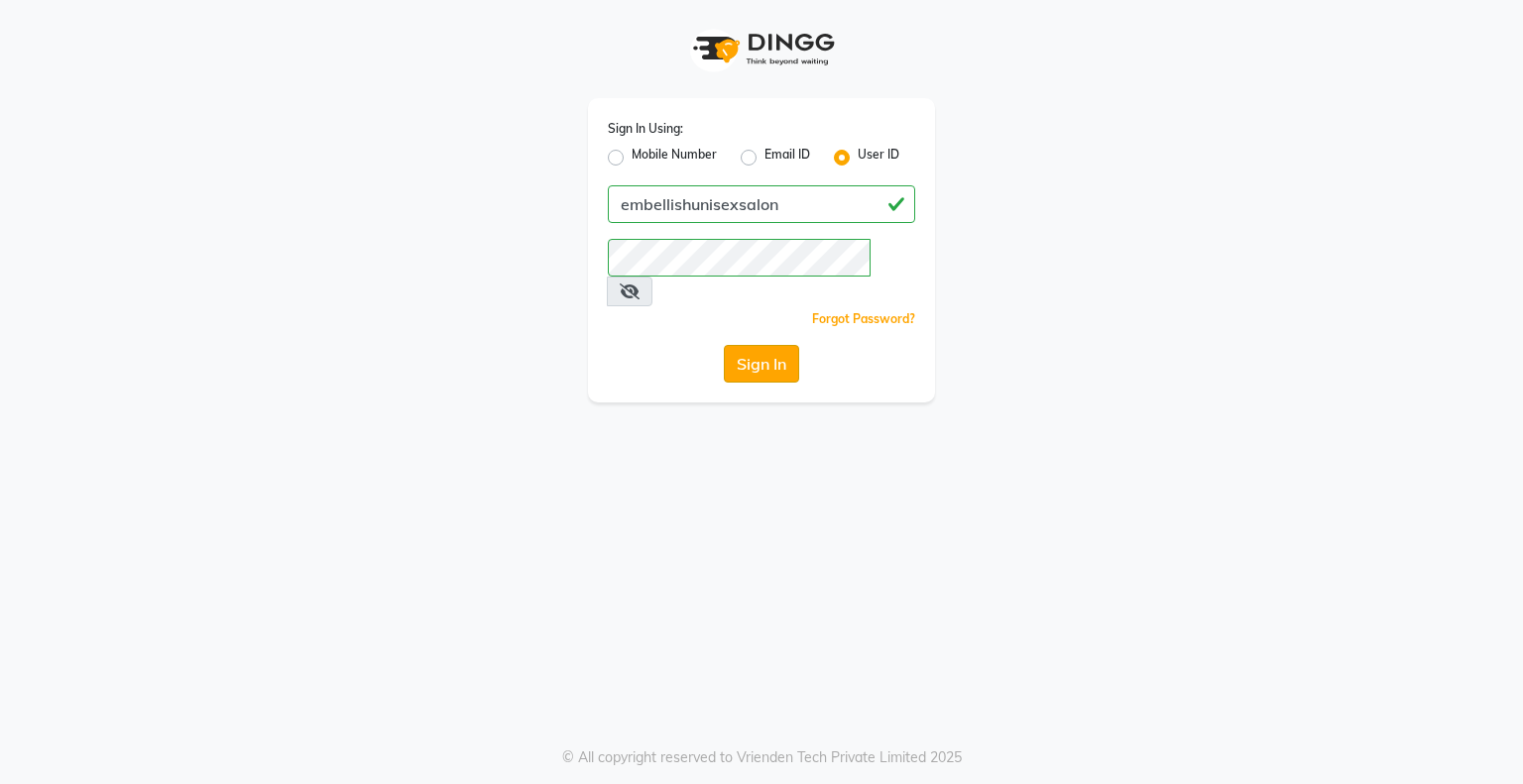 click on "Sign In" 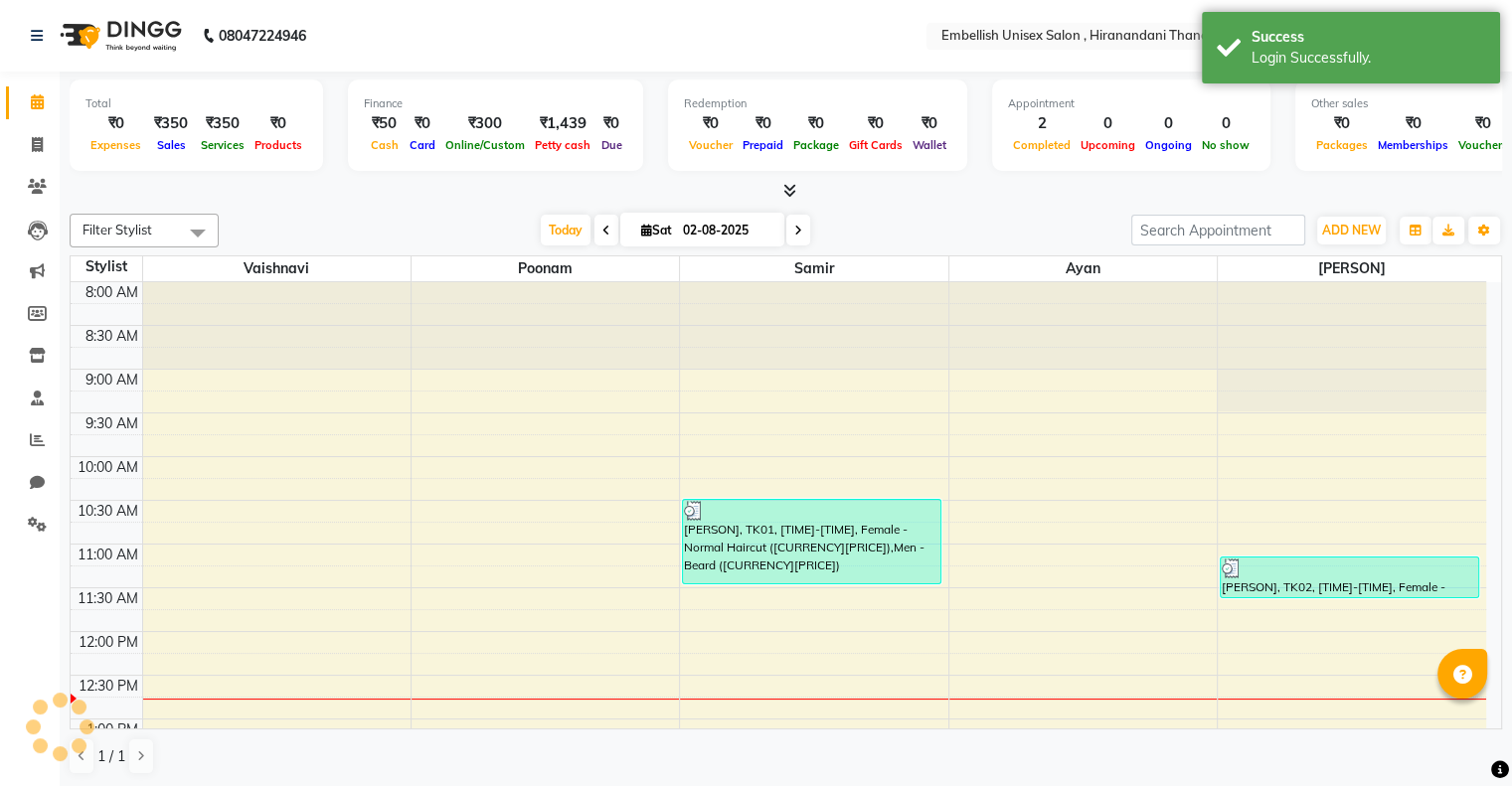 scroll, scrollTop: 0, scrollLeft: 0, axis: both 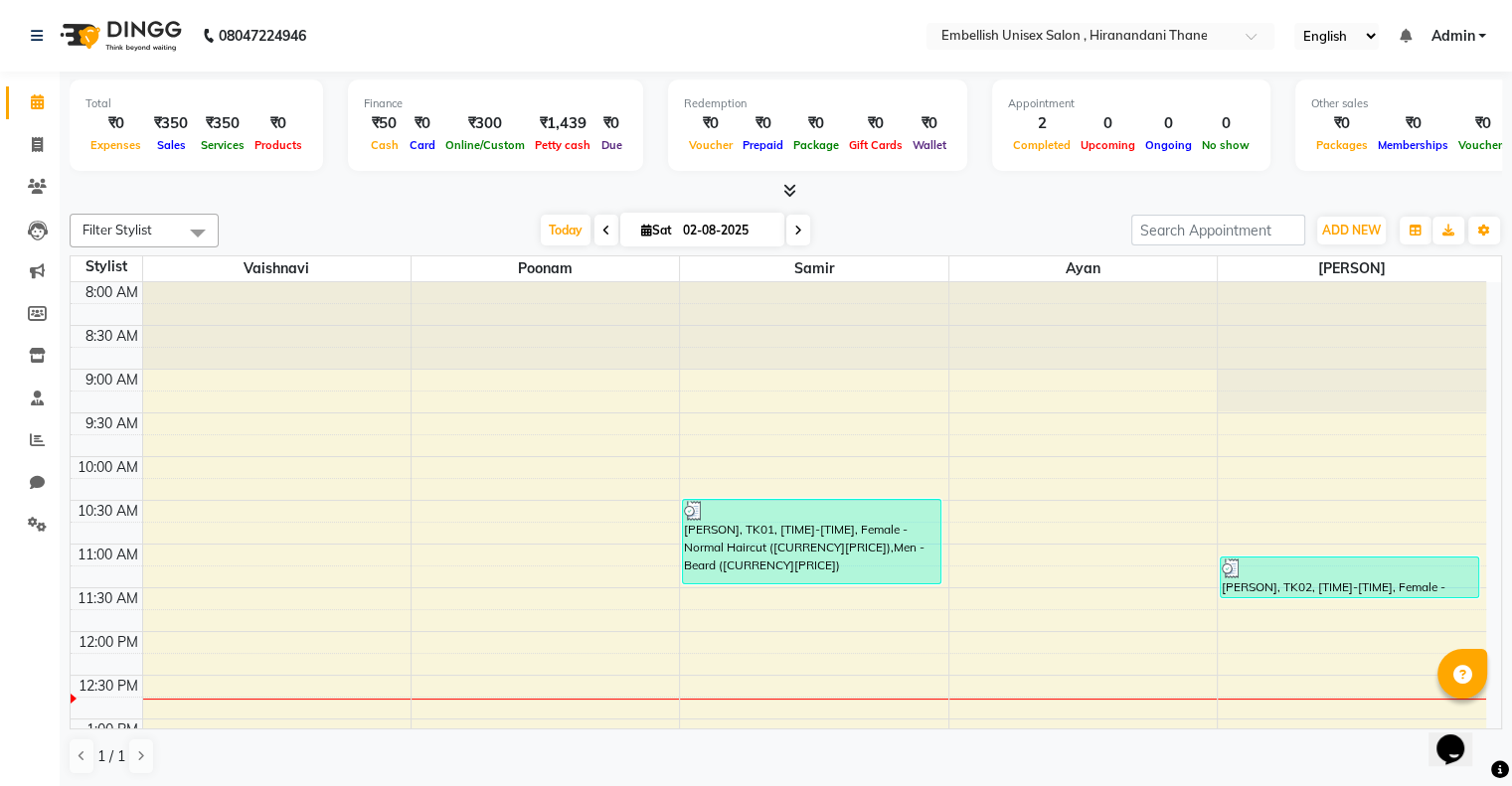 click on "Filter Stylist Select All [PERSON] [PERSON] [PERSON] [PERSON] [PERSON] Today Sat [DATE] Toggle Dropdown Add Appointment Add Invoice Add Expense Add Attendance Add Client Add Transaction Toggle Dropdown Add Appointment Add Invoice Add Expense Add Attendance Add Client ADD NEW Toggle Dropdown Add Appointment Add Invoice Add Expense Add Attendance Add Client Add Transaction Filter Stylist Select All [PERSON] [PERSON] [PERSON] [PERSON] [PERSON] Group By Staff View Room View View as Vertical Vertical - Week View Horizontal Horizontal - Week View List Toggle Dropdown Calendar Settings Manage Tags Arrange Stylists Reset Stylists Full Screen Show Available Stylist Appointment Form Zoom 100% Staff/Room Display Count 5 Stylist [PERSON] [PERSON] [PERSON] [PERSON] [PERSON] 8:00 AM 8:30 AM 9:00 AM 9:30 AM 10:00 AM 10:30 AM 11:00 AM 11:30 AM 12:00 PM 12:30 PM 1:00 PM 1:30 PM 2:00 PM 2:30 PM 3:00 PM 3:30 PM 4:00 PM 4:30 PM 5:00 PM 5:30 PM 6:00 PM 6:30 PM 7:00 PM 7:30 PM 8:00 PM 8:30 PM 9:00 PM 9:30 PM 10:00 PM 10:30 PM 1 / 1" 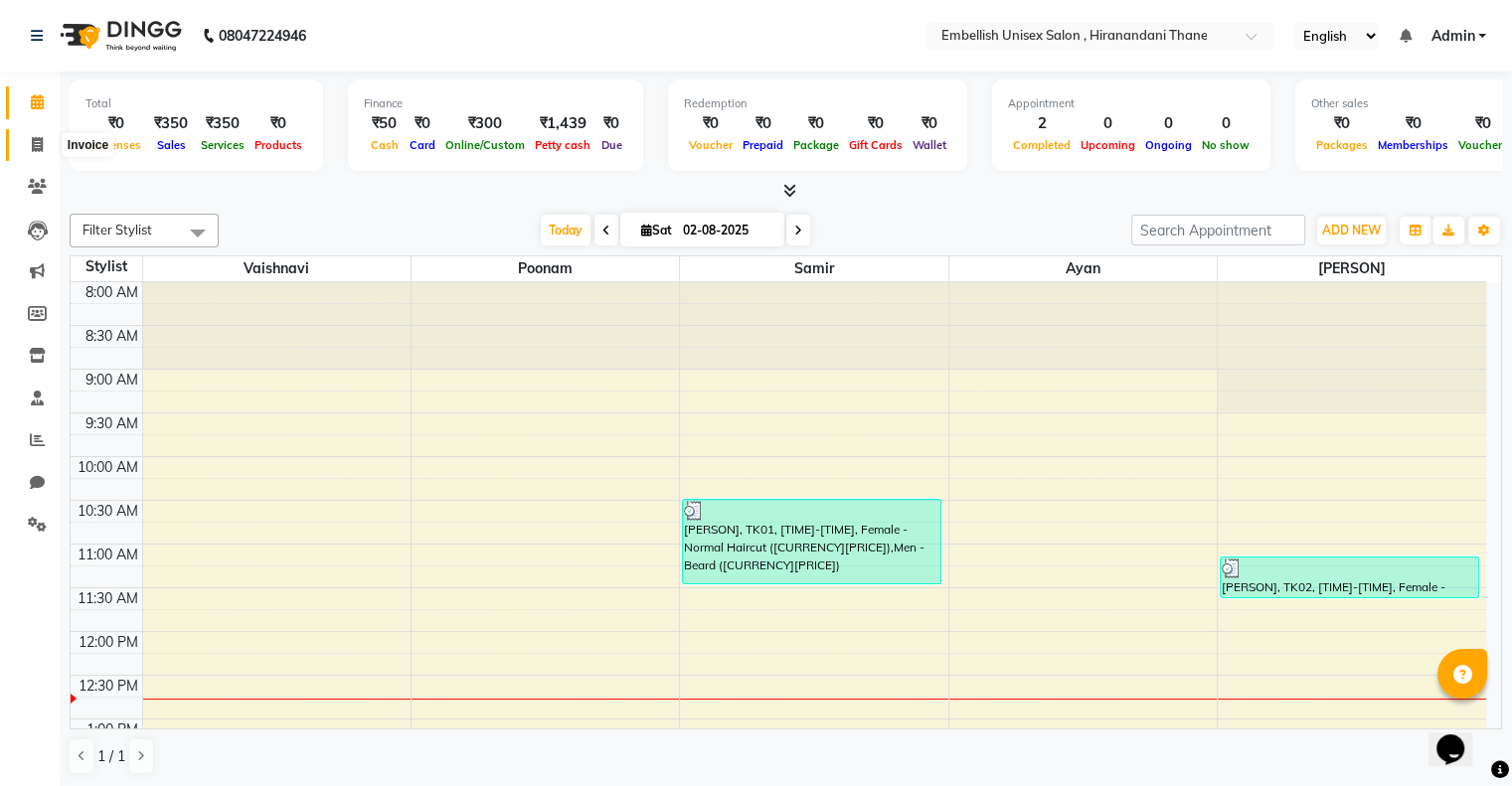 click 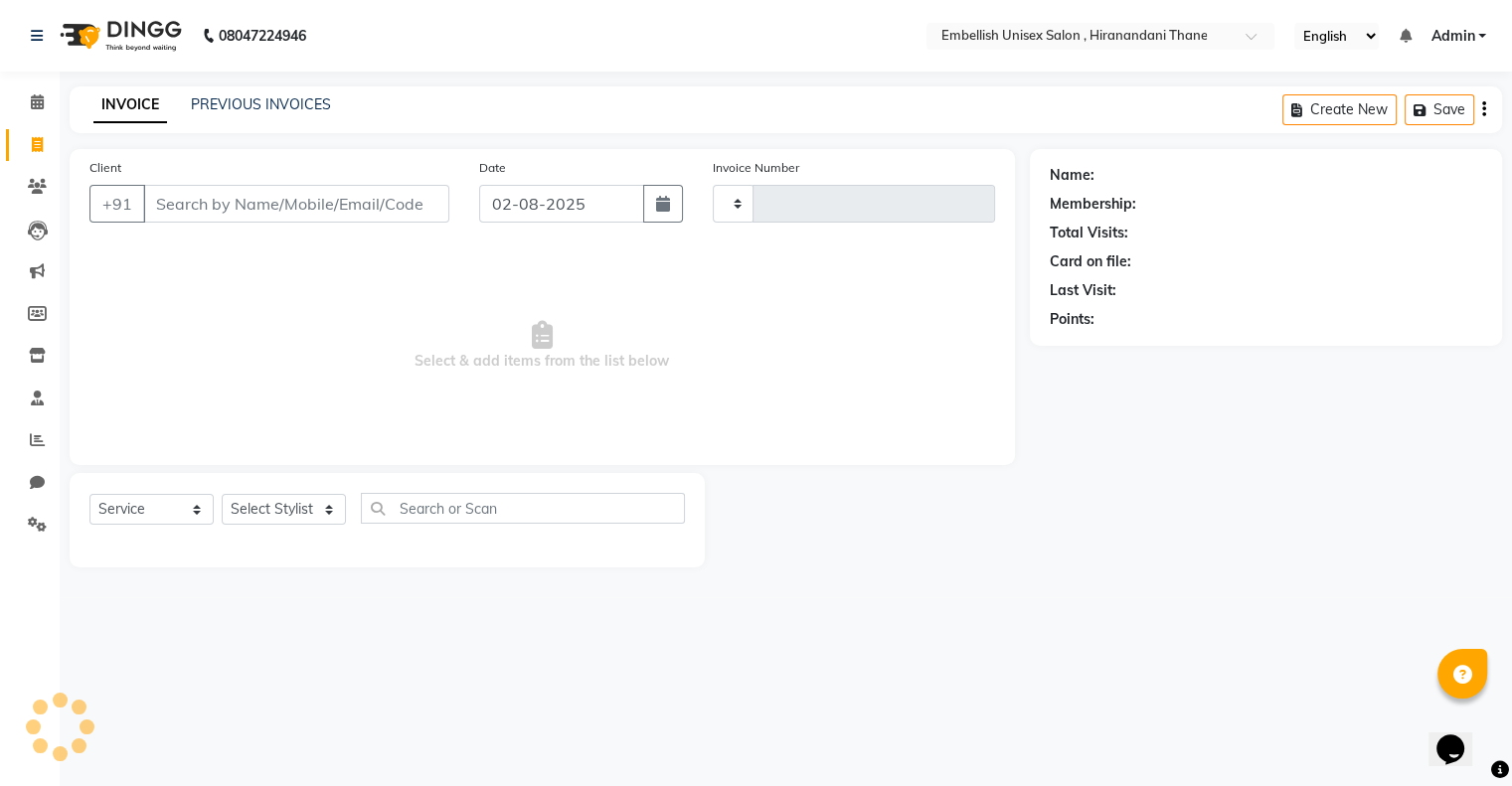 type on "0058" 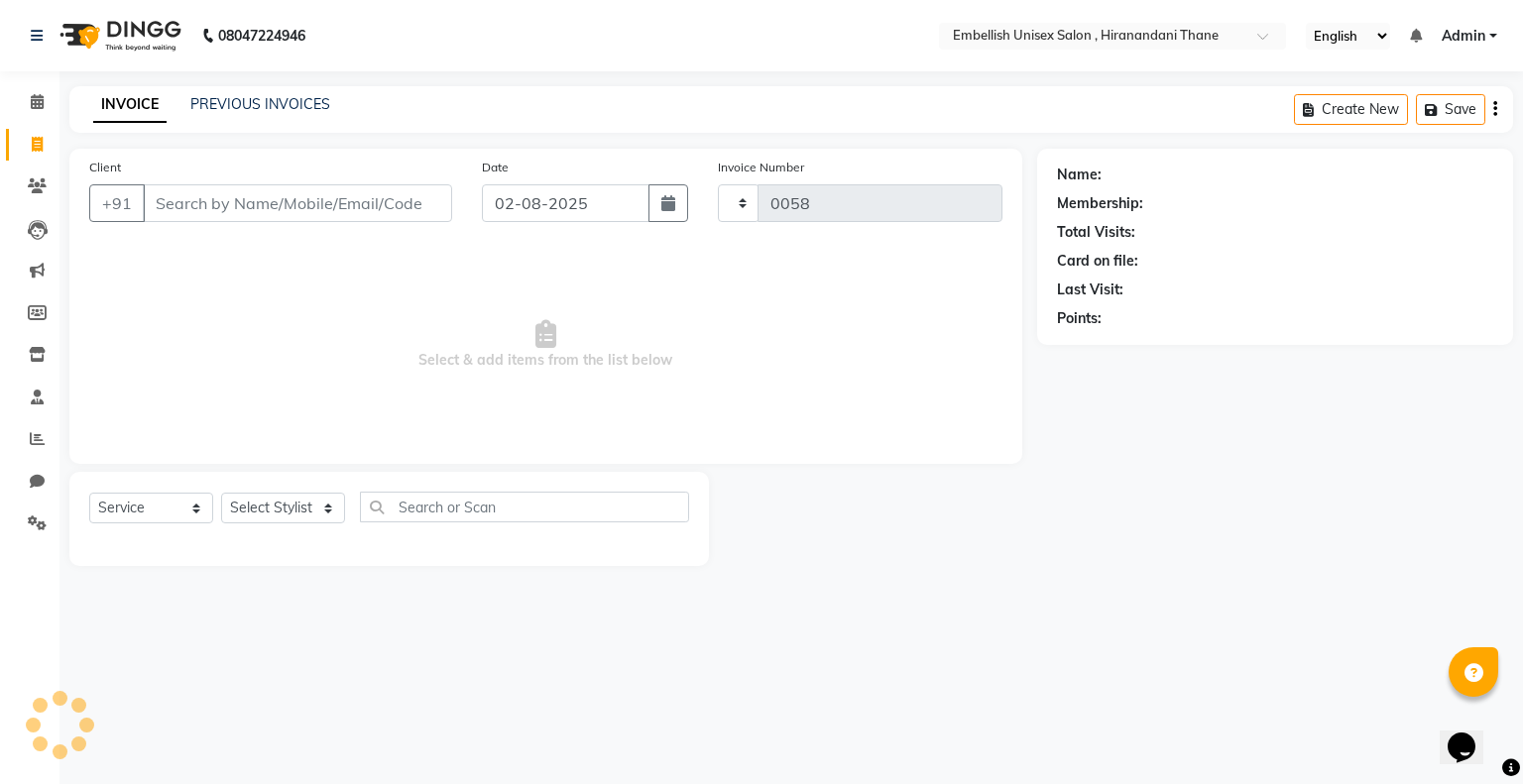 select on "8665" 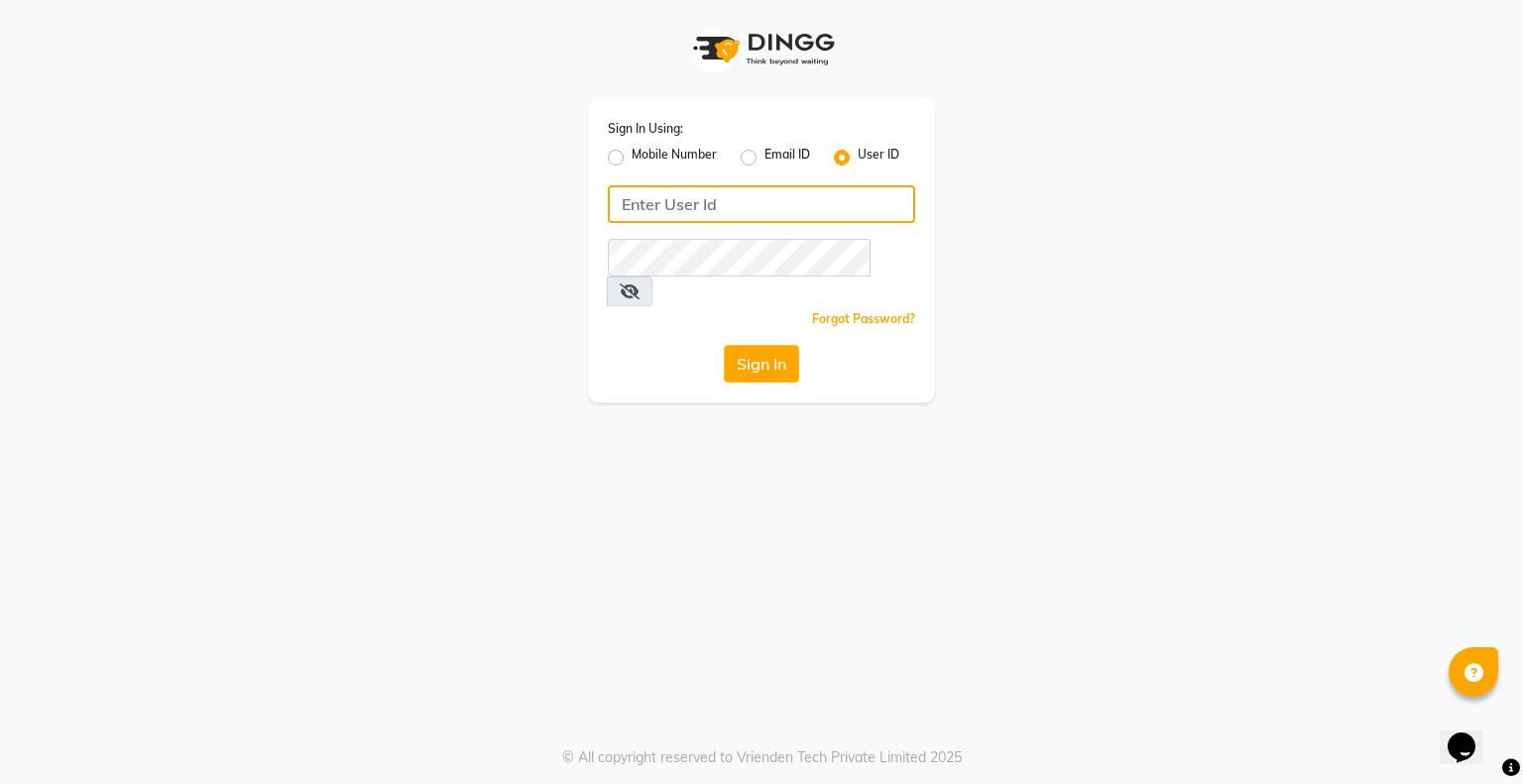 click 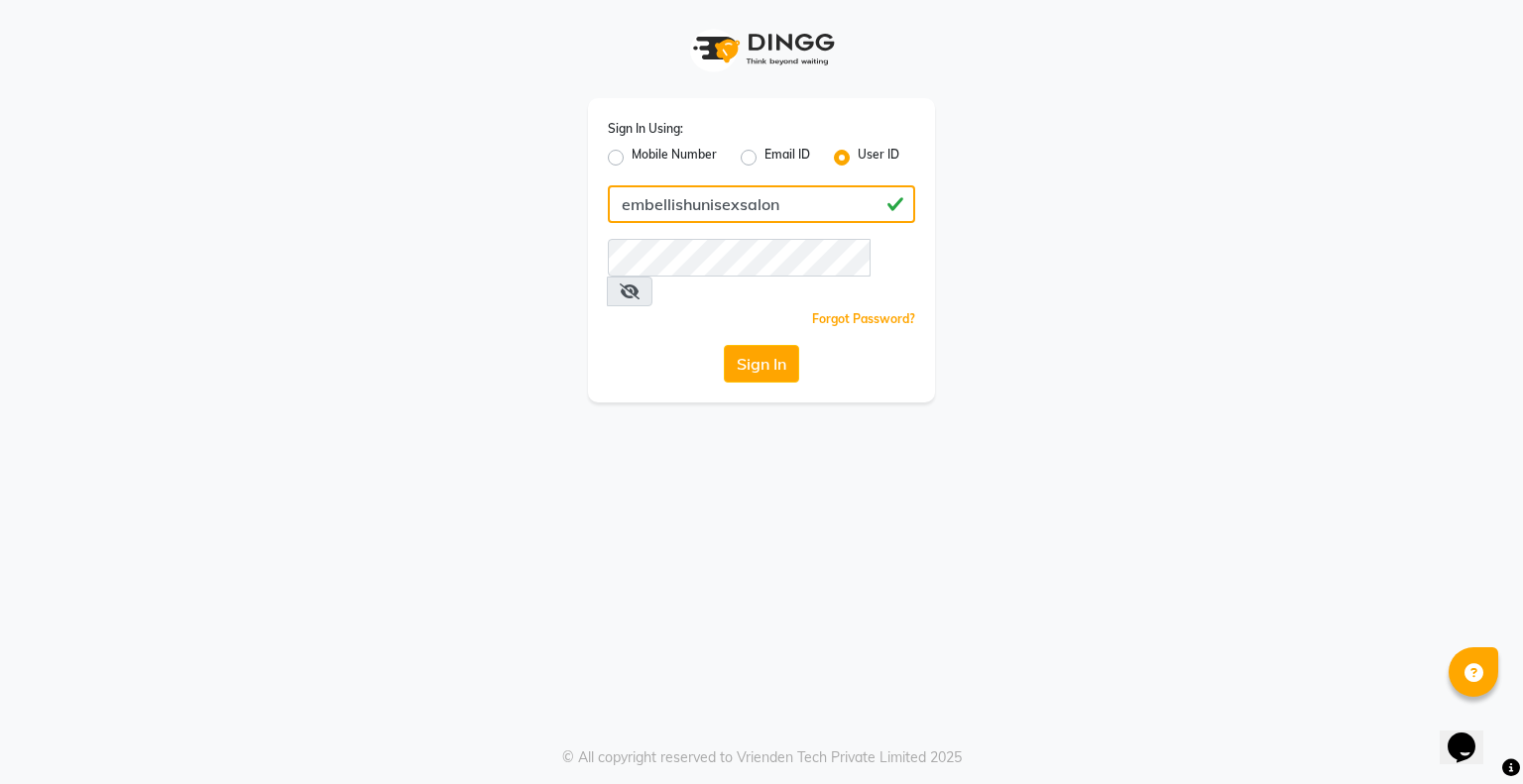 drag, startPoint x: 624, startPoint y: 213, endPoint x: 780, endPoint y: 190, distance: 157.6864 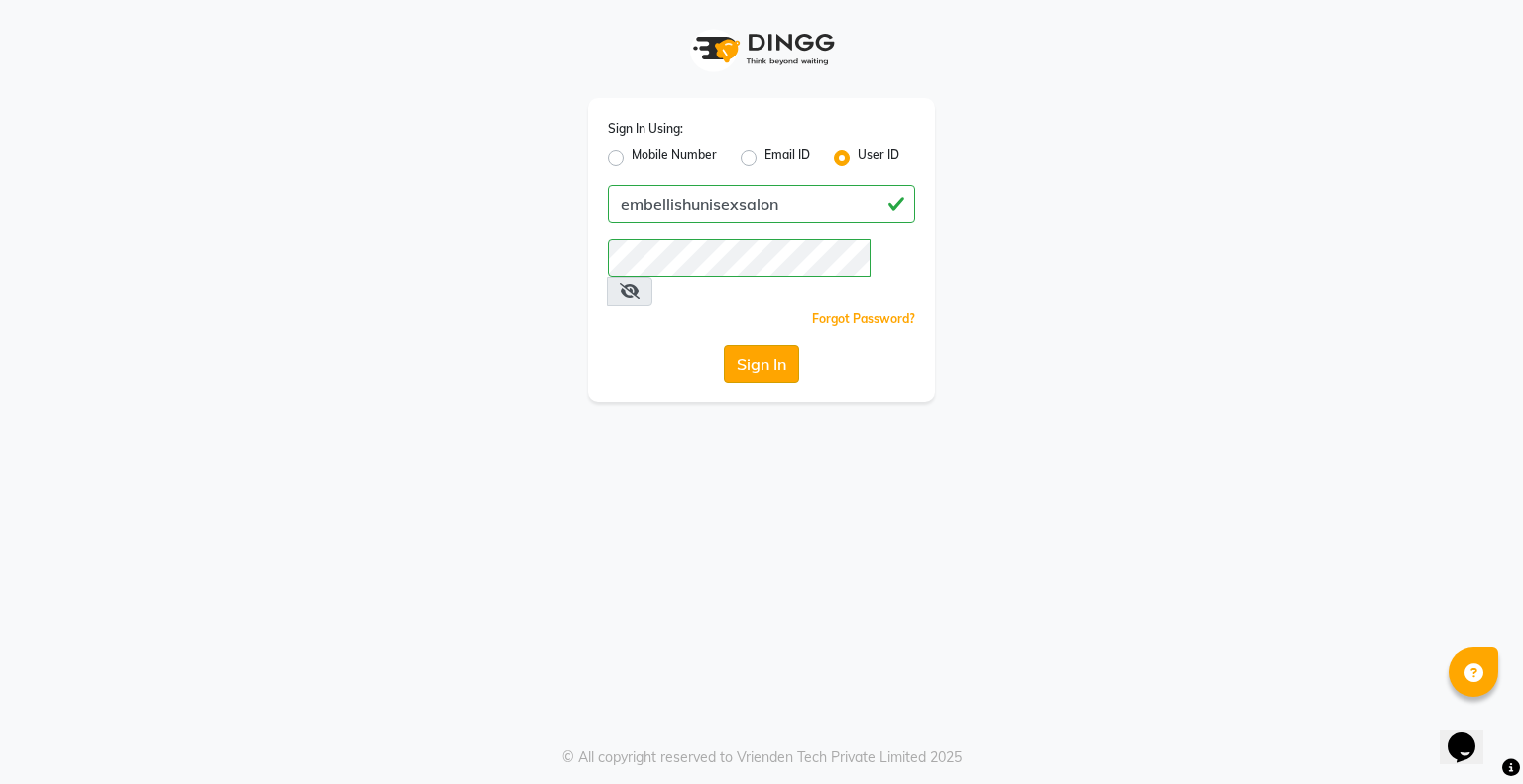 click on "Sign In" 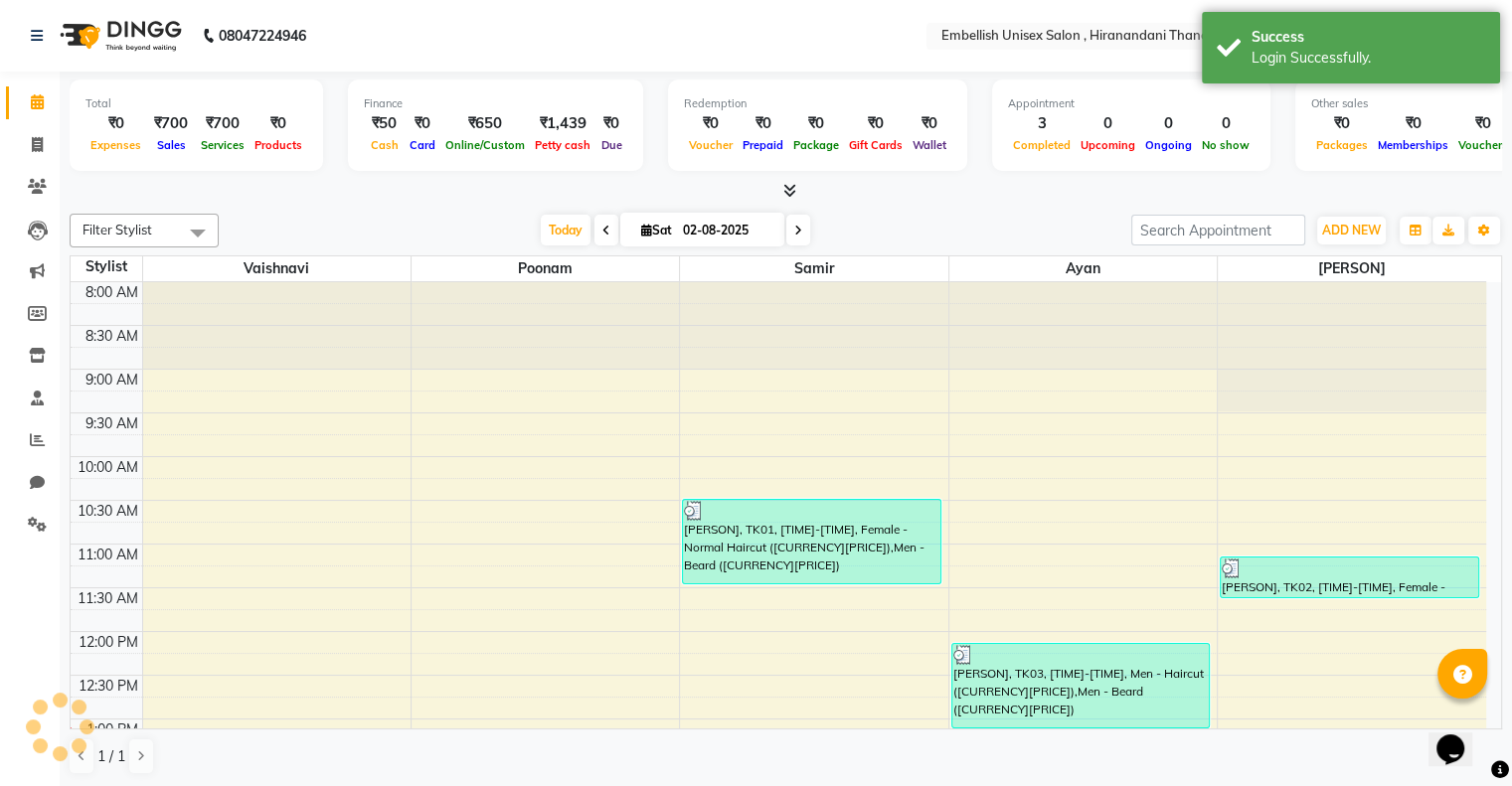 scroll, scrollTop: 433, scrollLeft: 0, axis: vertical 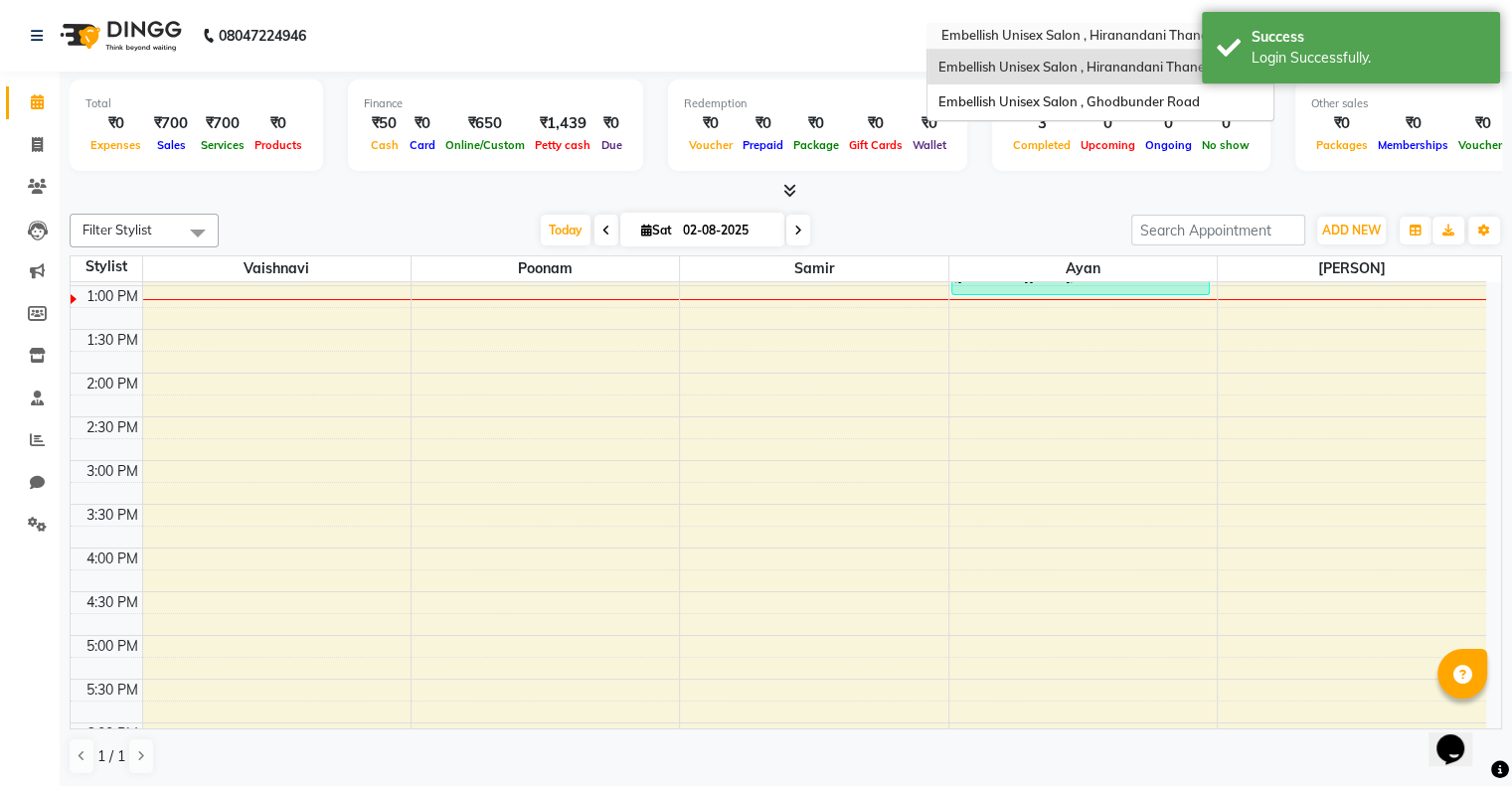 click at bounding box center (1081, 38) 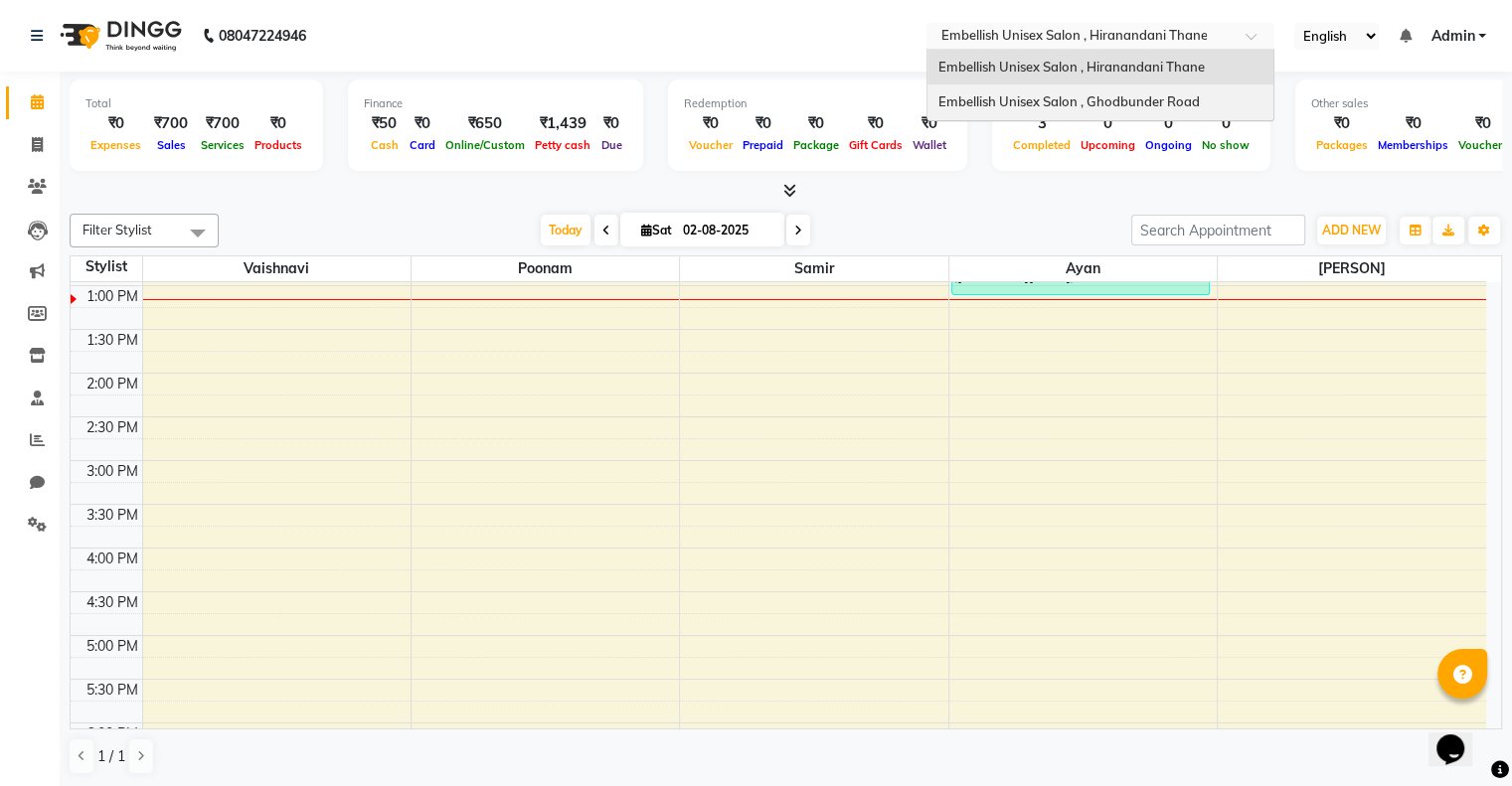click on "Embellish Unisex Salon , Ghodbunder Road" at bounding box center [1068, 101] 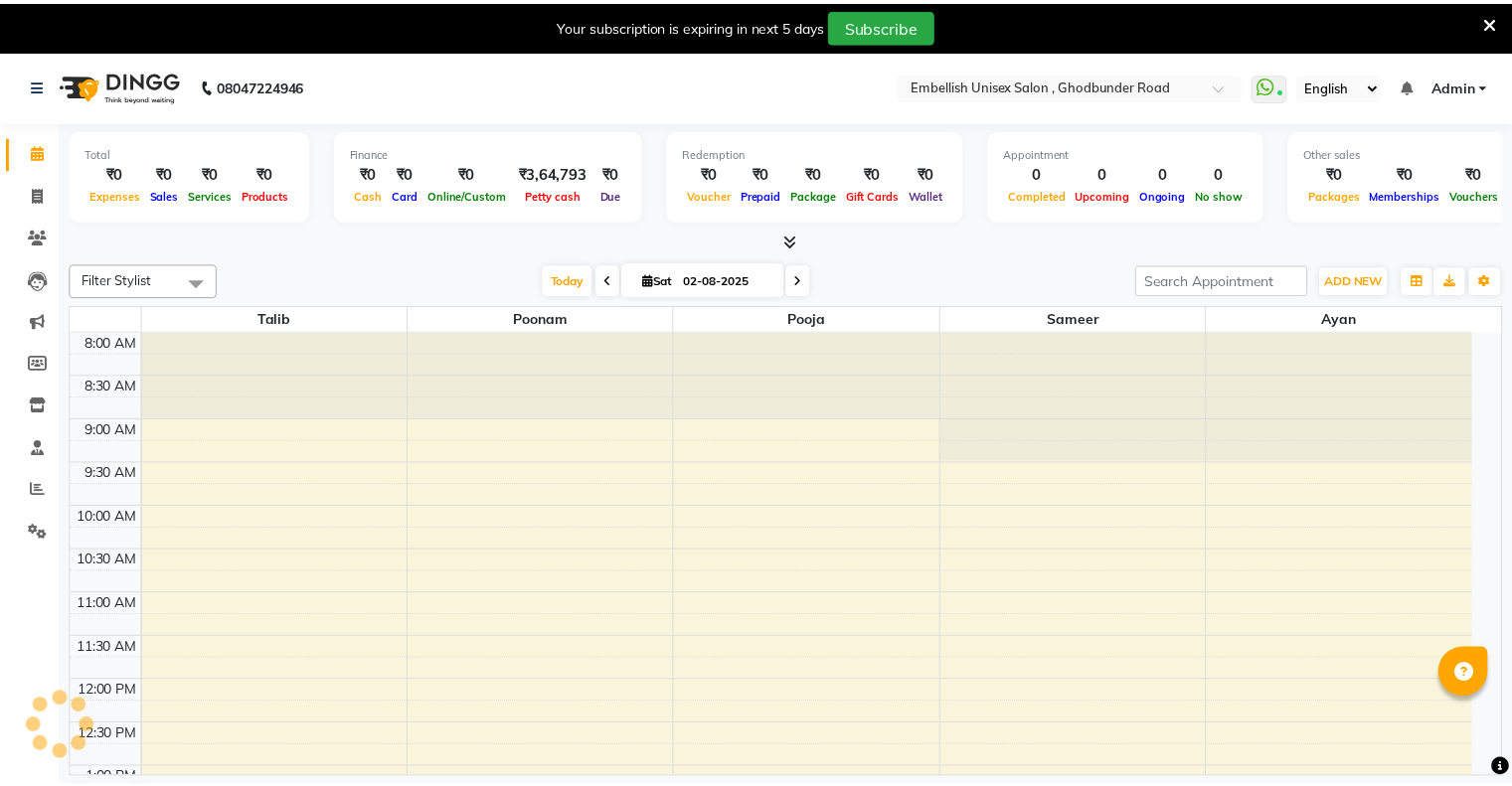 scroll, scrollTop: 0, scrollLeft: 0, axis: both 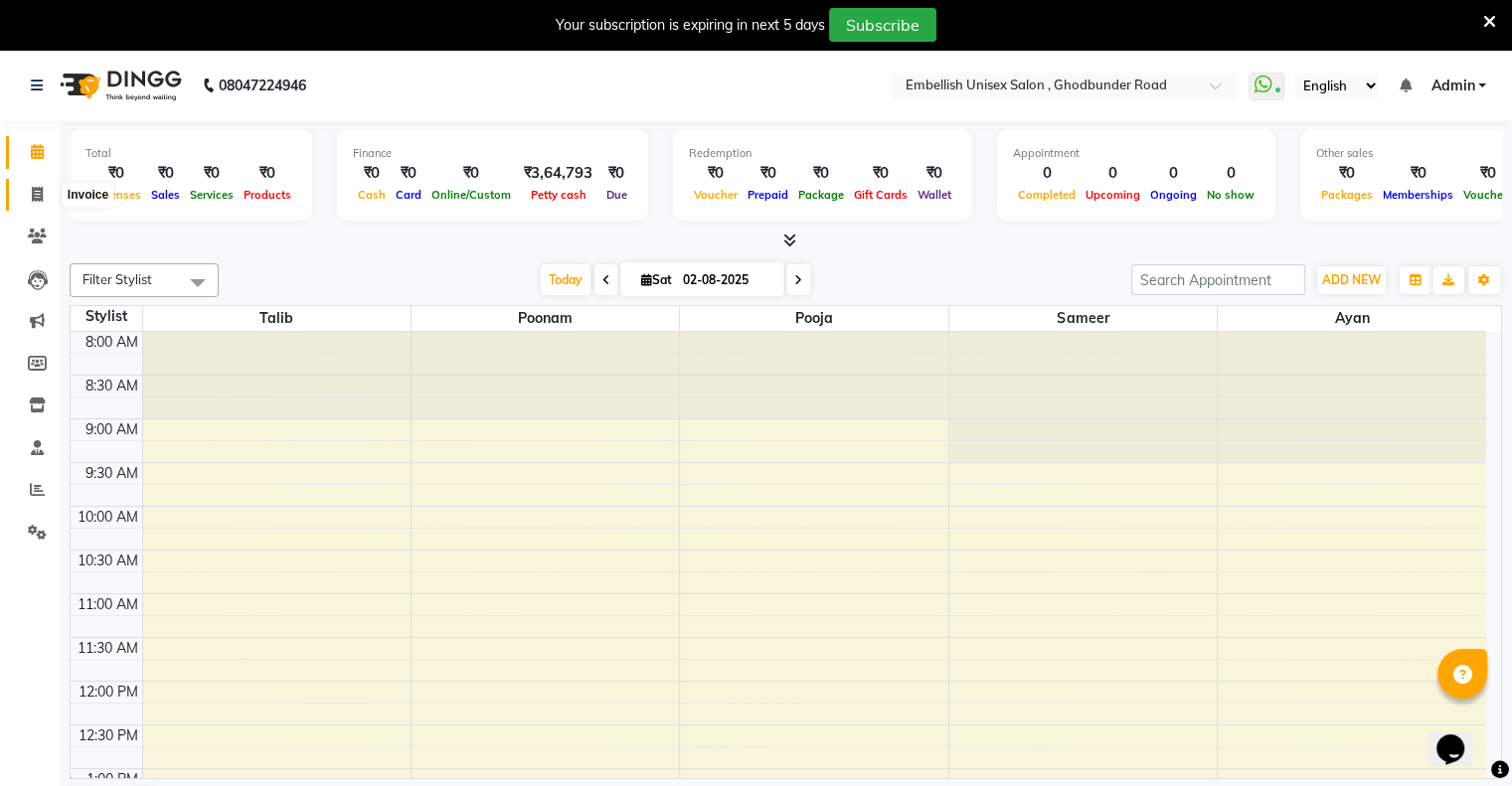 click 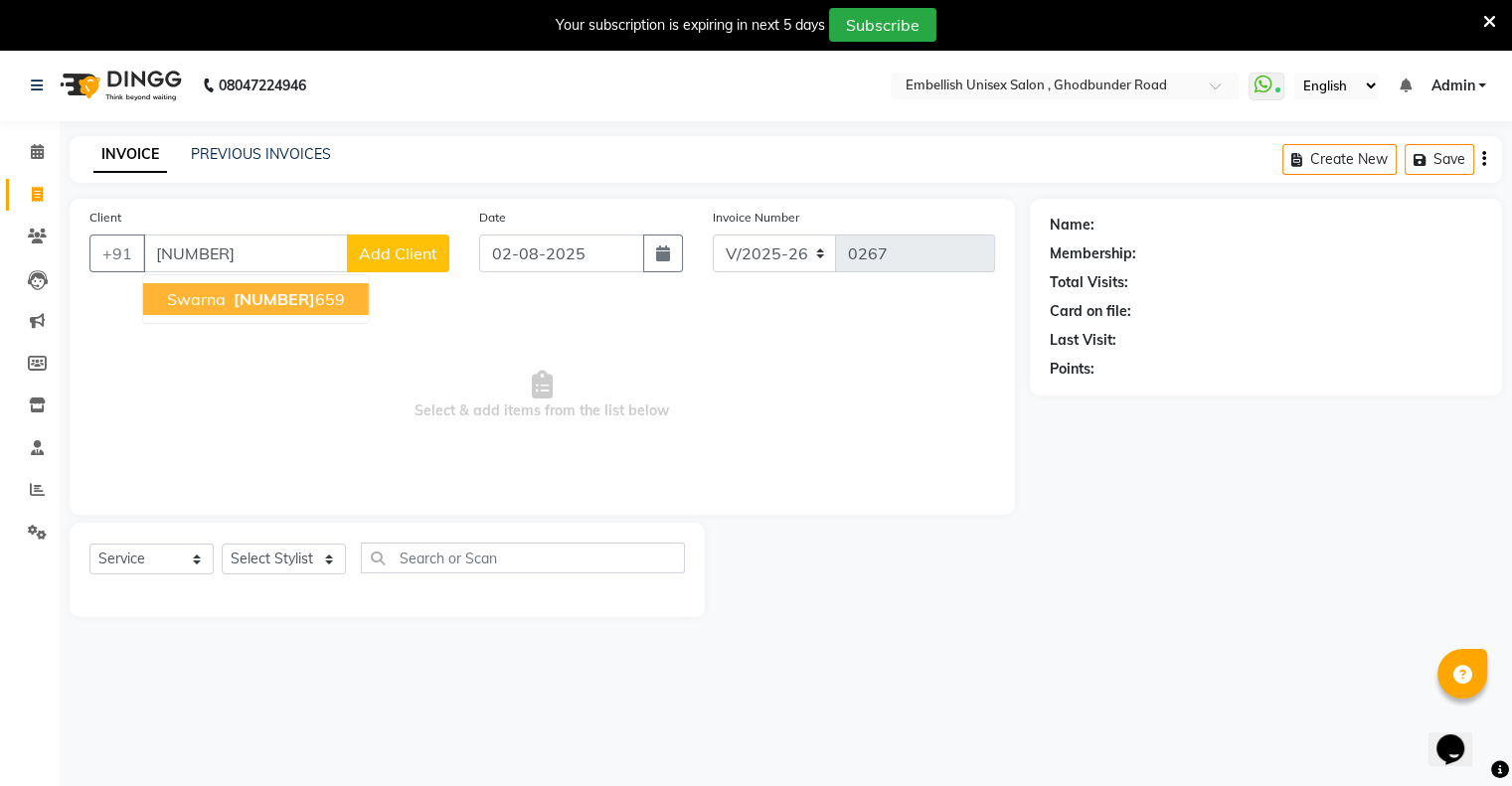 click on "[NAME]   [NUMBER] [NUMBER]" at bounding box center [255, 299] 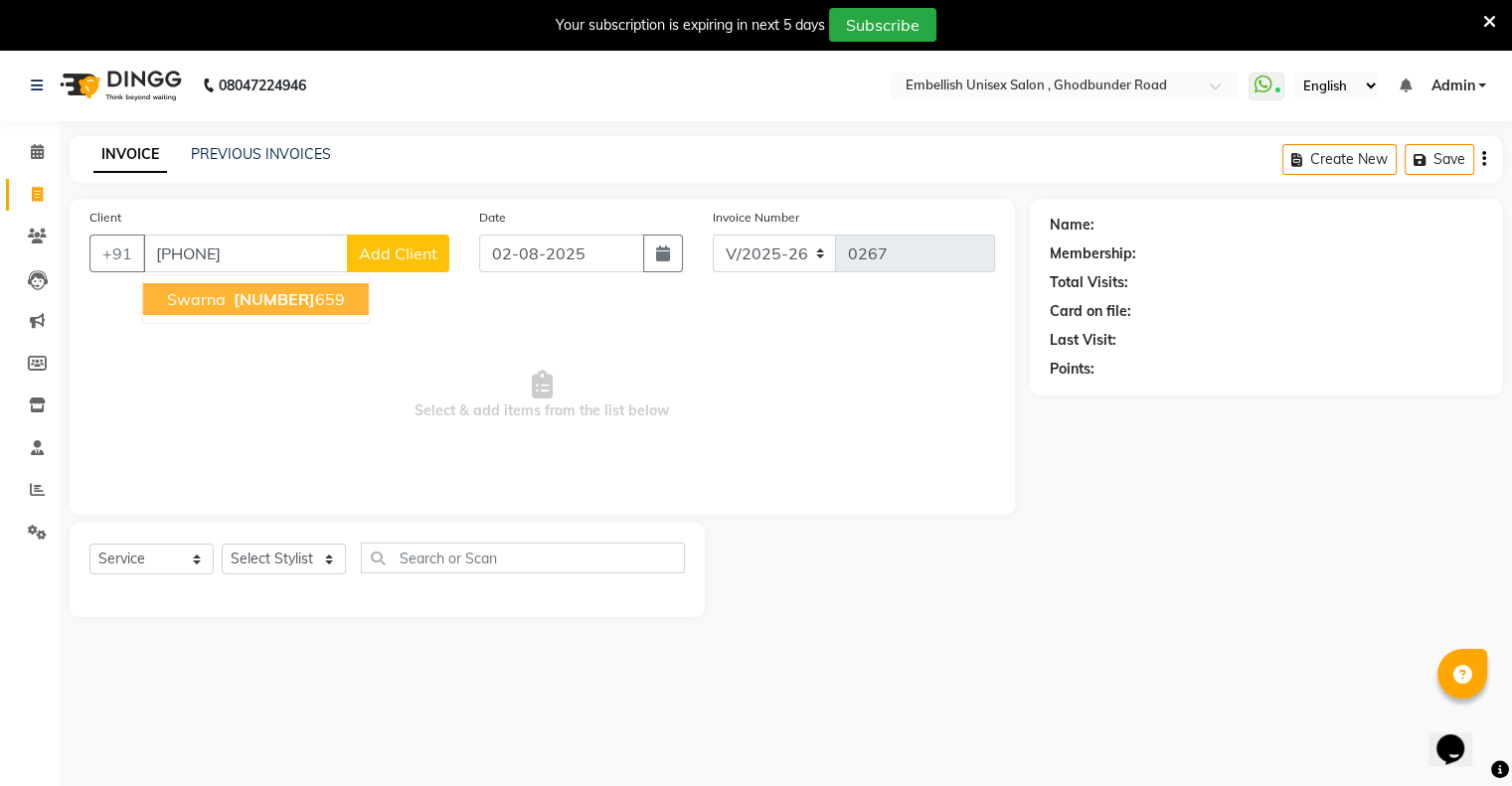 type on "[PHONE]" 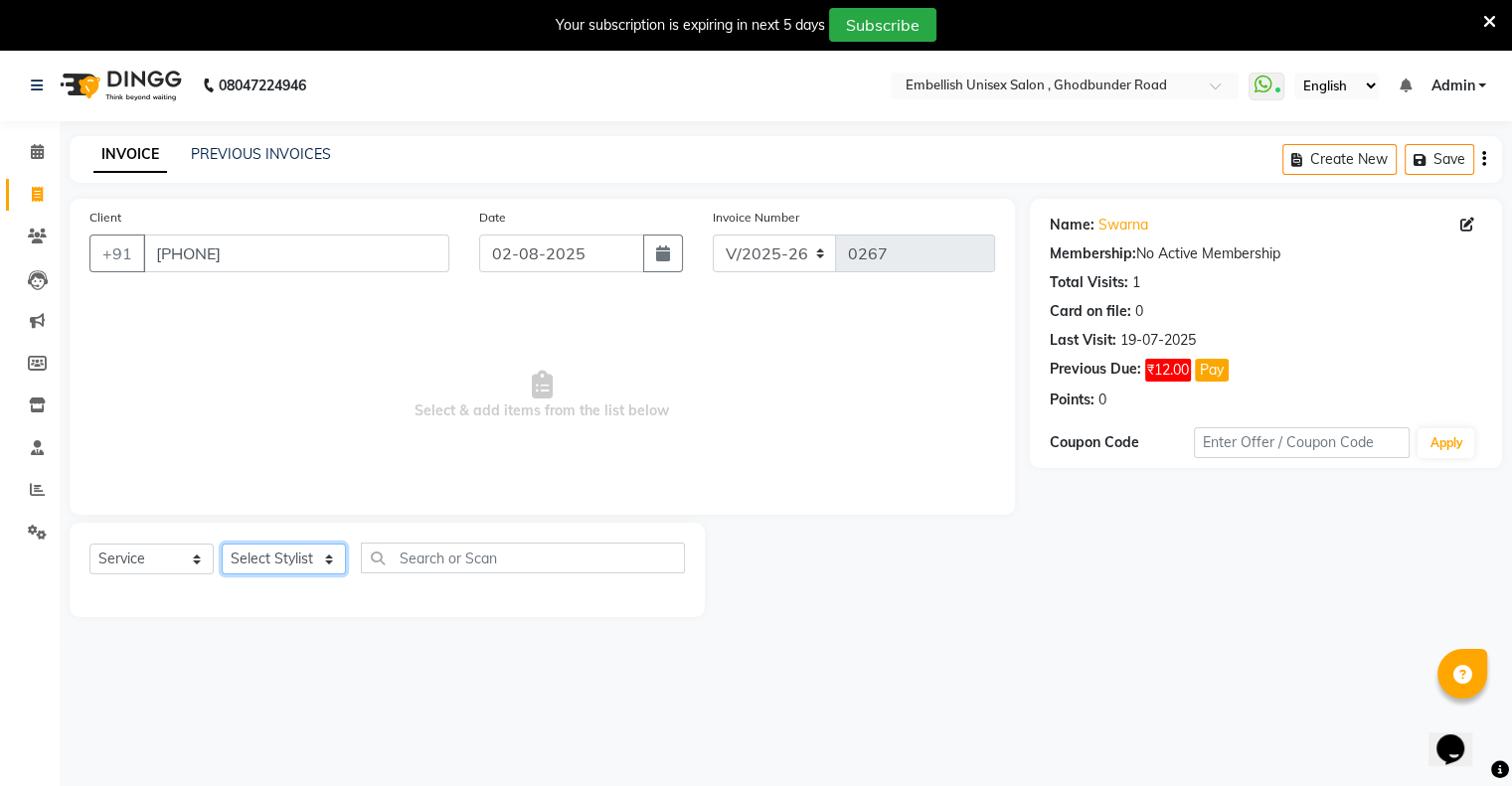 click on "Select Stylist [NAME] [NAME] [NAME] [NAME] [NAME]" 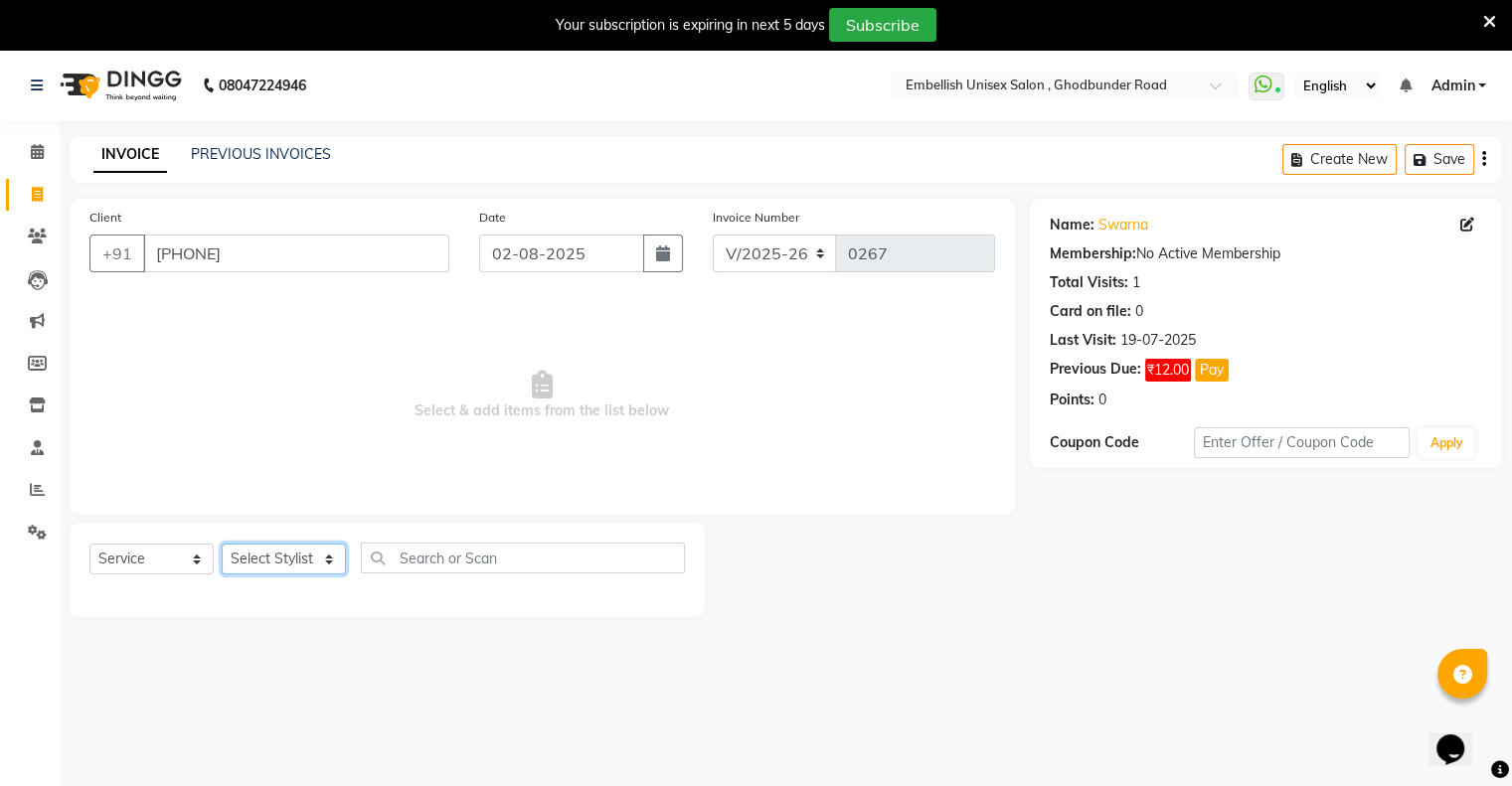 select on "86750" 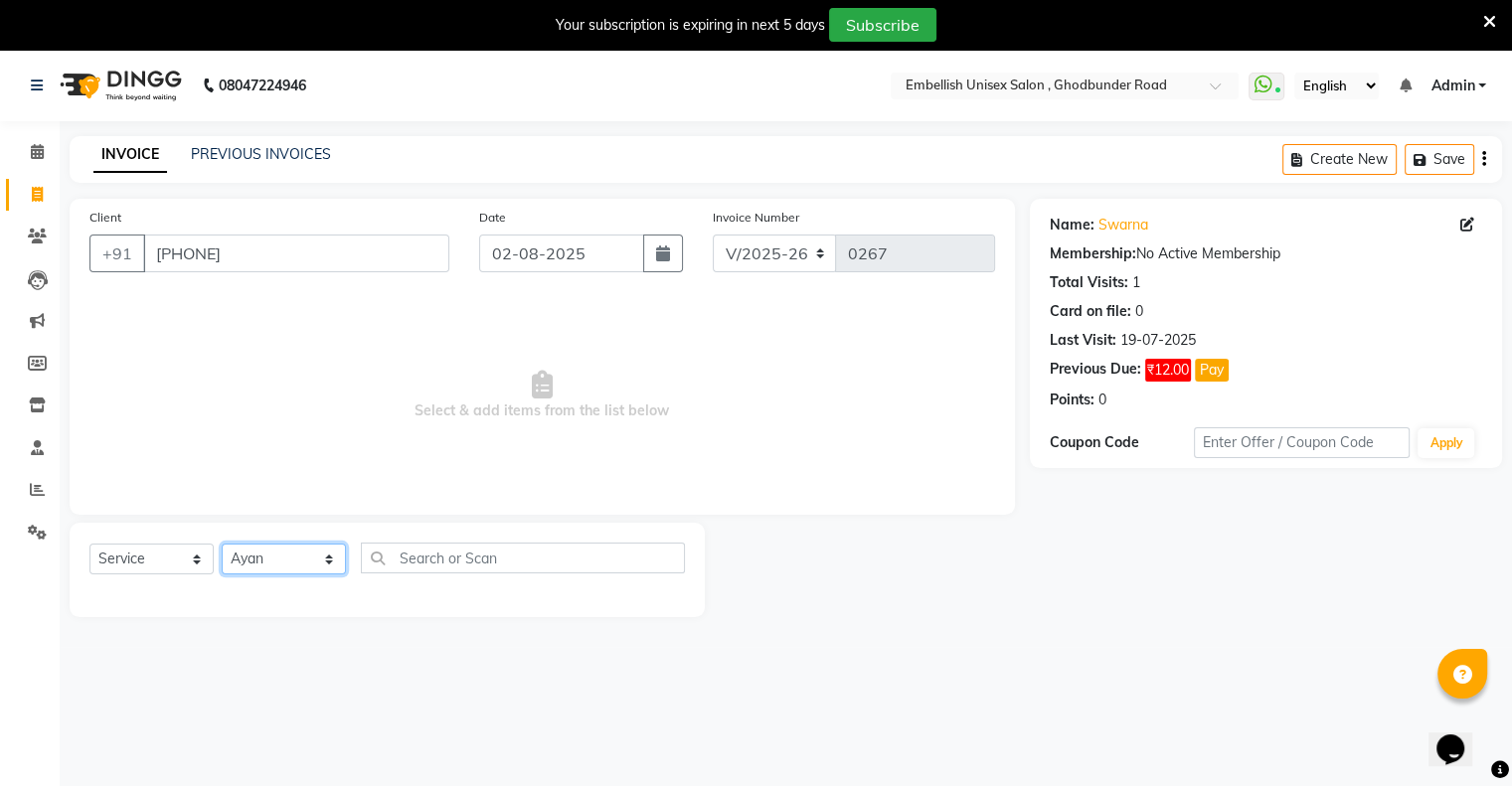 click on "Select Stylist [NAME] [NAME] [NAME] [NAME] [NAME]" 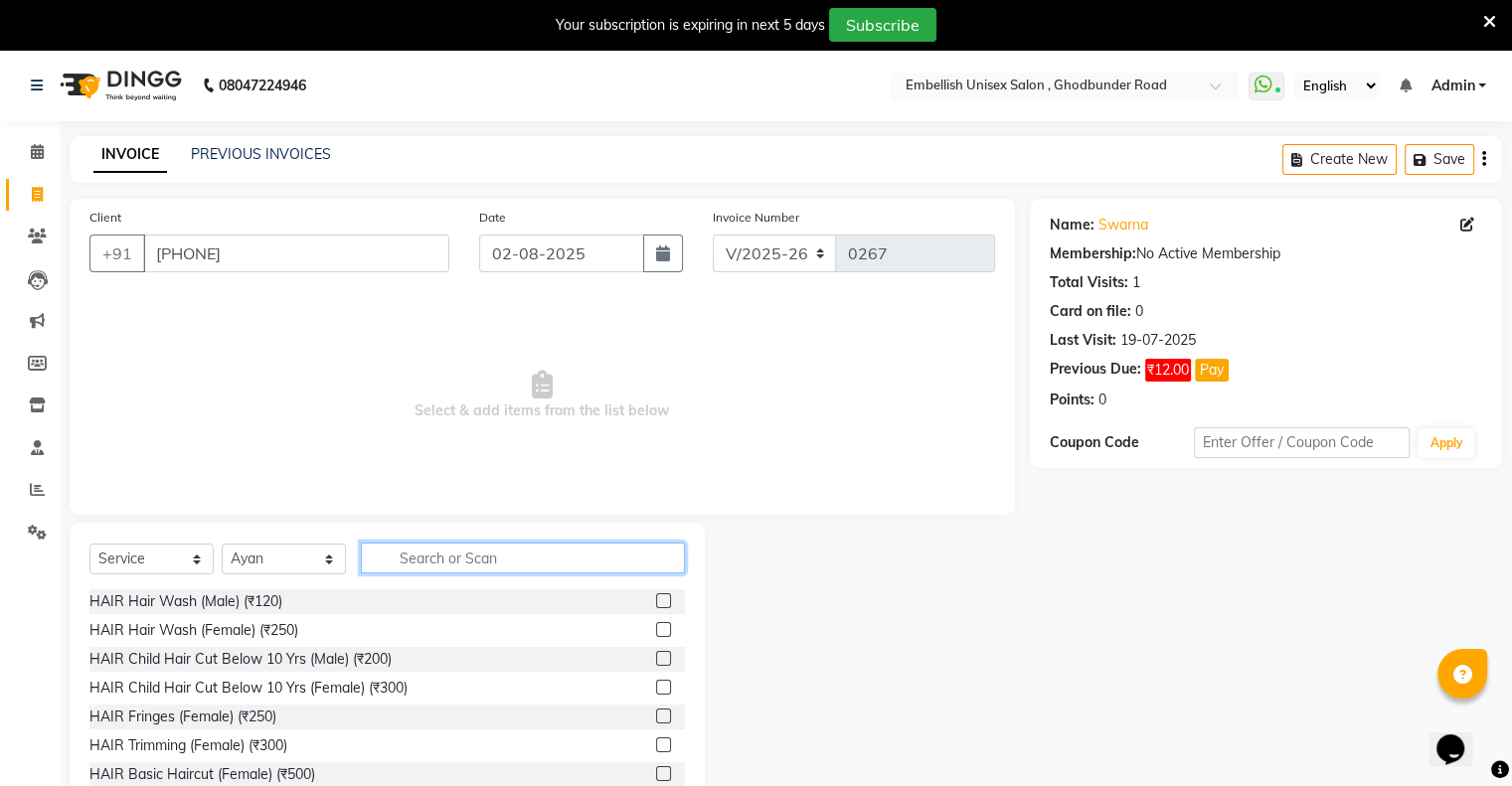 click 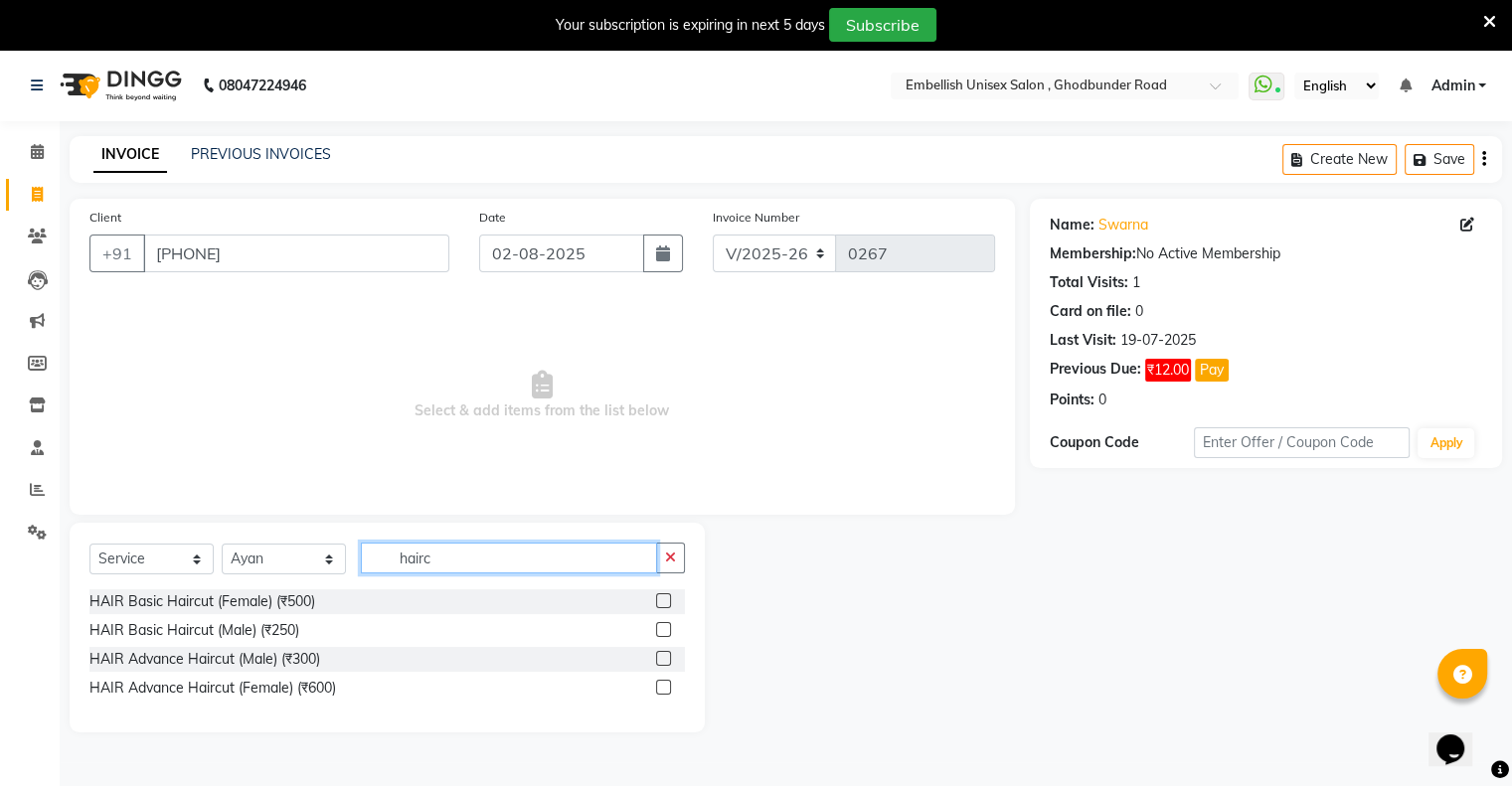 type on "hairc" 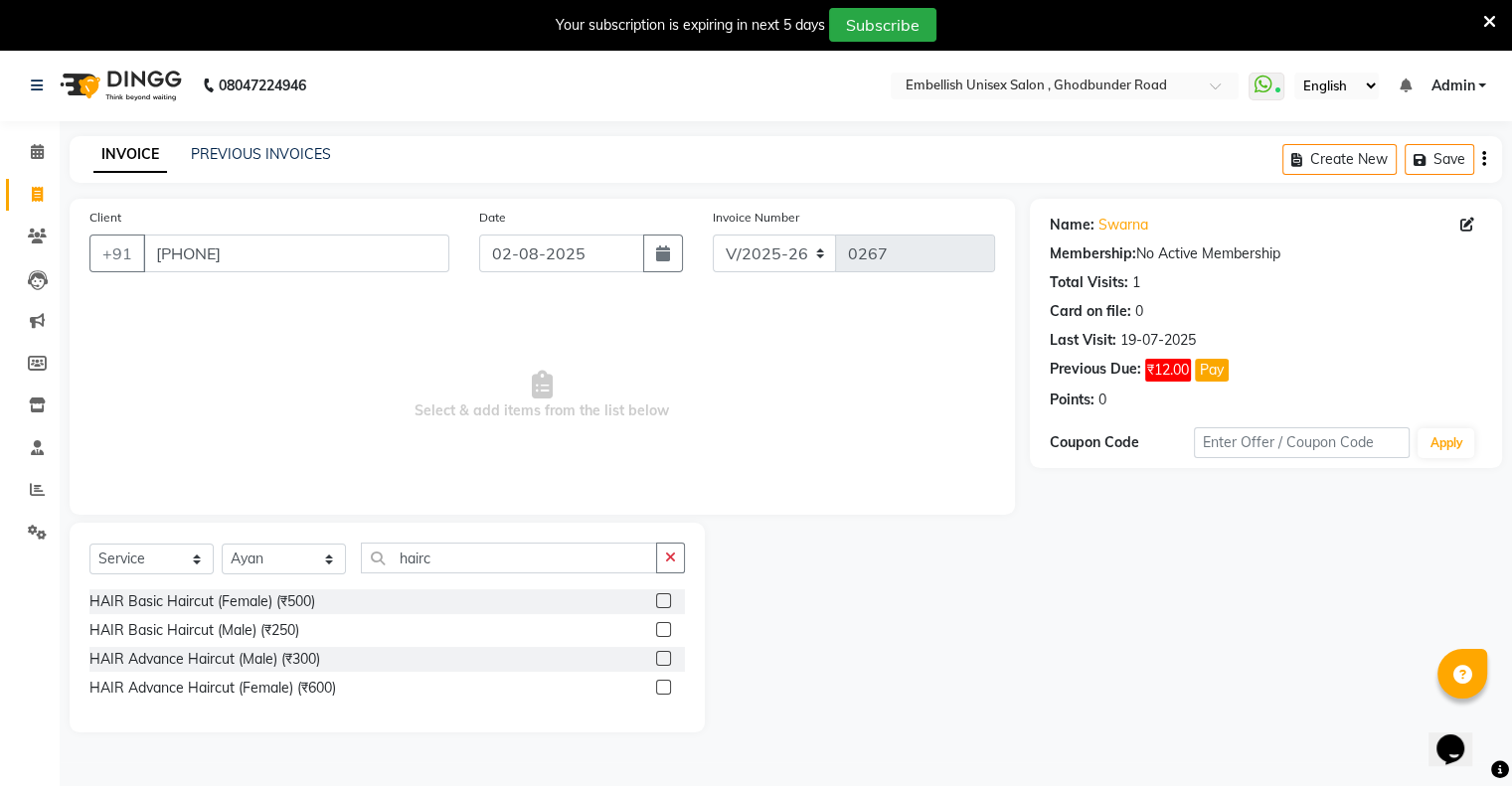 click 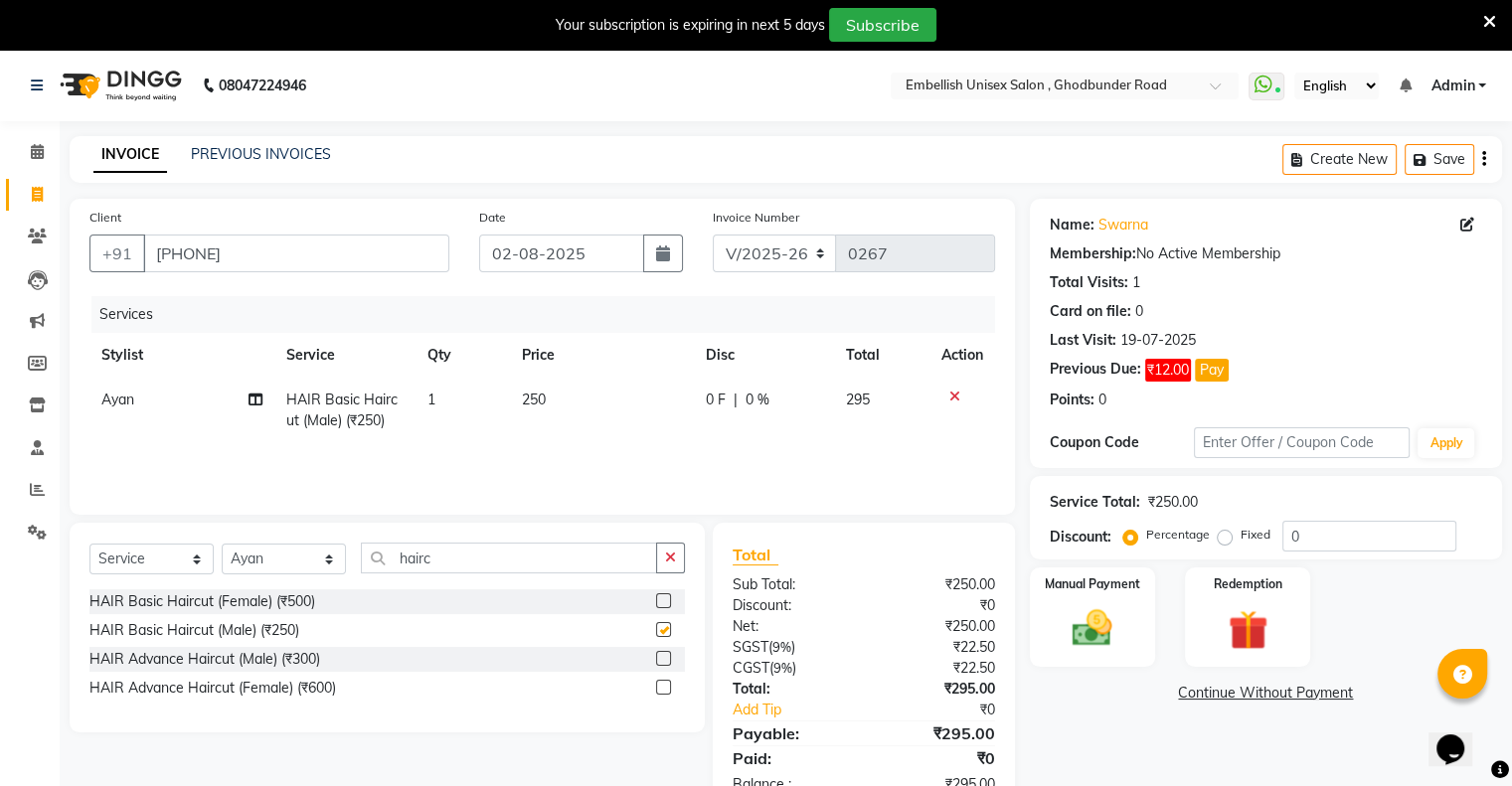 checkbox on "false" 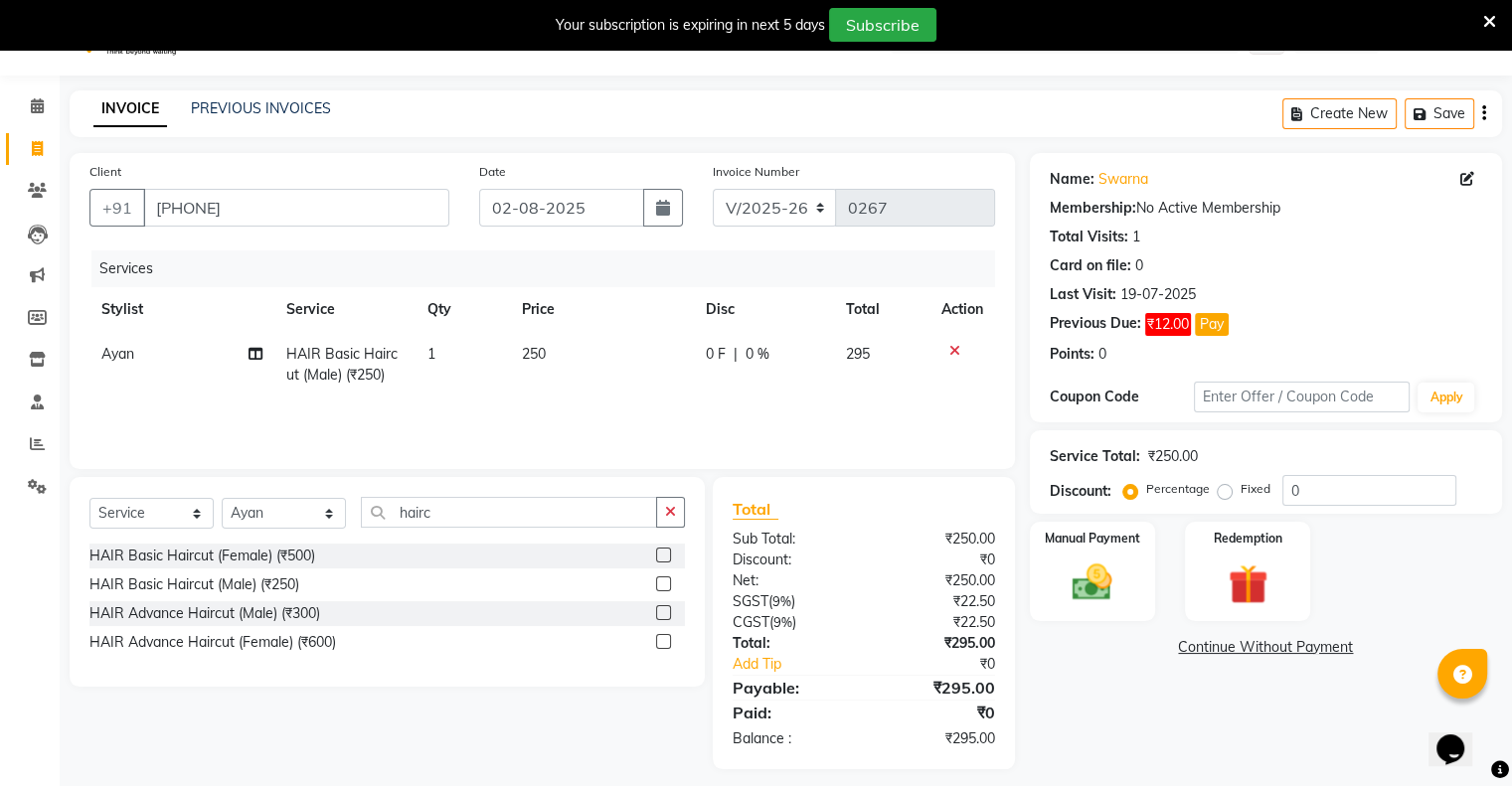scroll, scrollTop: 45, scrollLeft: 0, axis: vertical 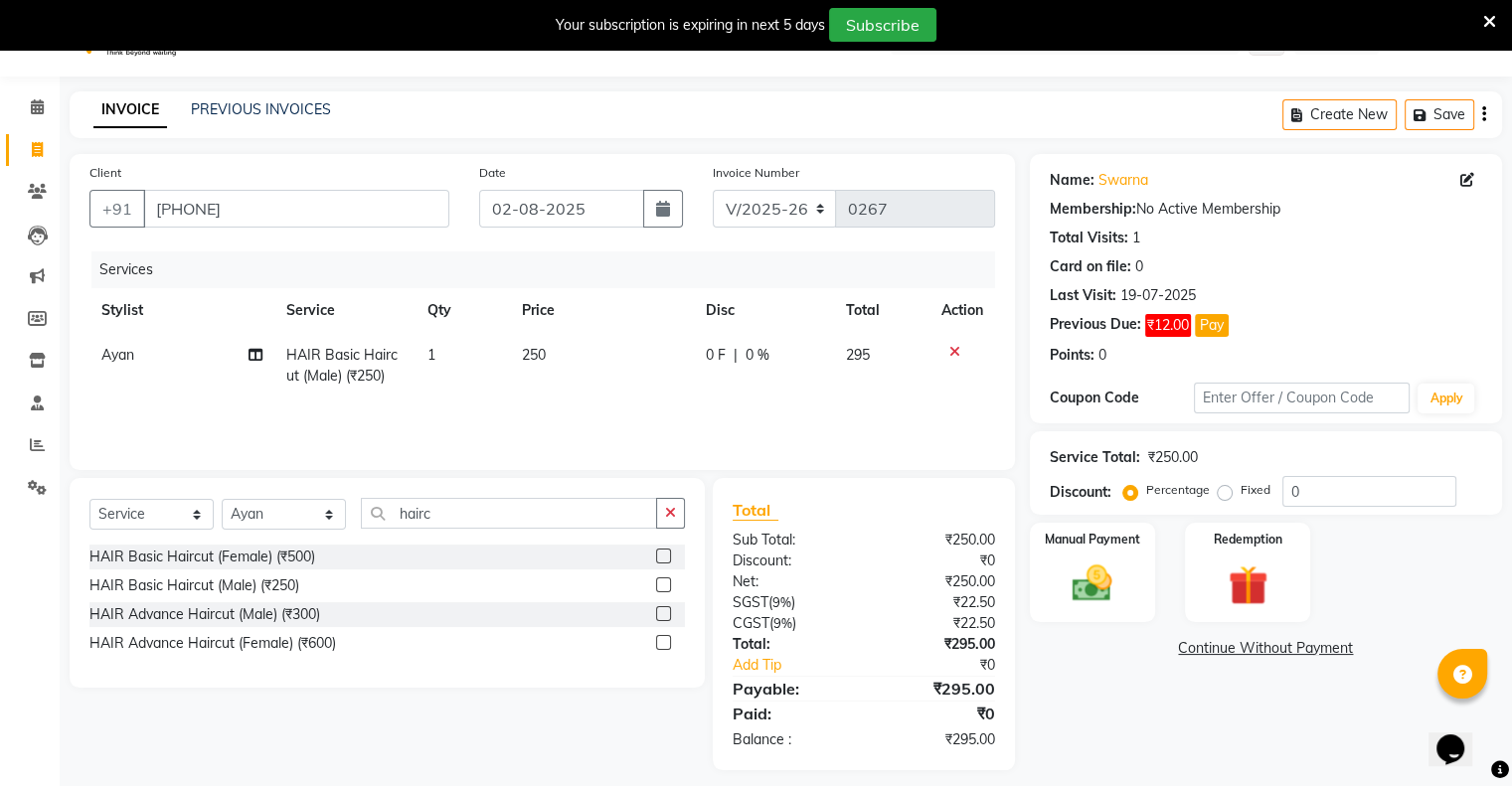 click on "250" 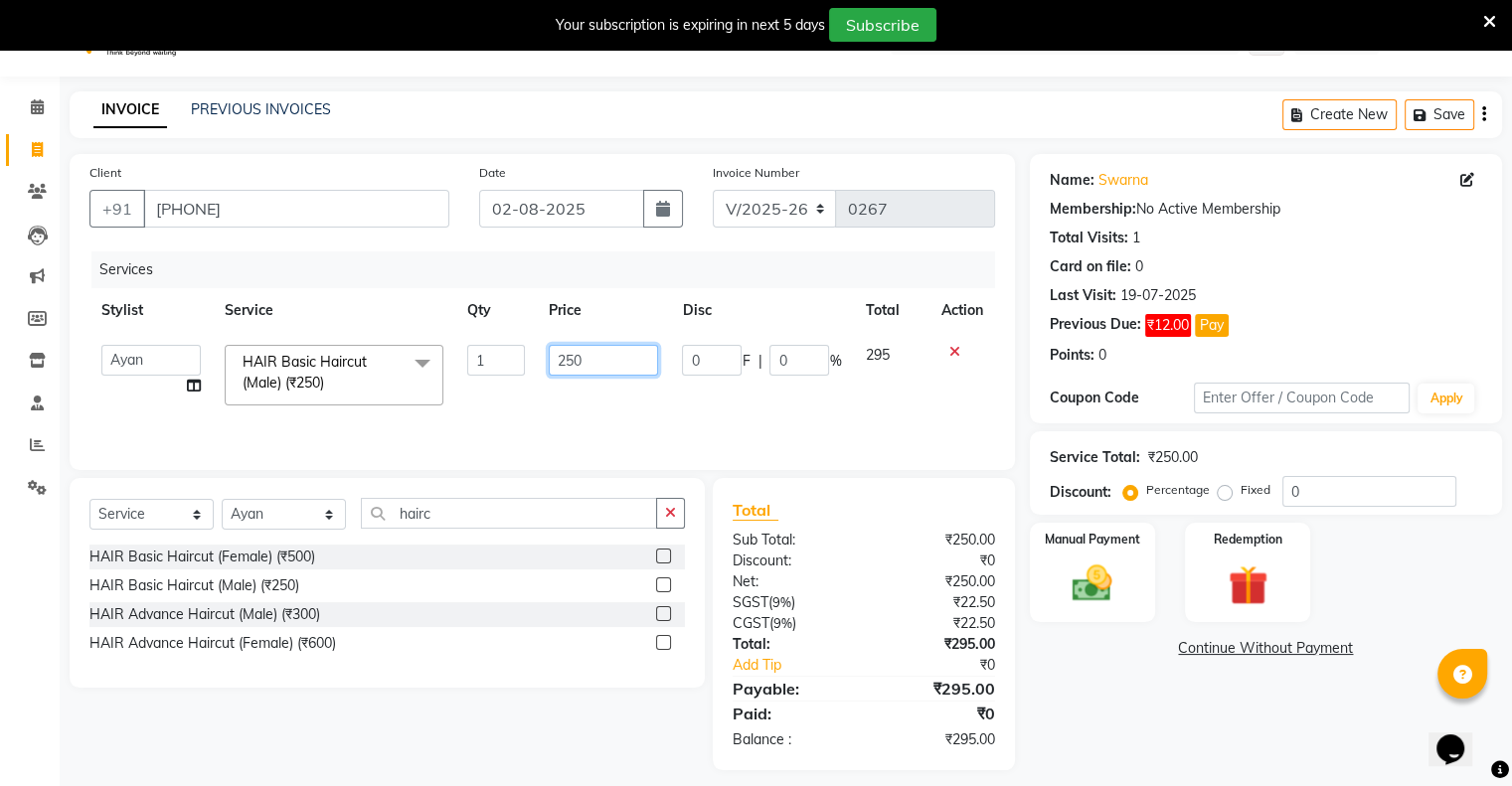 click on "250" 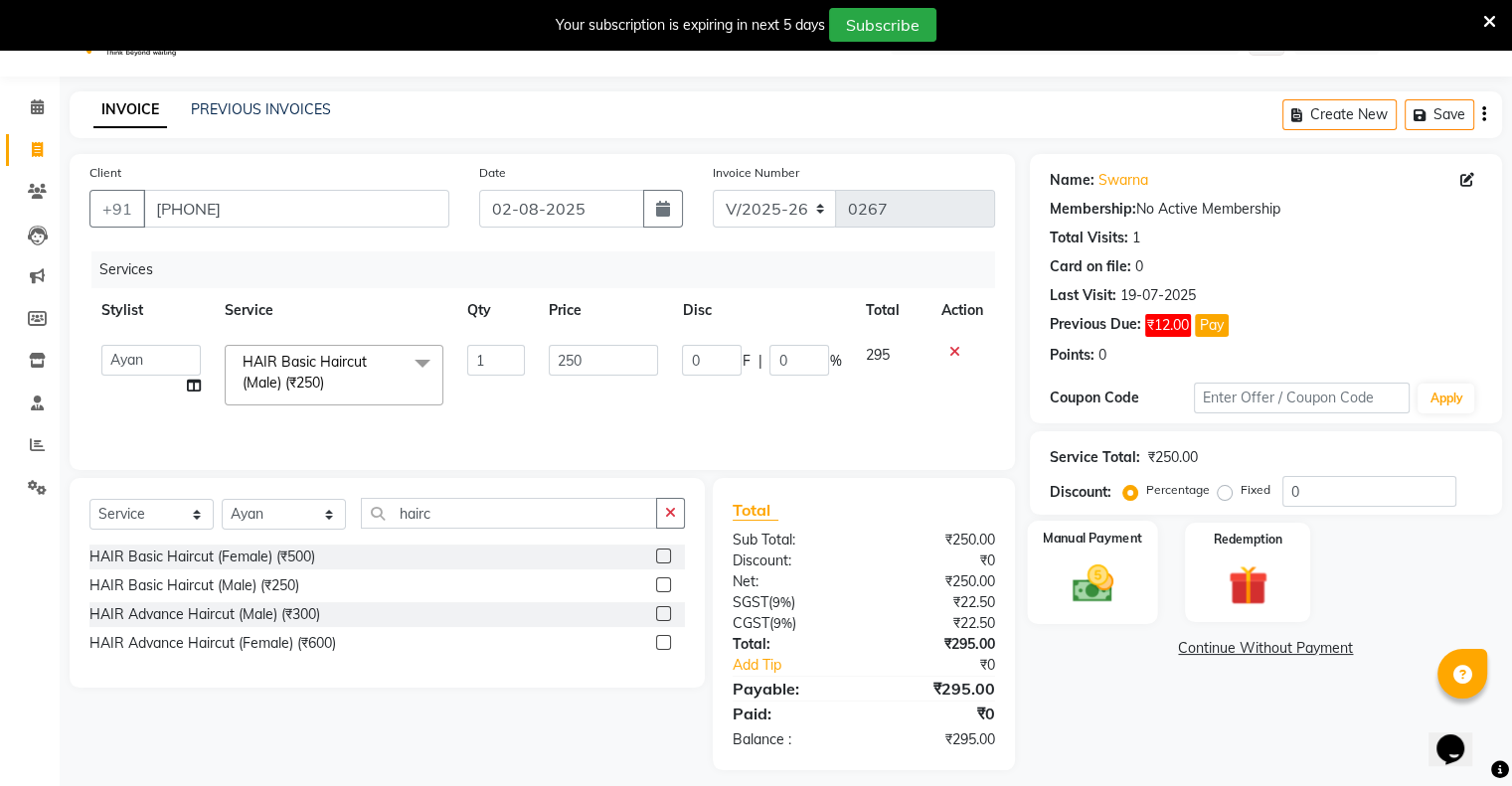 click on "Manual Payment" 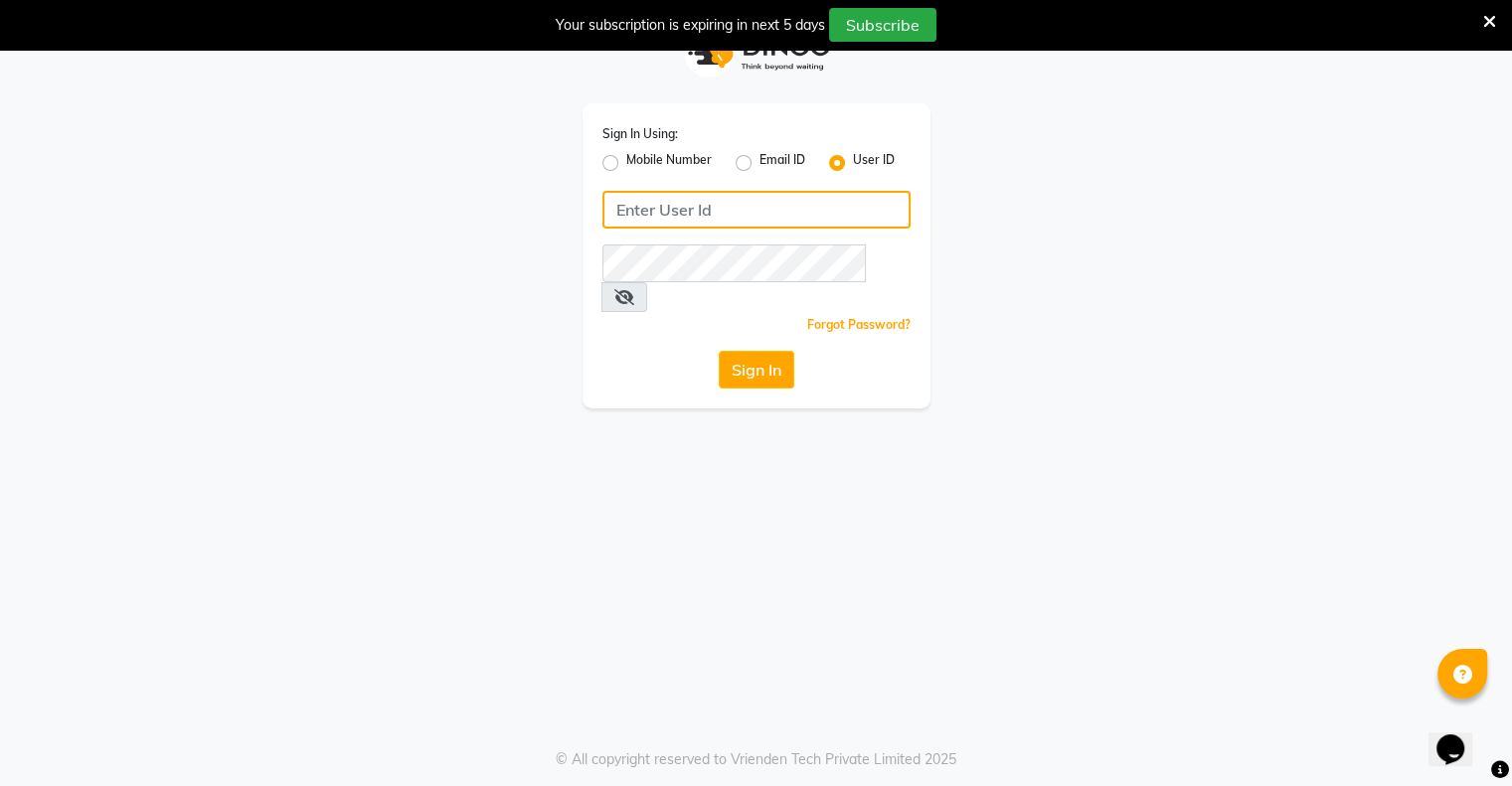 click 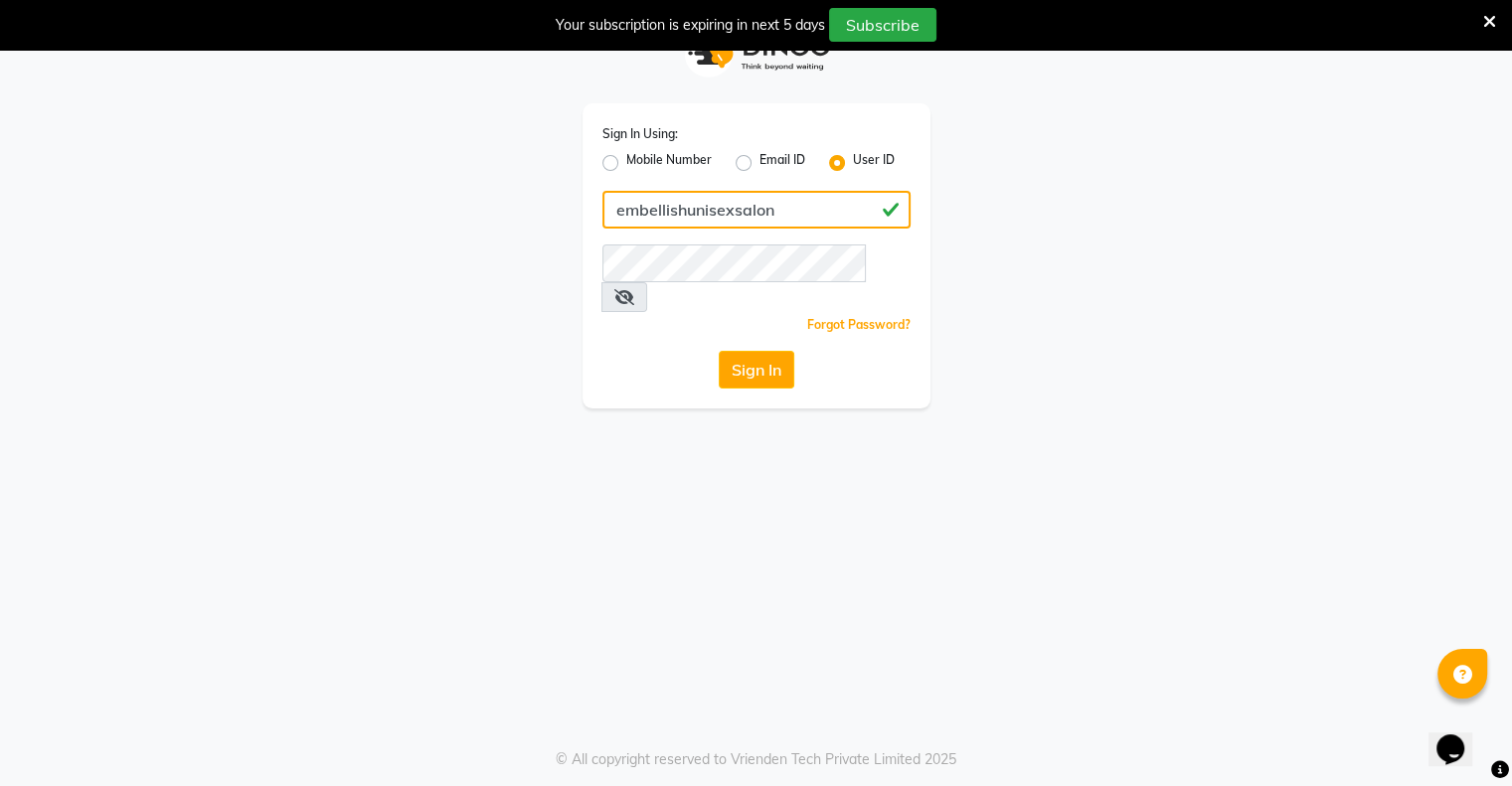drag, startPoint x: 610, startPoint y: 211, endPoint x: 779, endPoint y: 201, distance: 169.2956 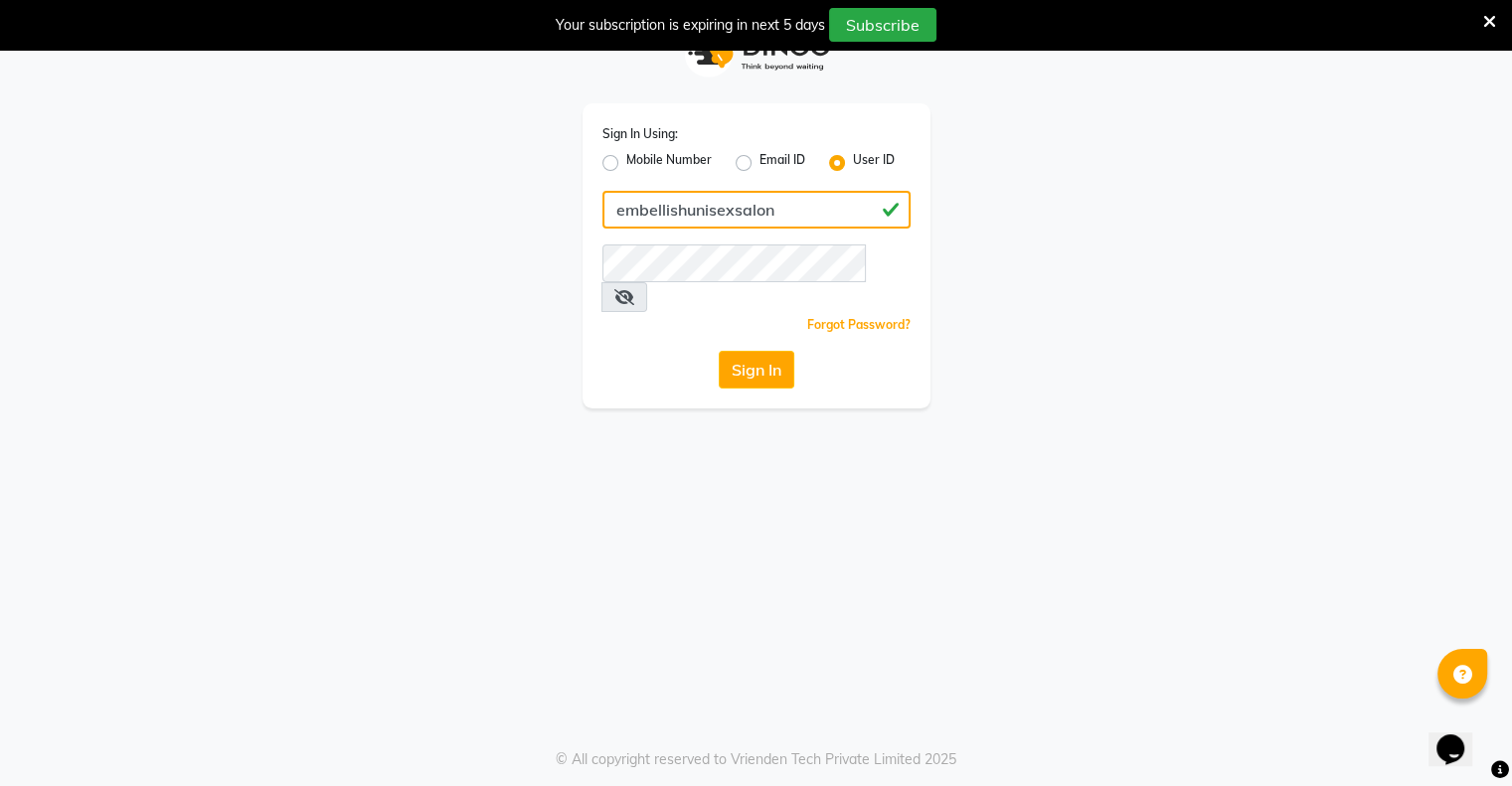 type on "embellishunisexsalon" 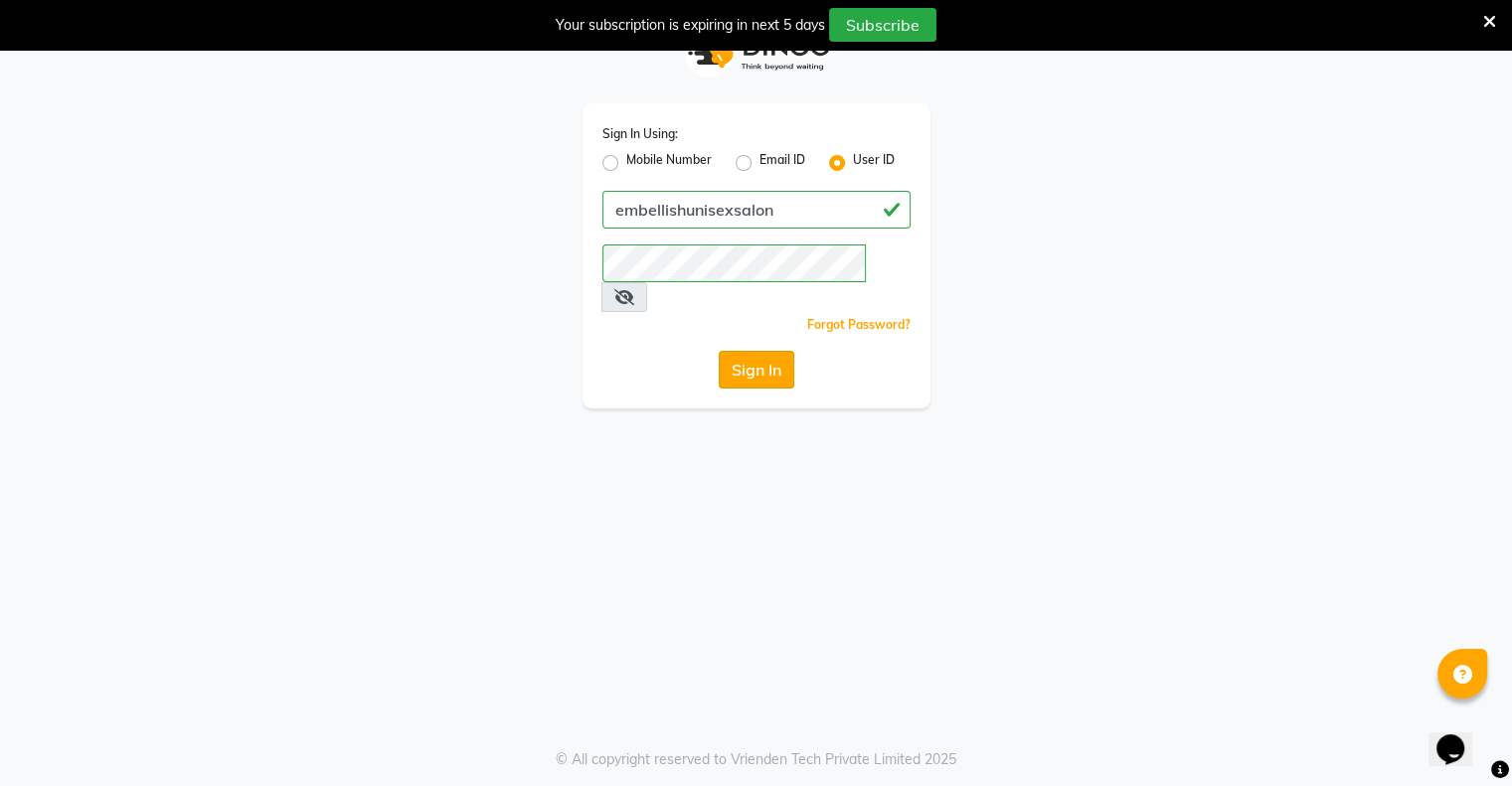 click on "Sign In" 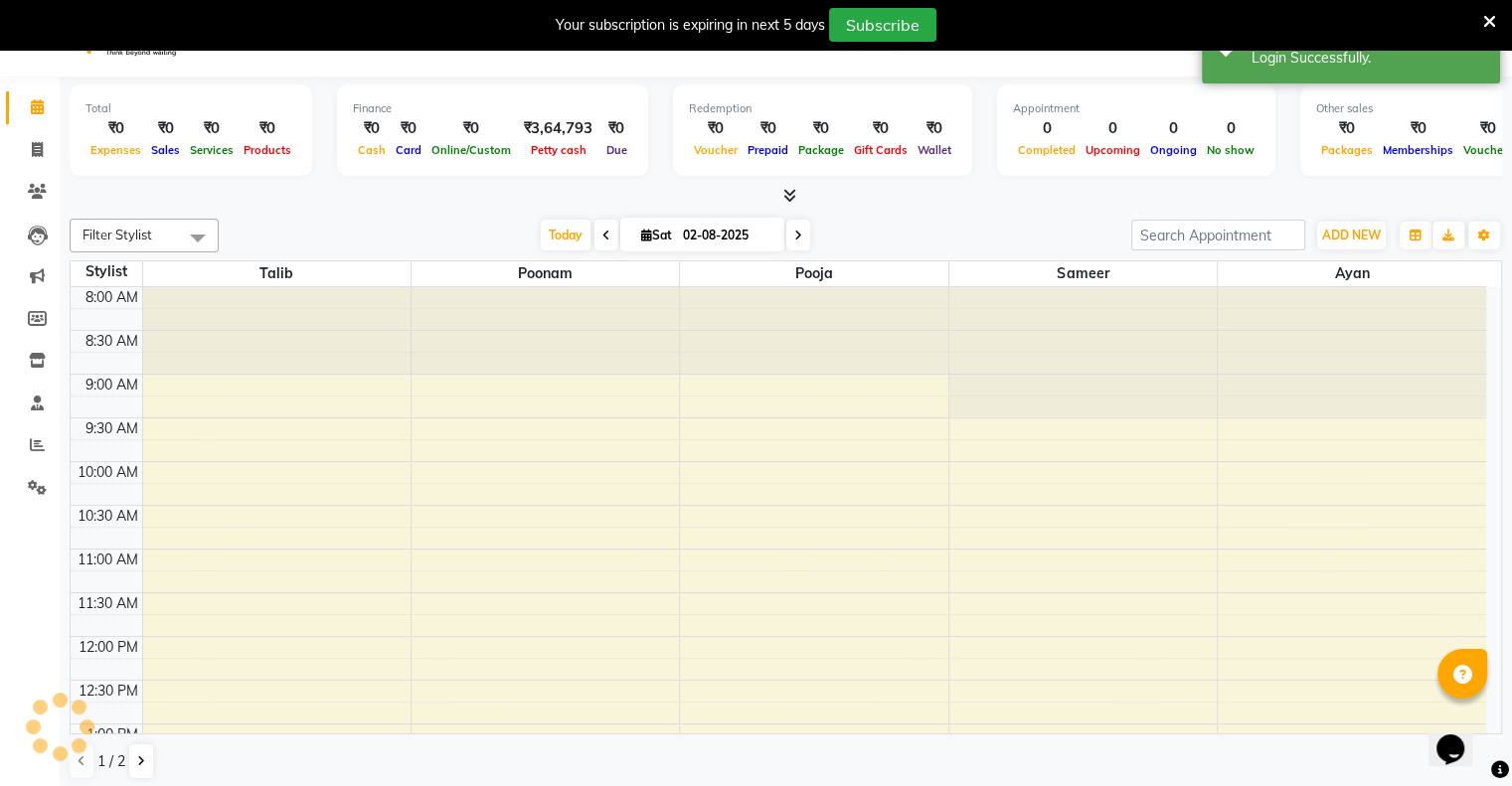 scroll, scrollTop: 0, scrollLeft: 0, axis: both 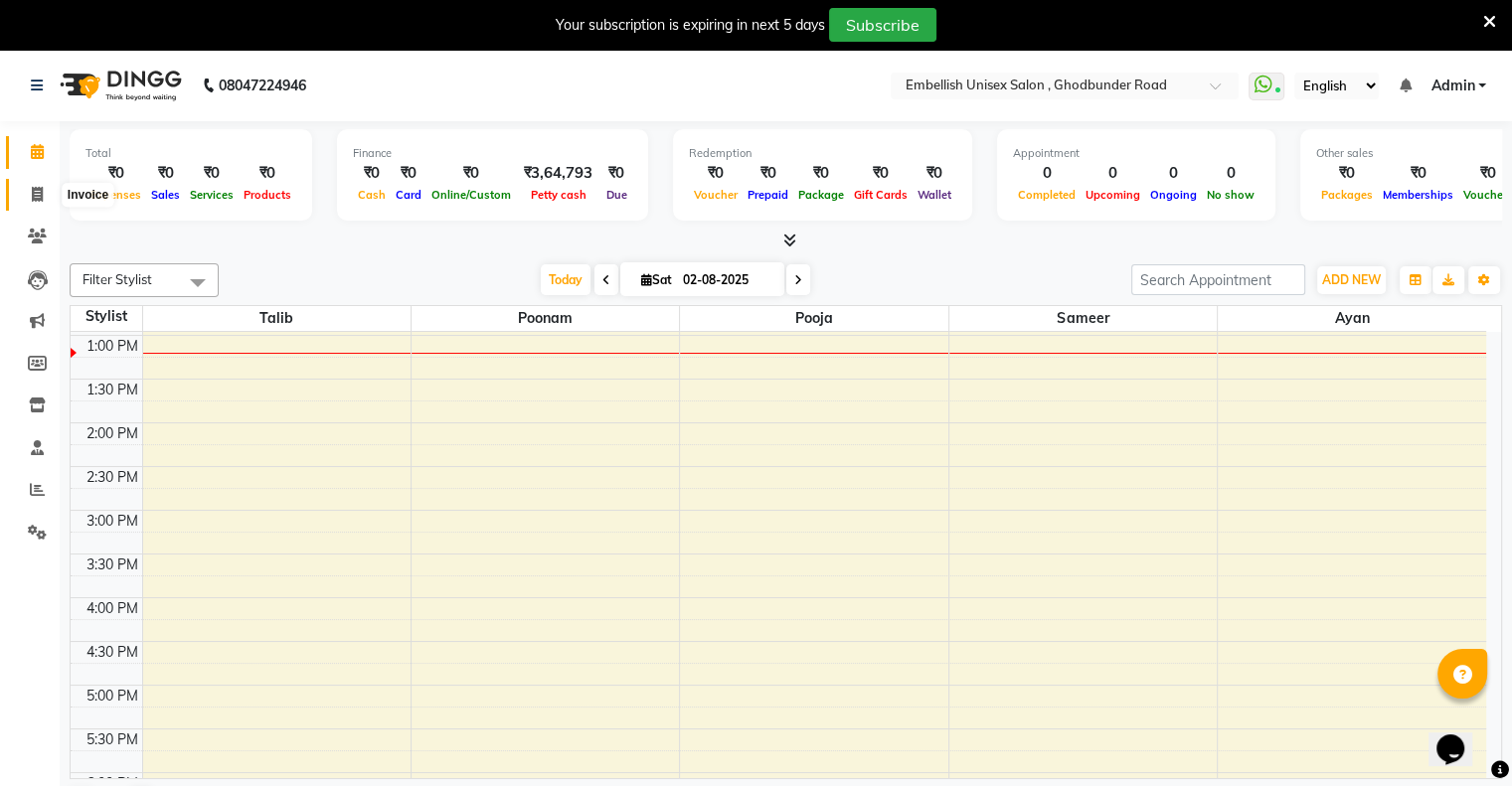 click 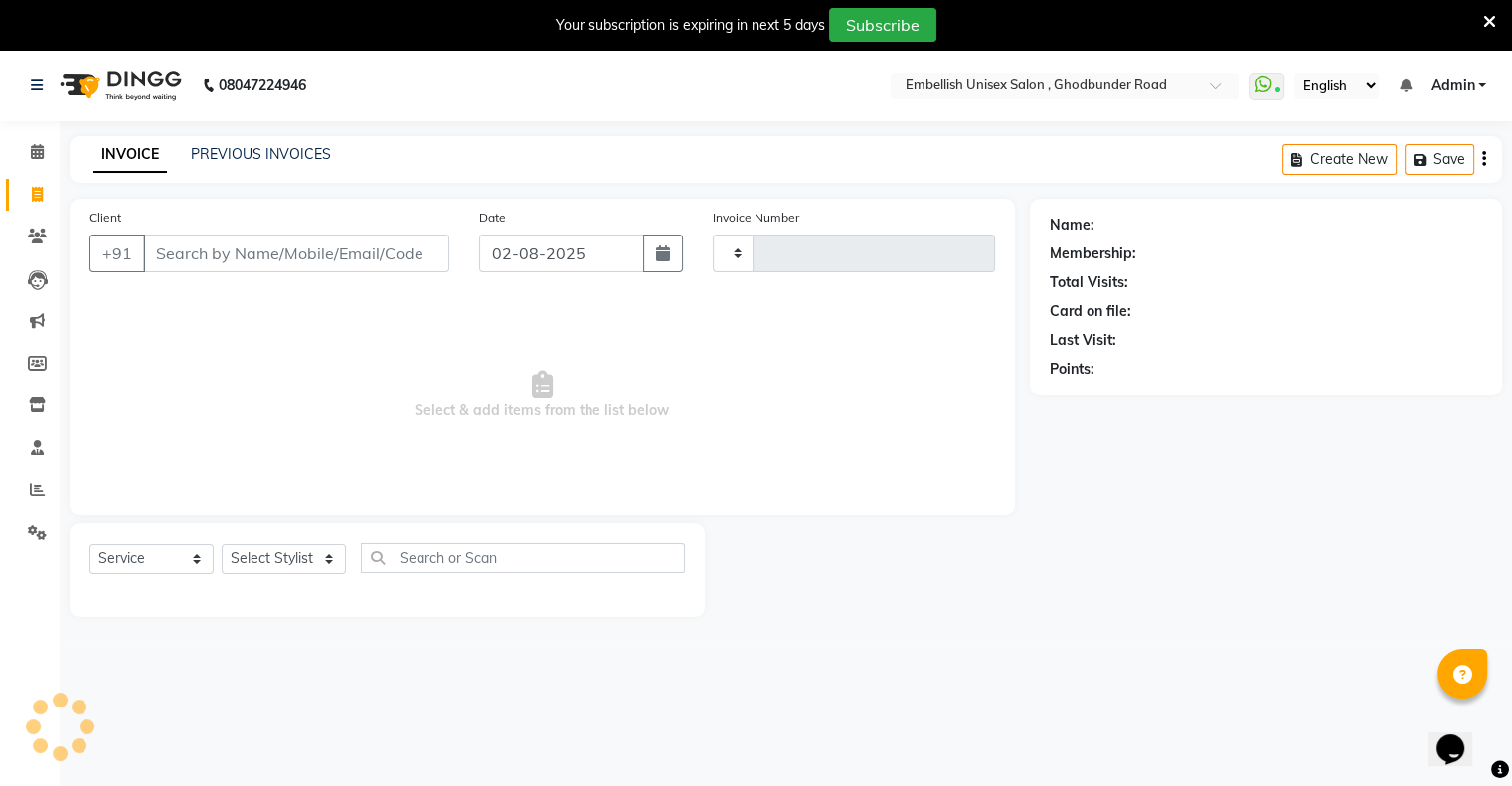 type on "0267" 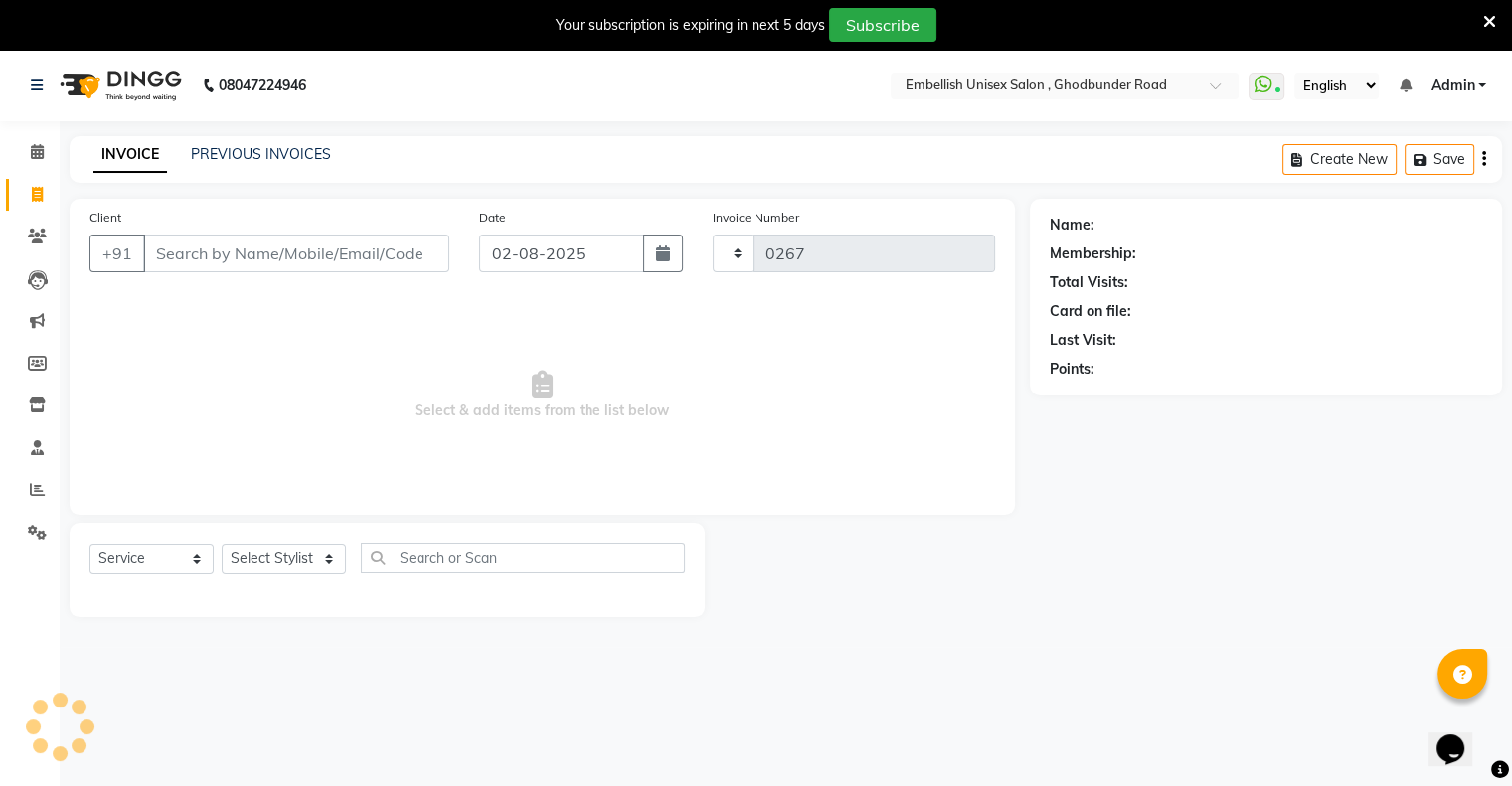 select on "6699" 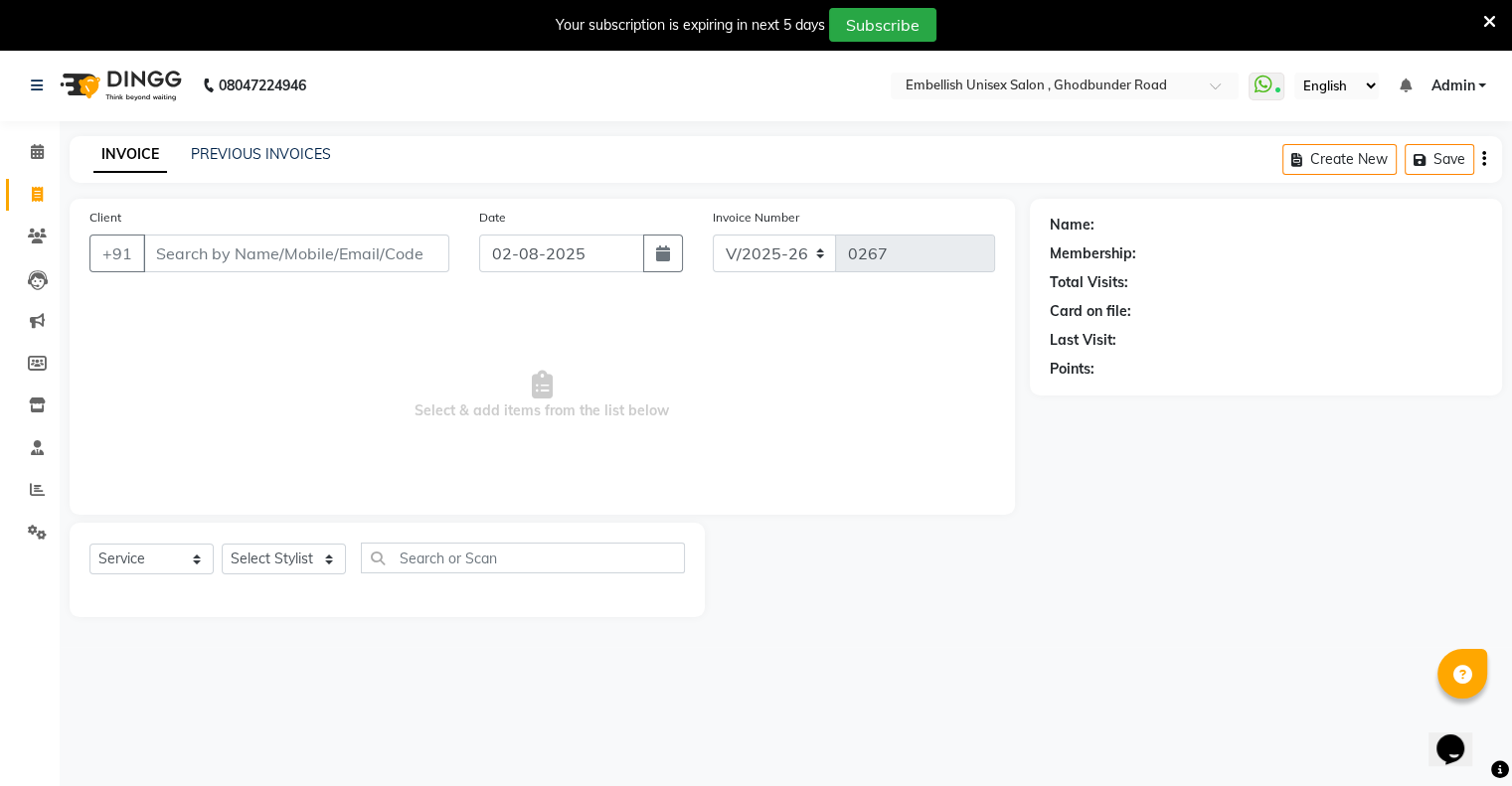 click on "Client" at bounding box center [296, 253] 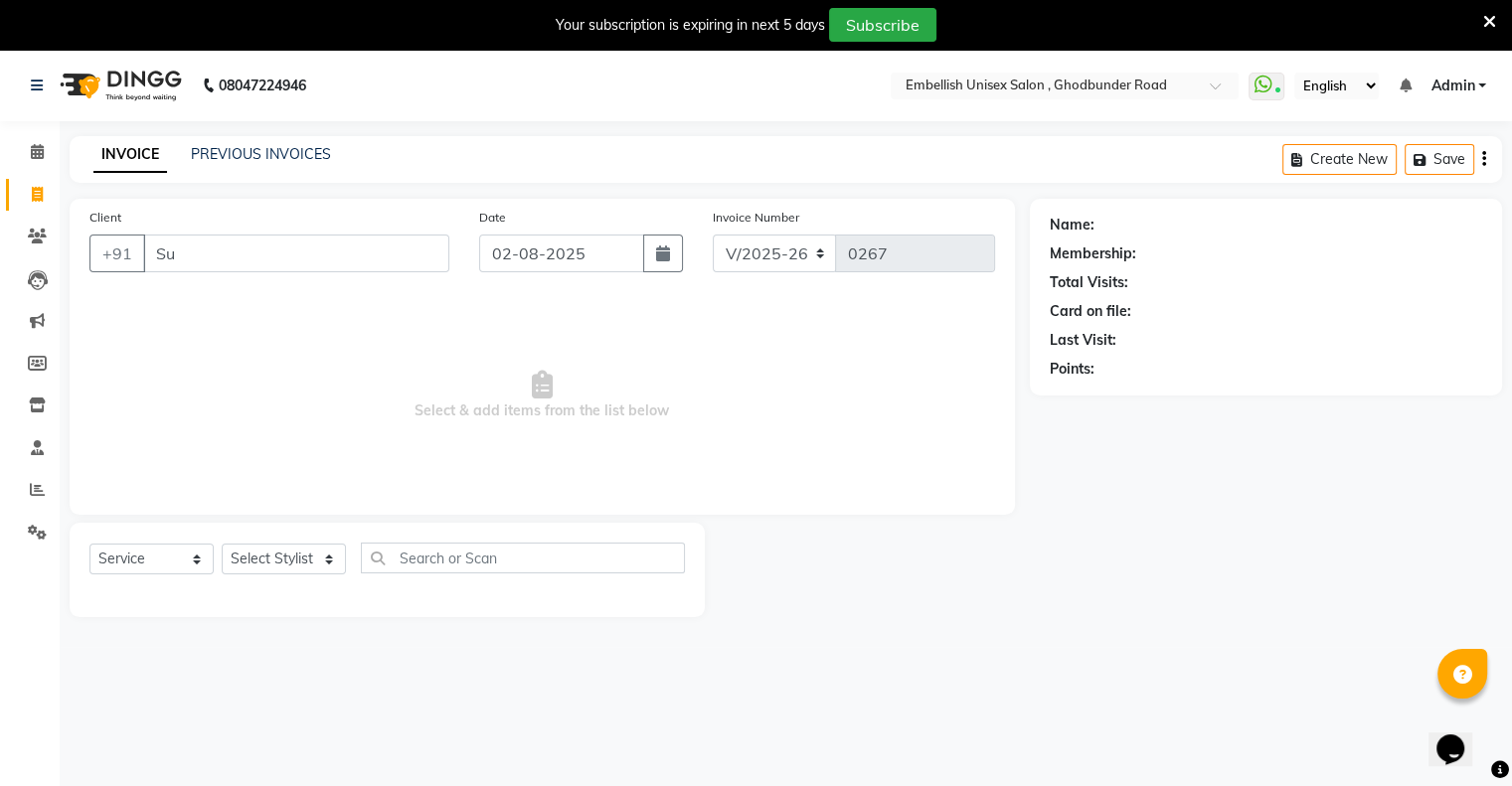 type on "S" 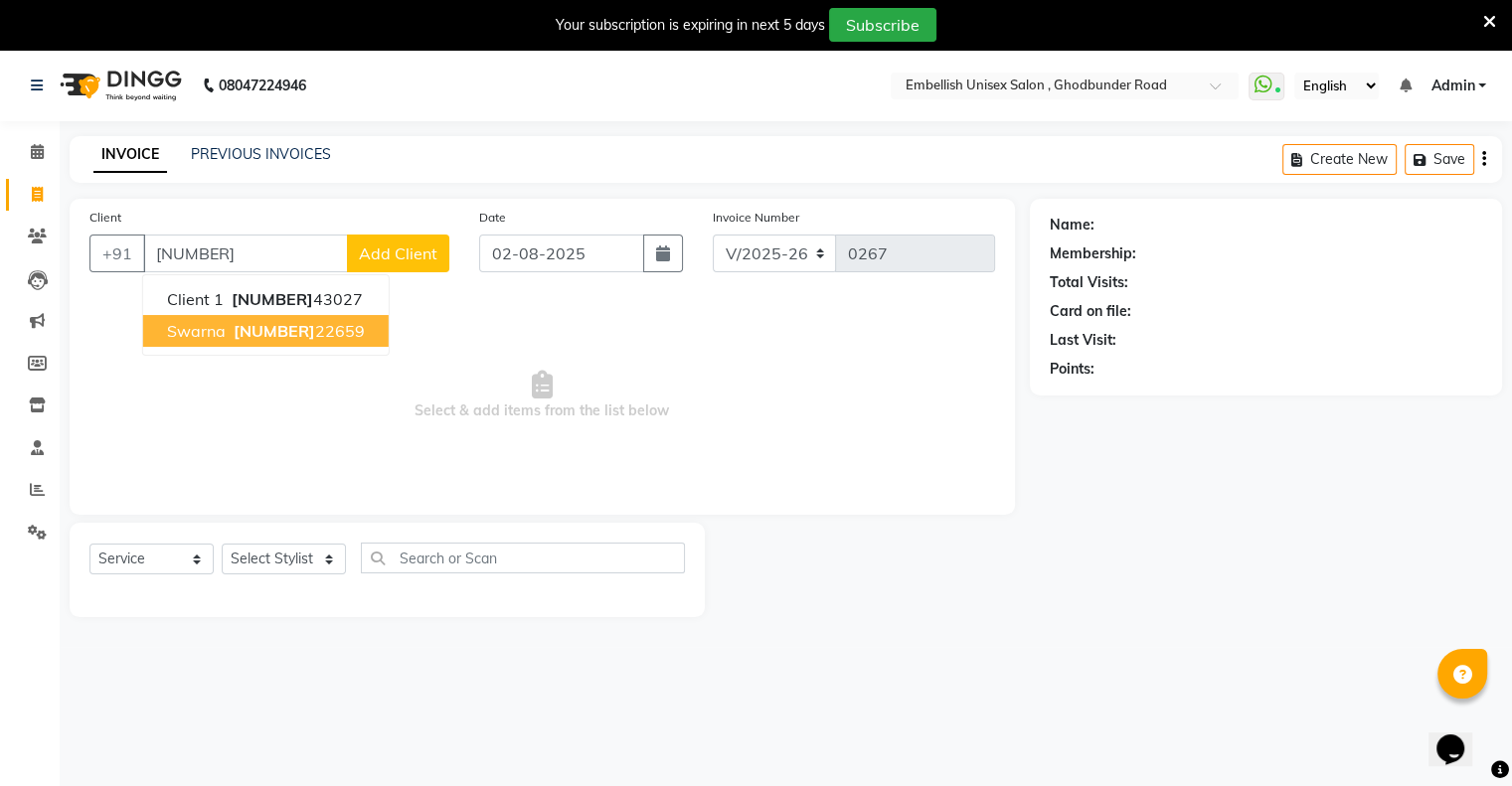 click on "[NUMBER]" at bounding box center [274, 331] 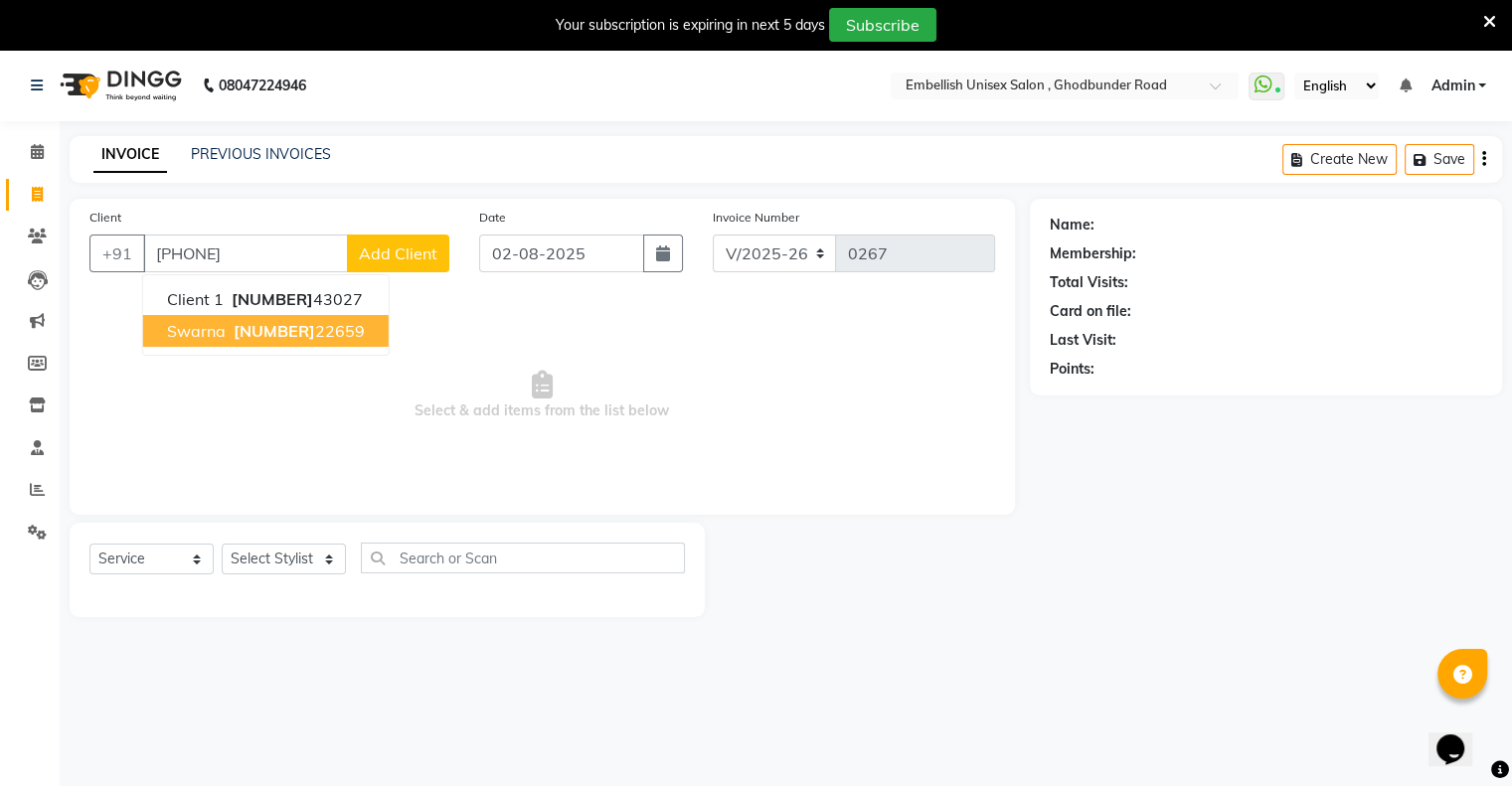 type on "[PHONE]" 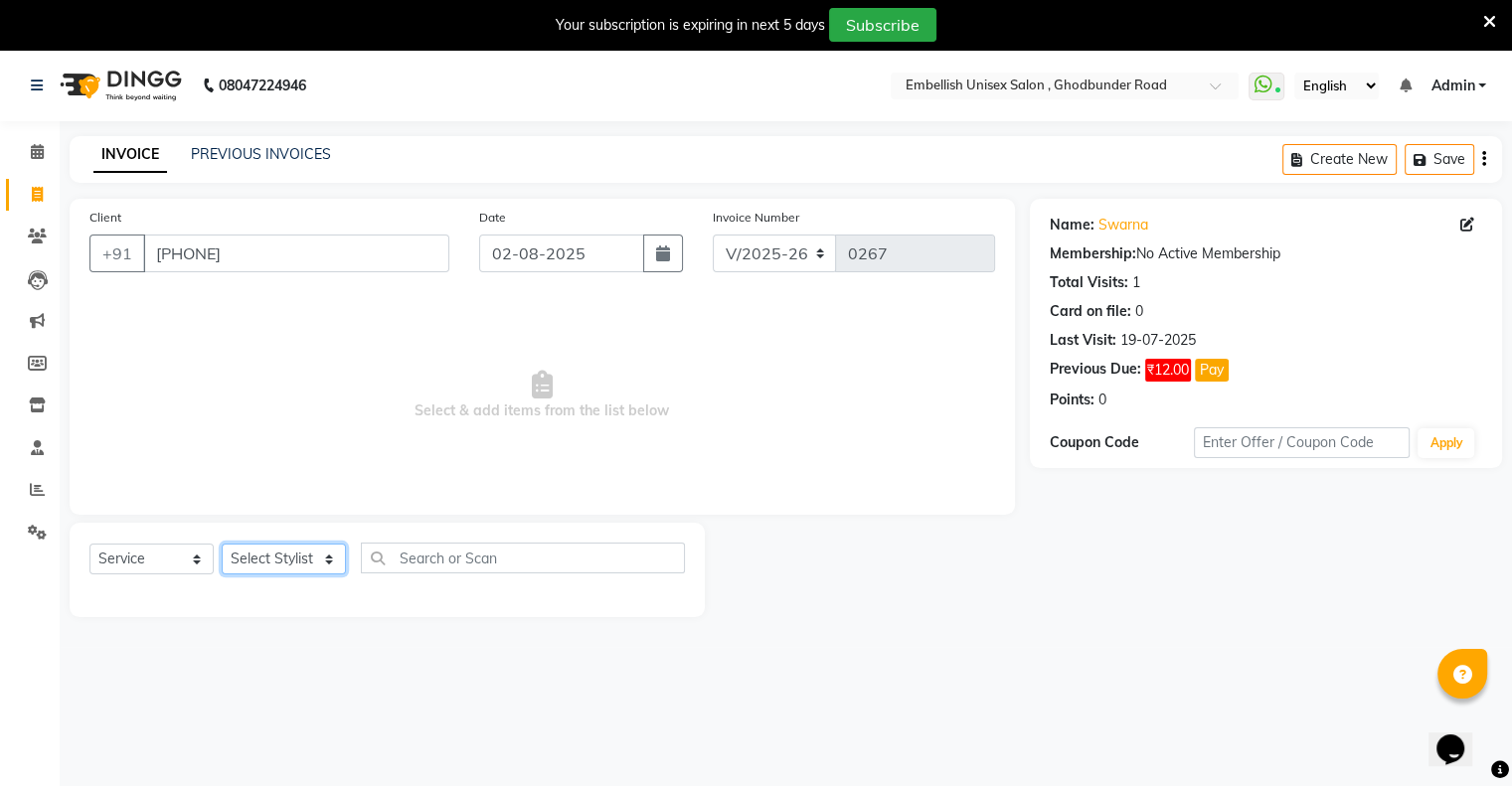 click on "Select Stylist [NAME] [NAME] [NAME] [NAME] [NAME]" 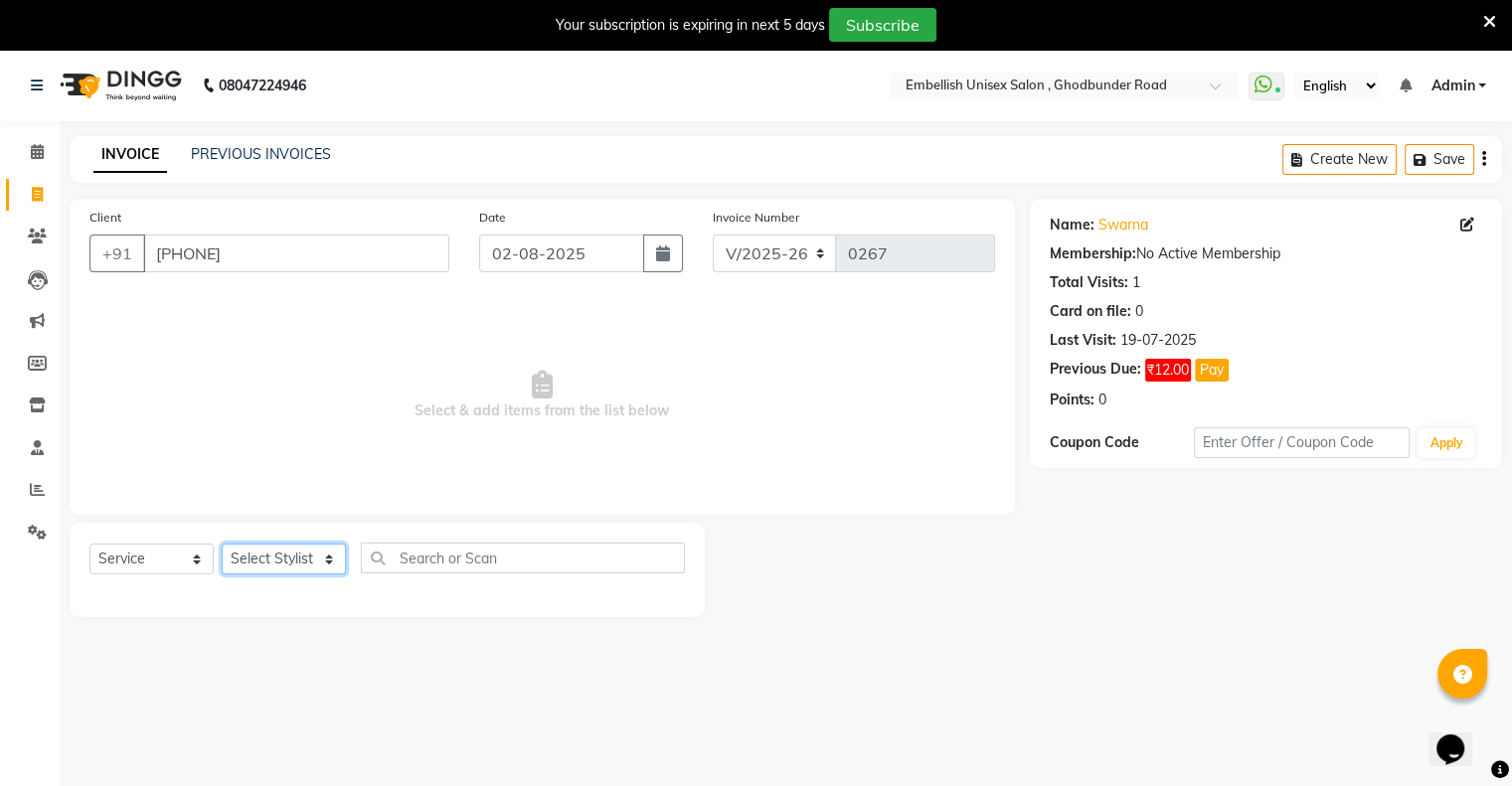 select on "86750" 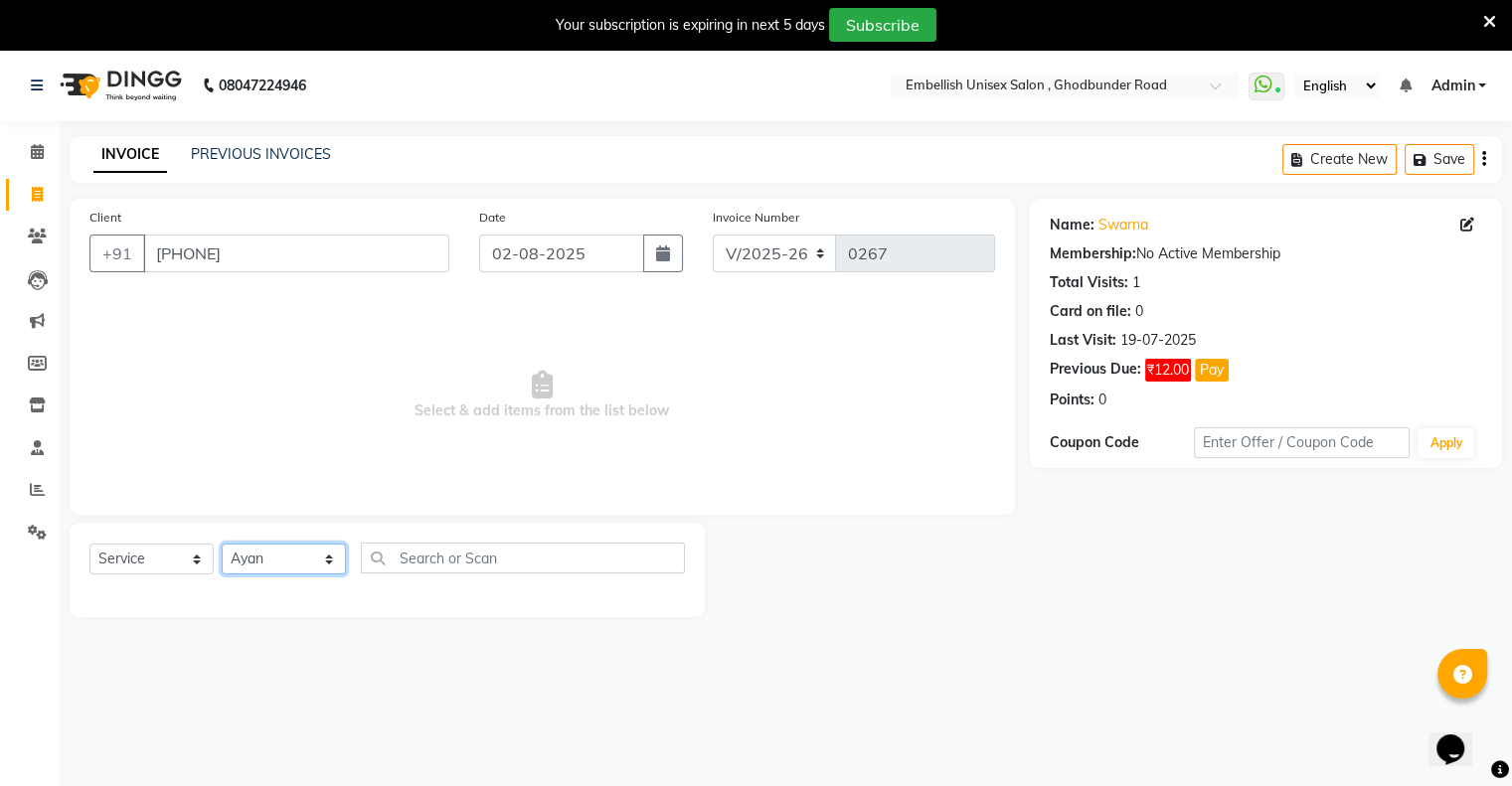 click on "Select Stylist [NAME] [NAME] [NAME] [NAME] [NAME]" 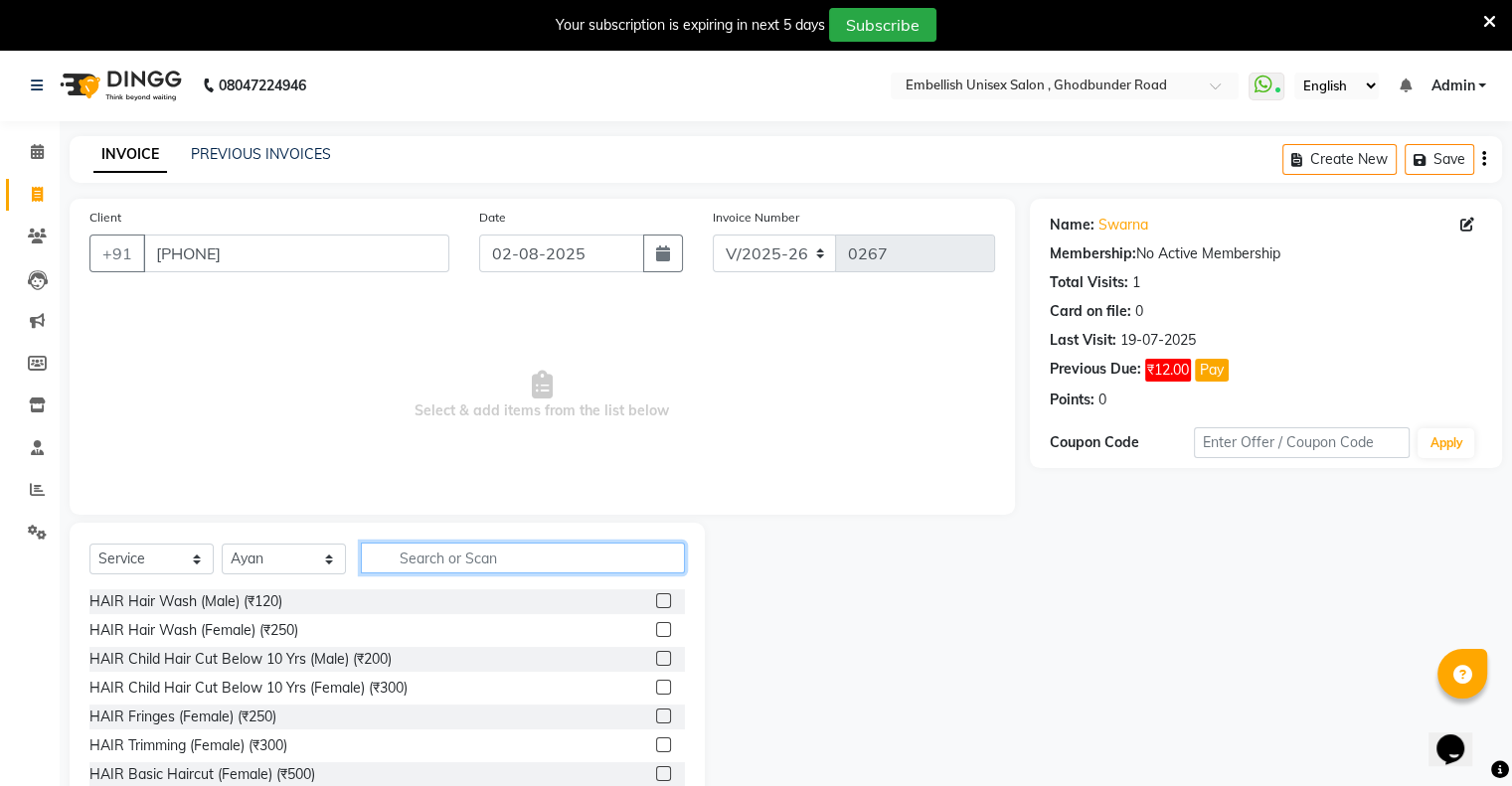 click 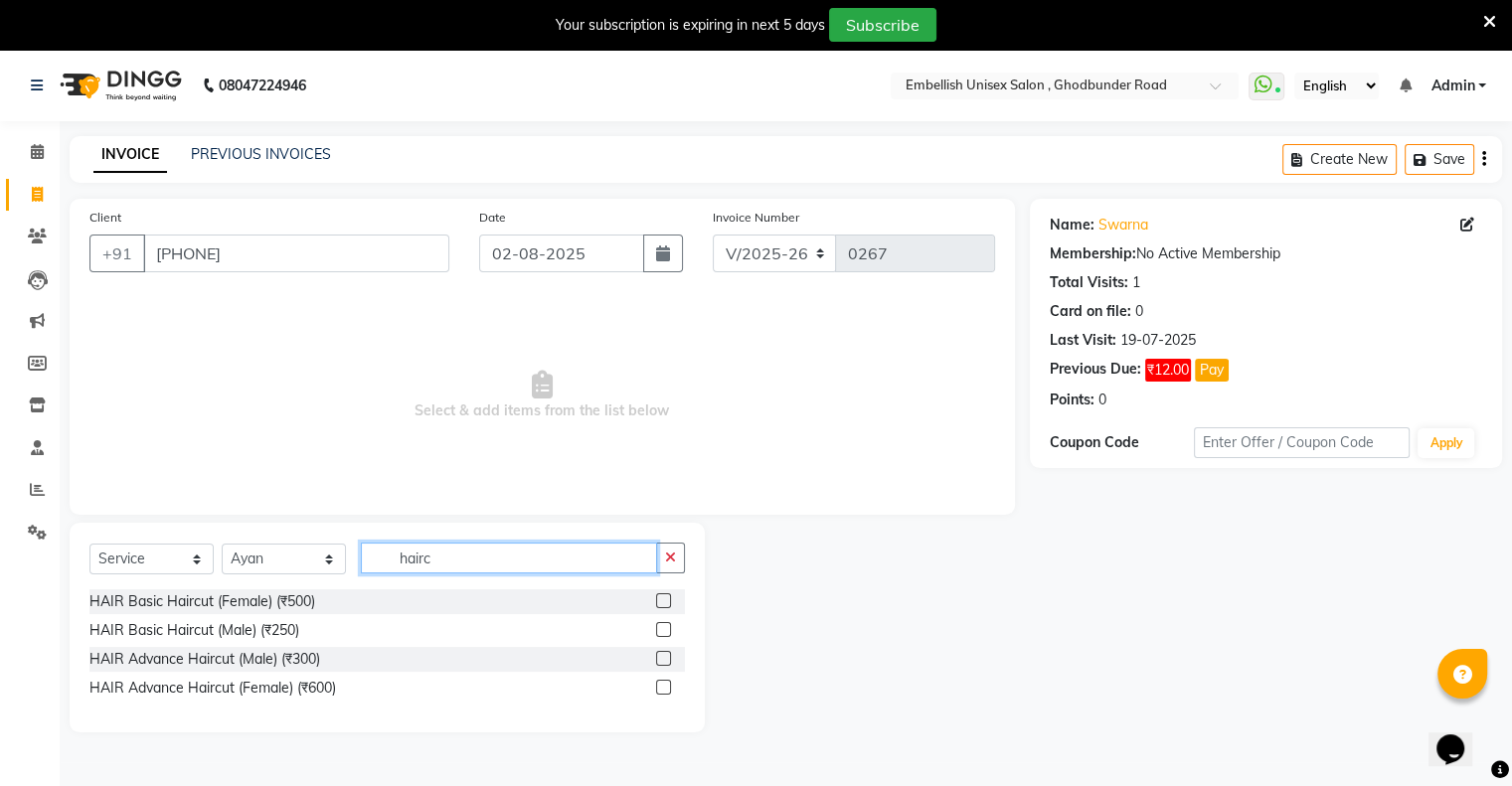 type on "hairc" 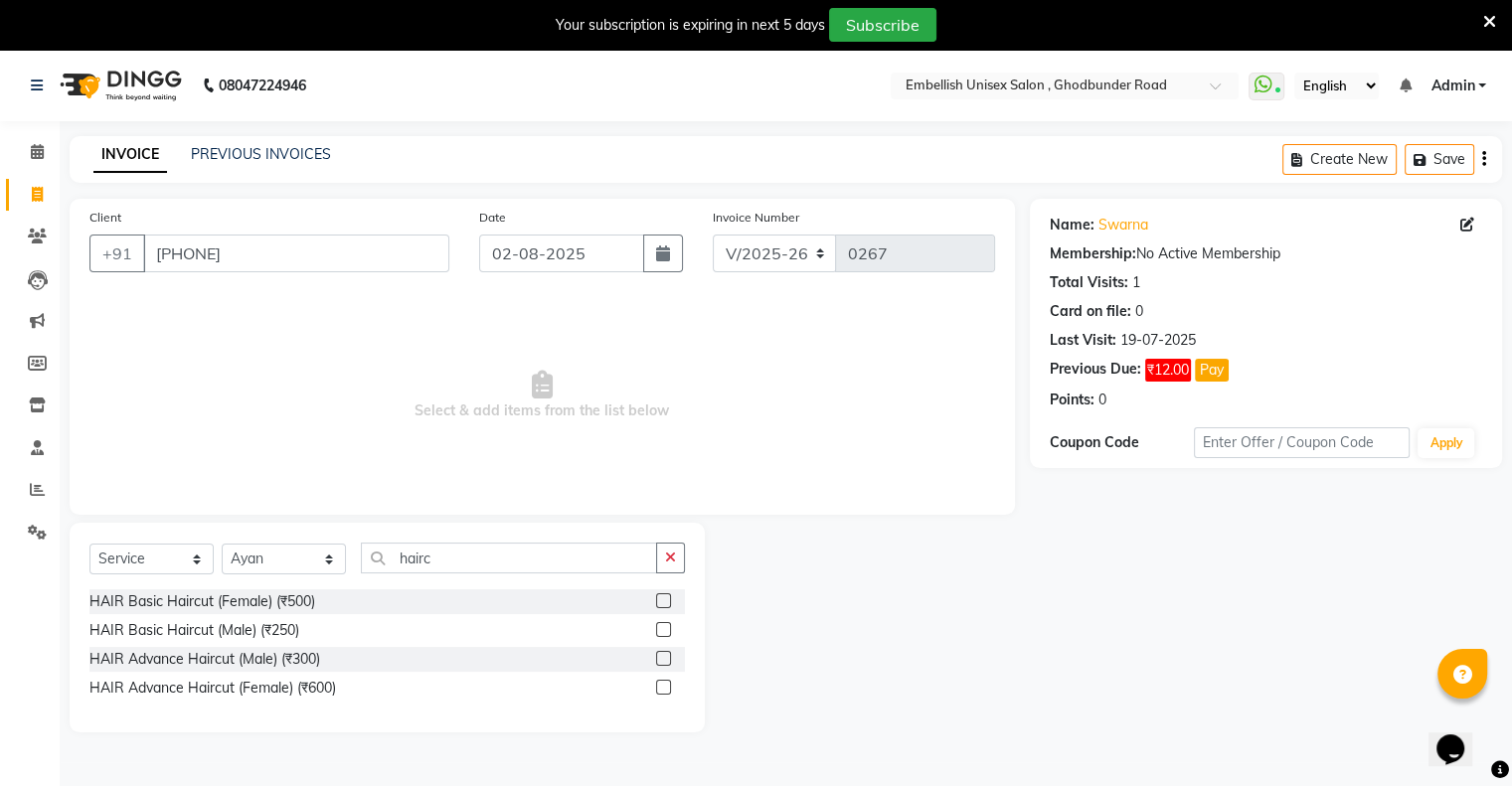 click 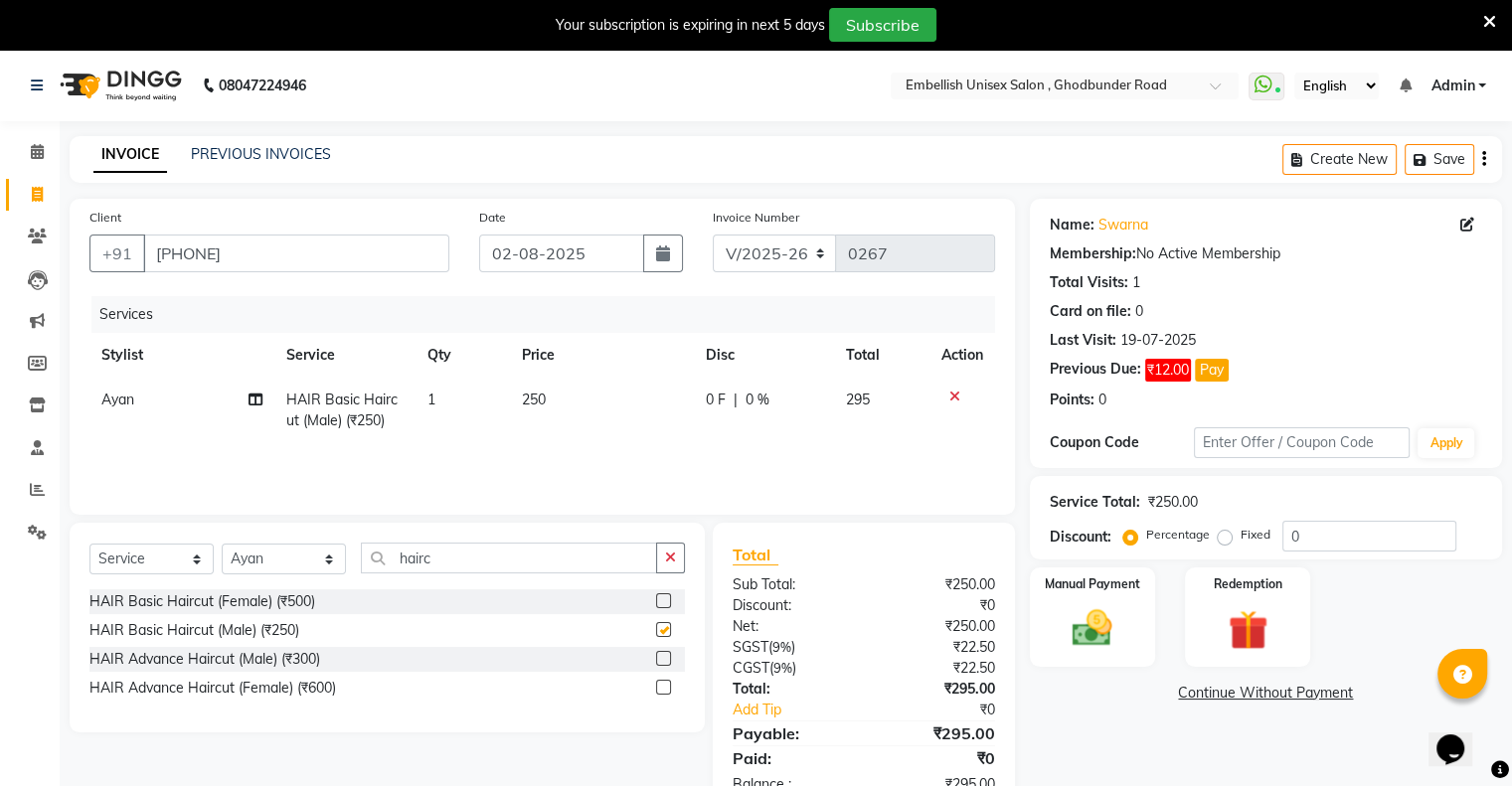 checkbox on "false" 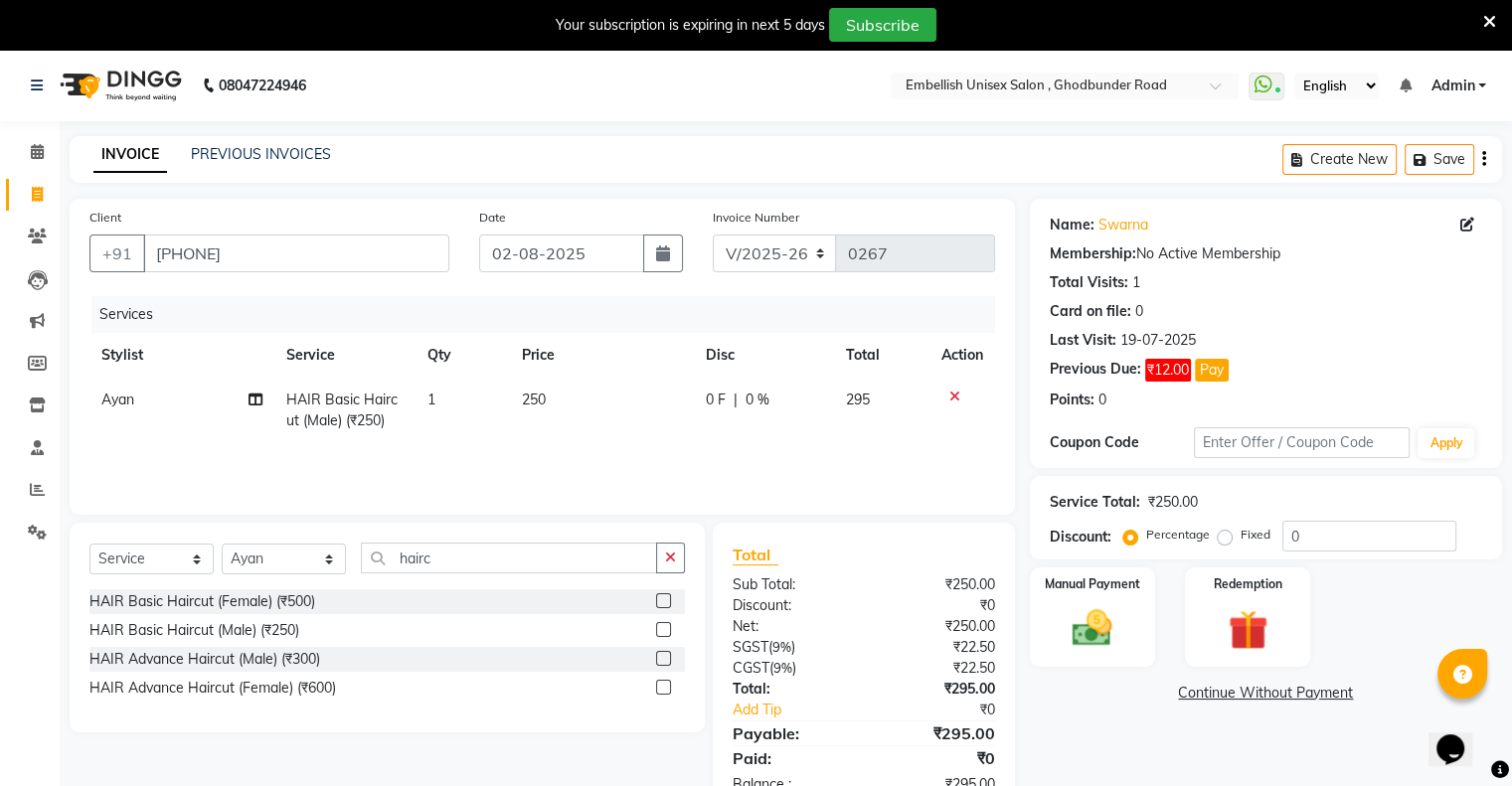 click on "Fixed" 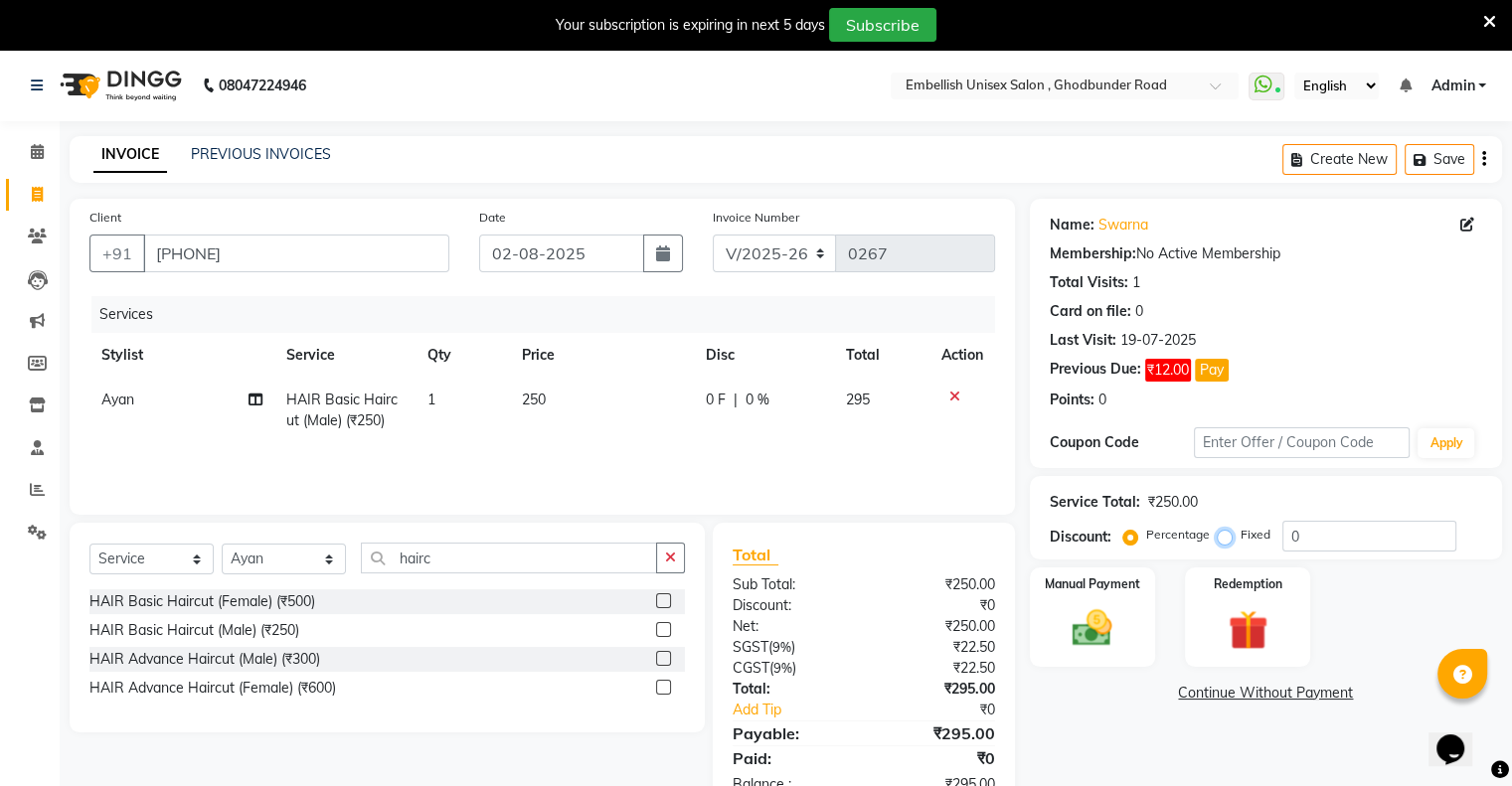 click on "Fixed" at bounding box center (1229, 535) 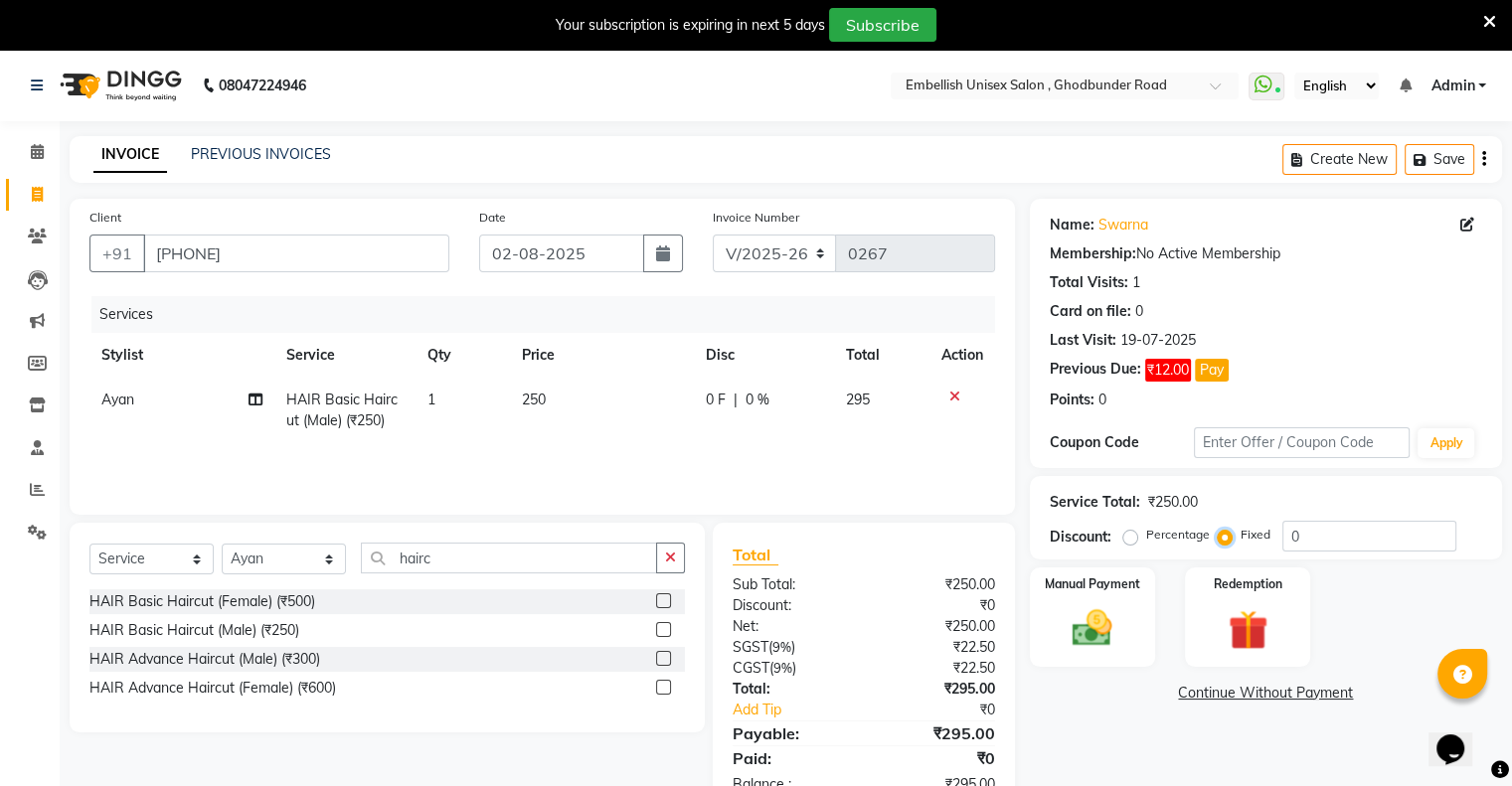 scroll, scrollTop: 59, scrollLeft: 0, axis: vertical 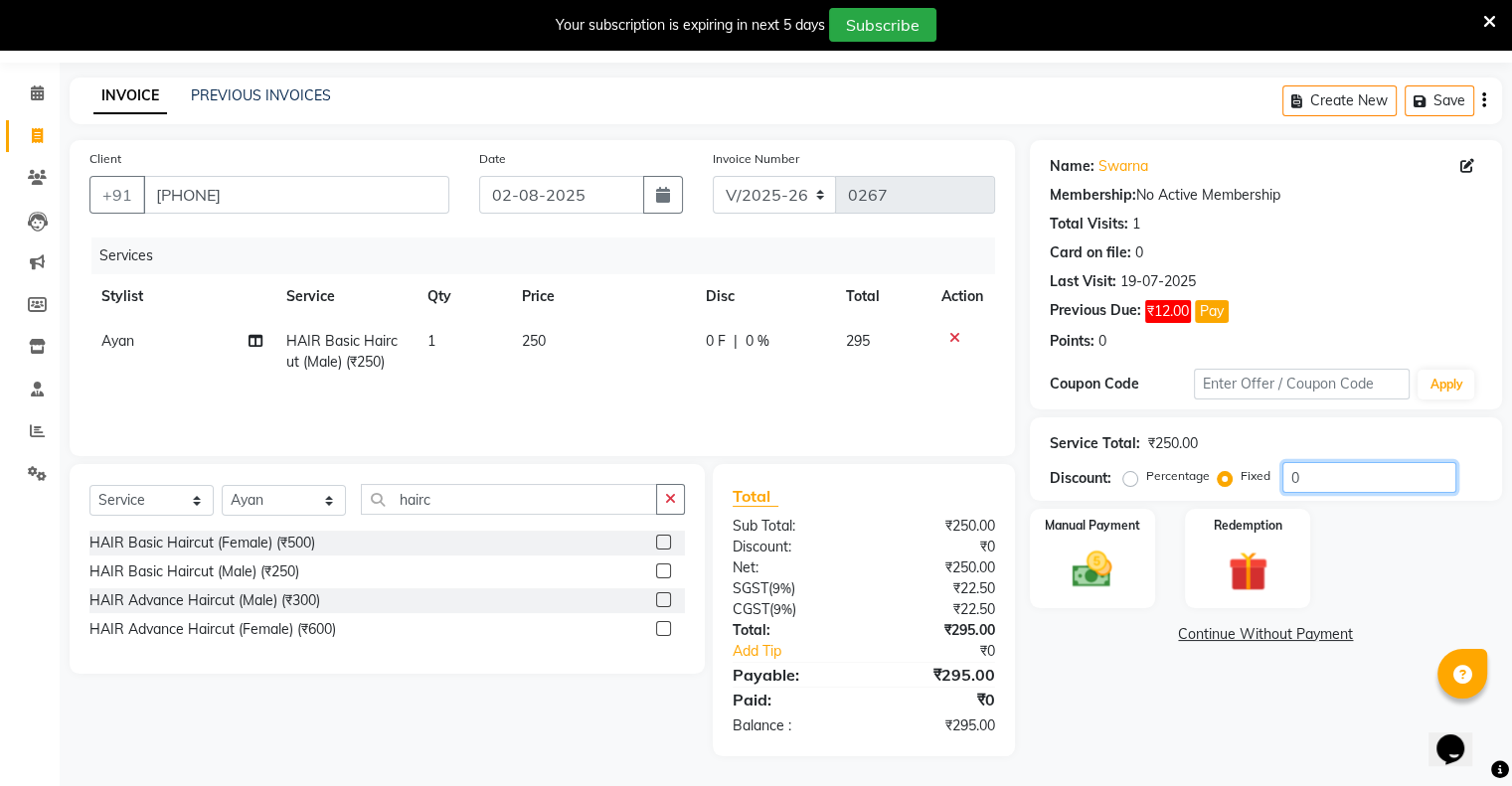click on "0" 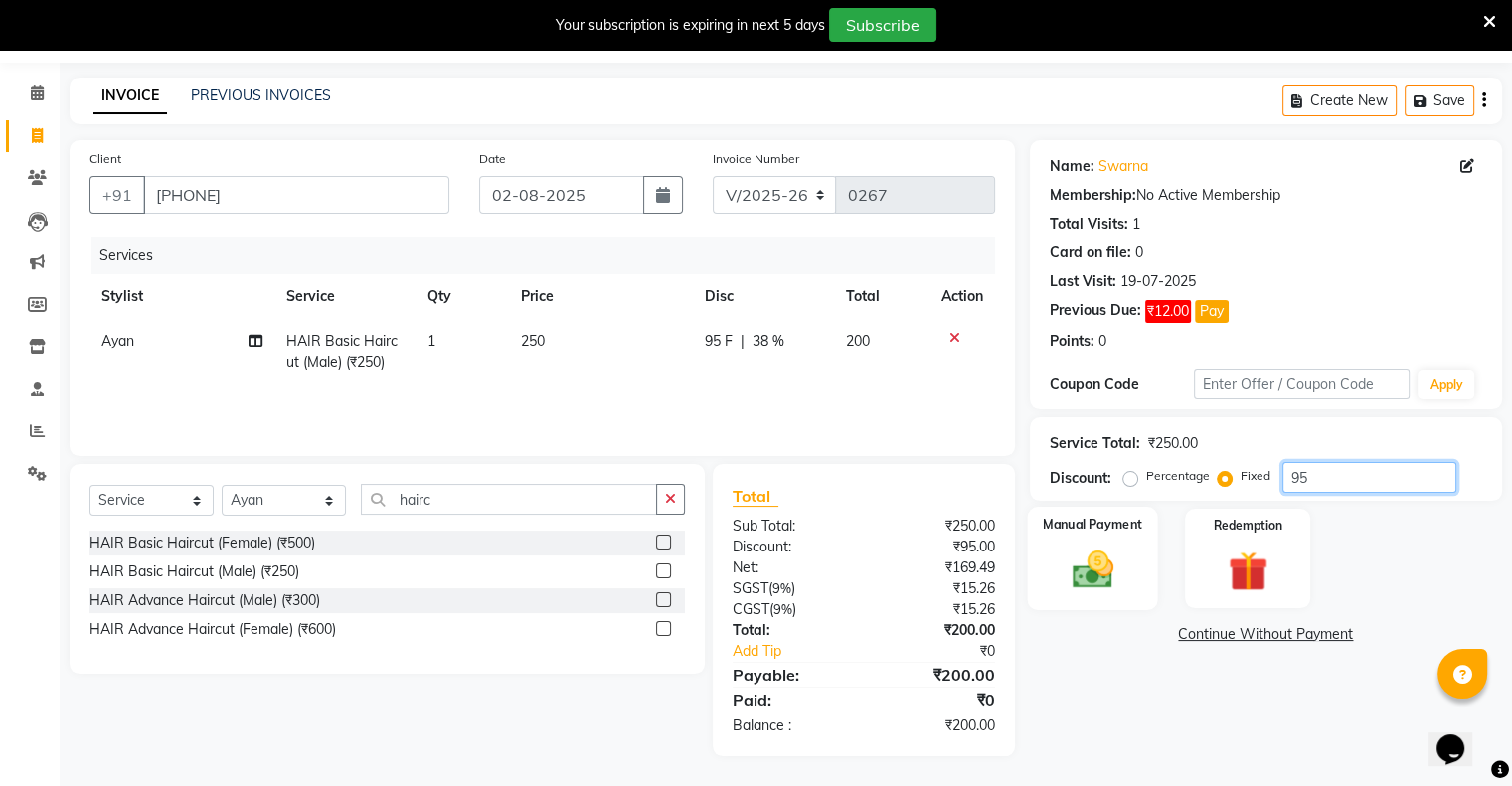 type on "95" 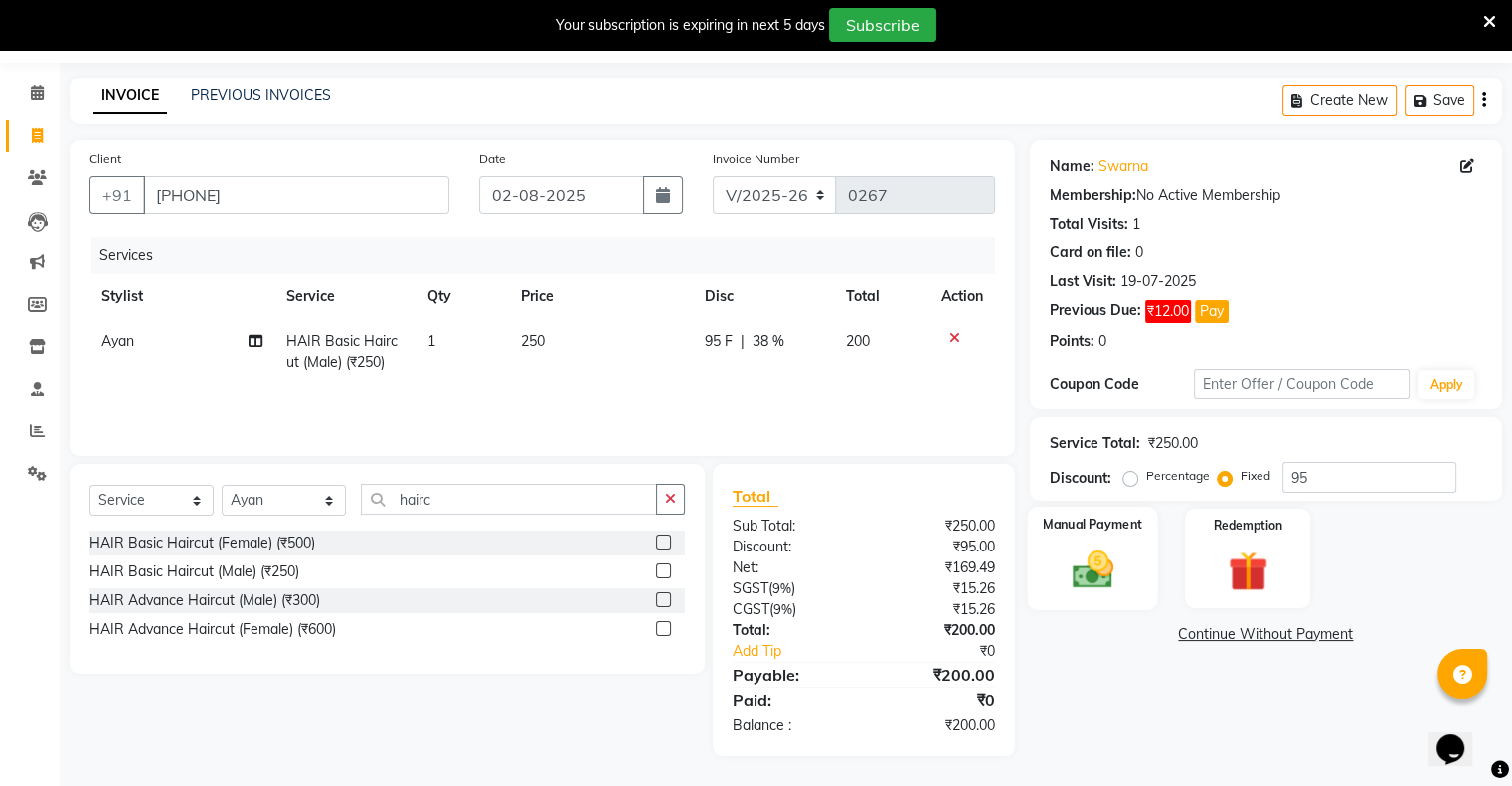 click 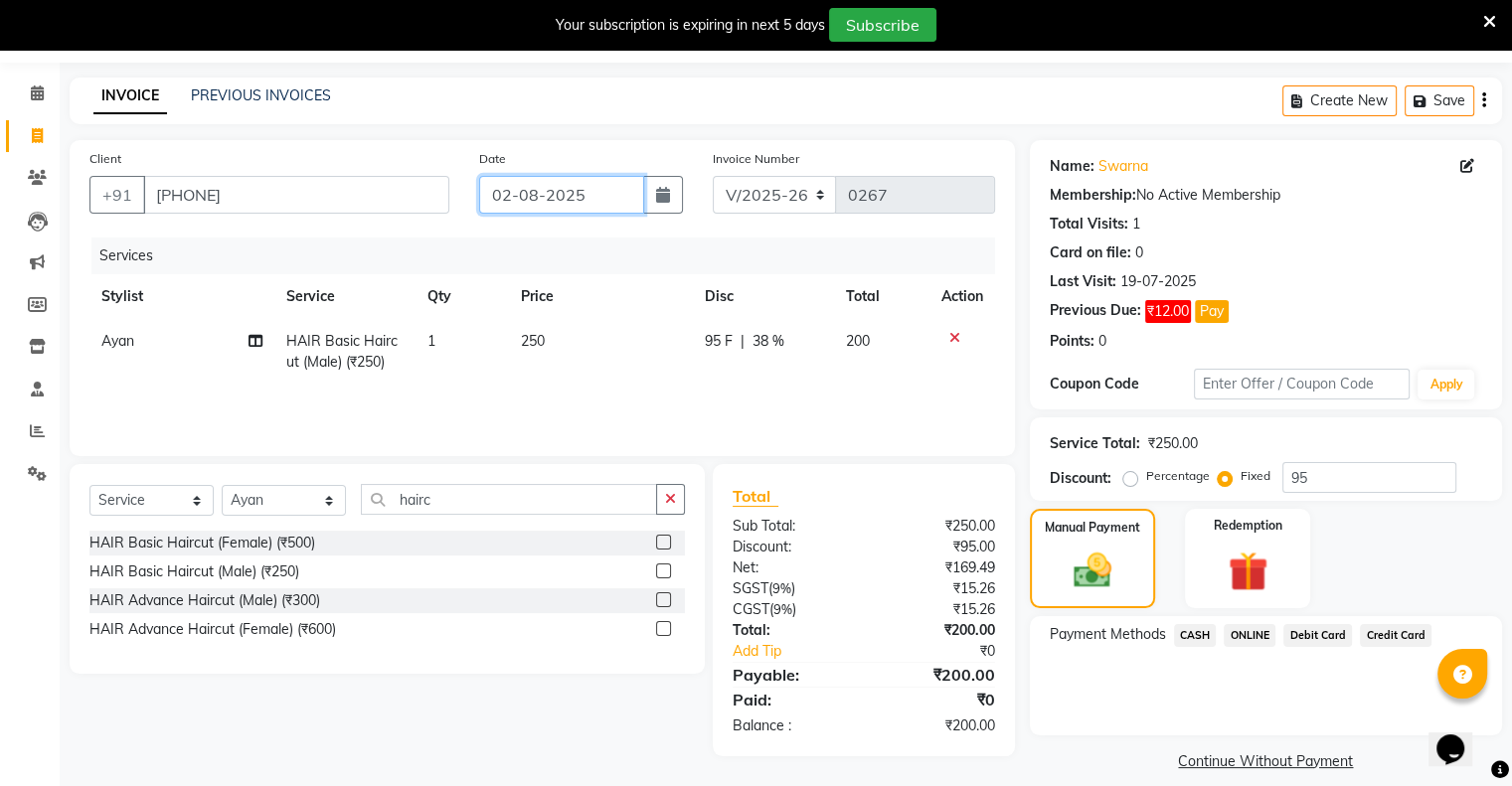 click on "02-08-2025" 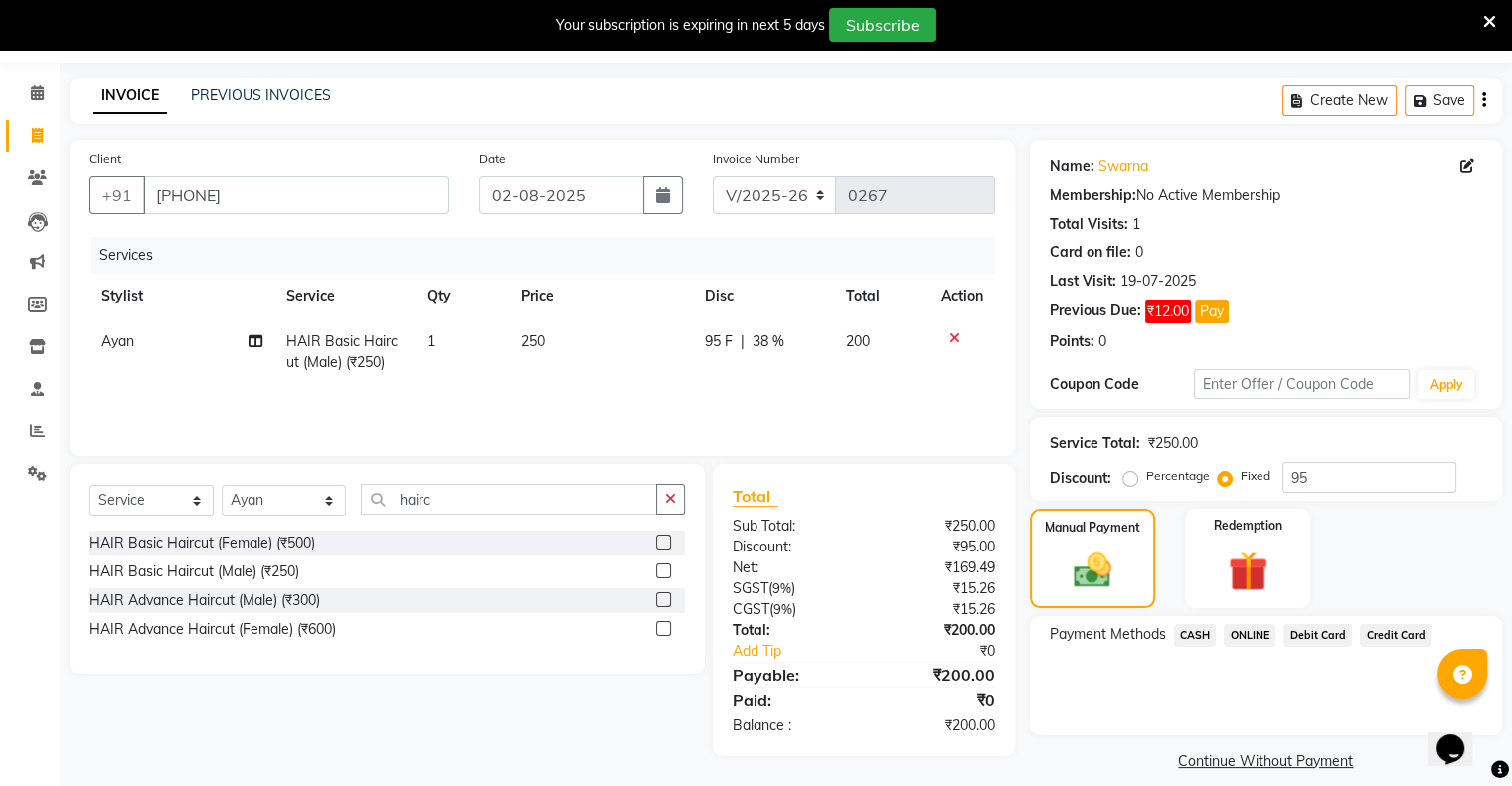 select on "8" 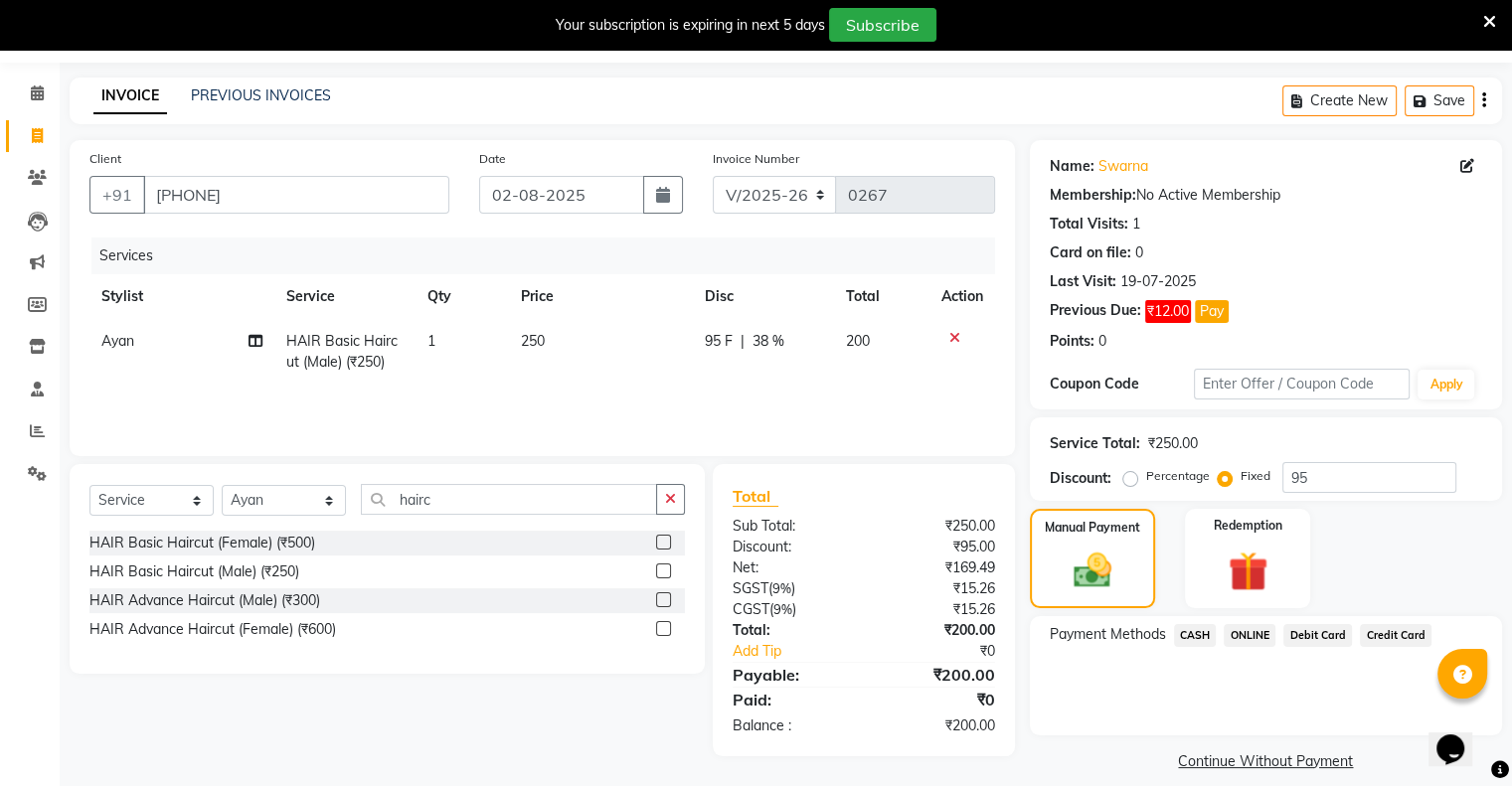select on "2025" 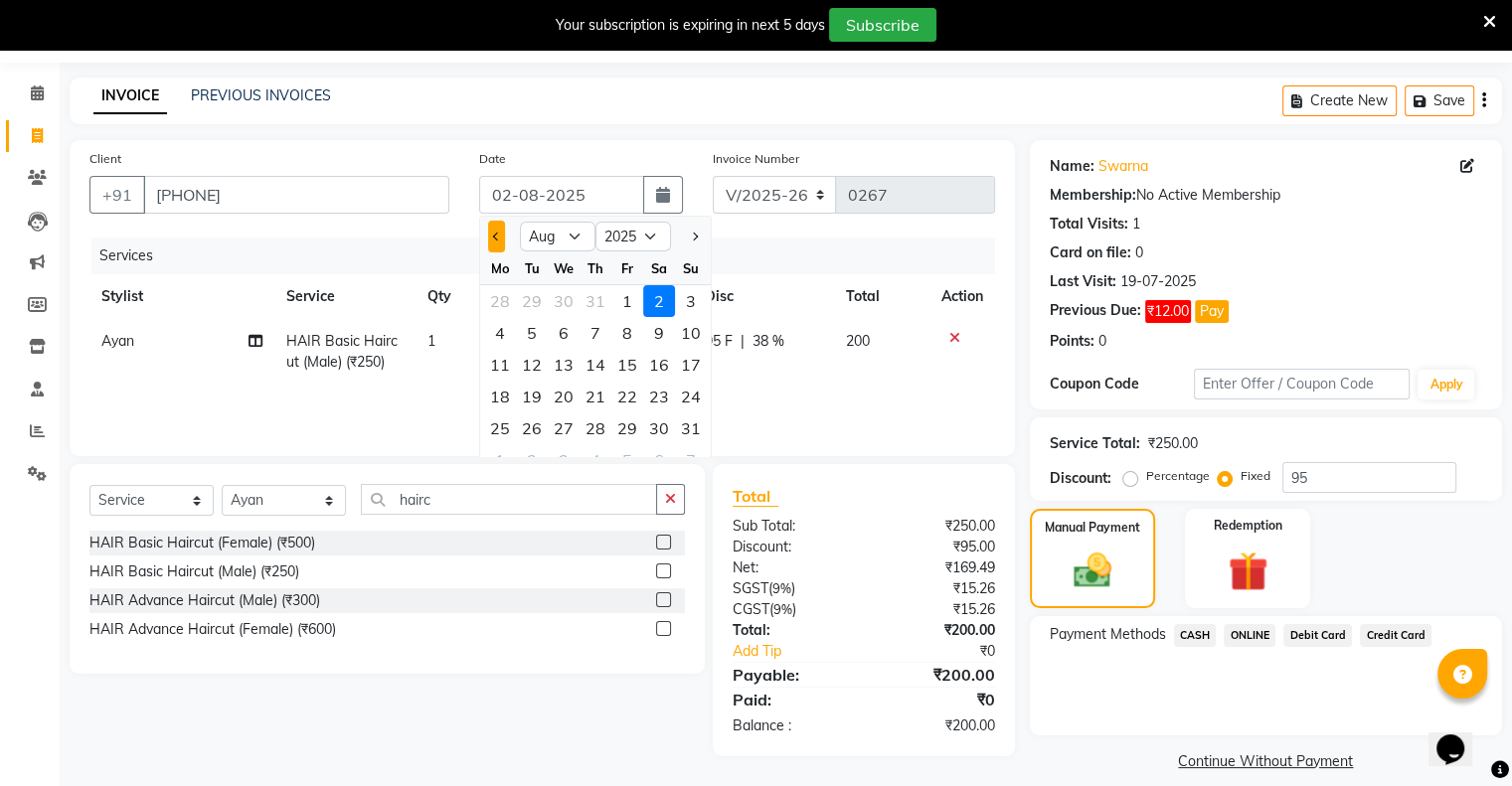 click 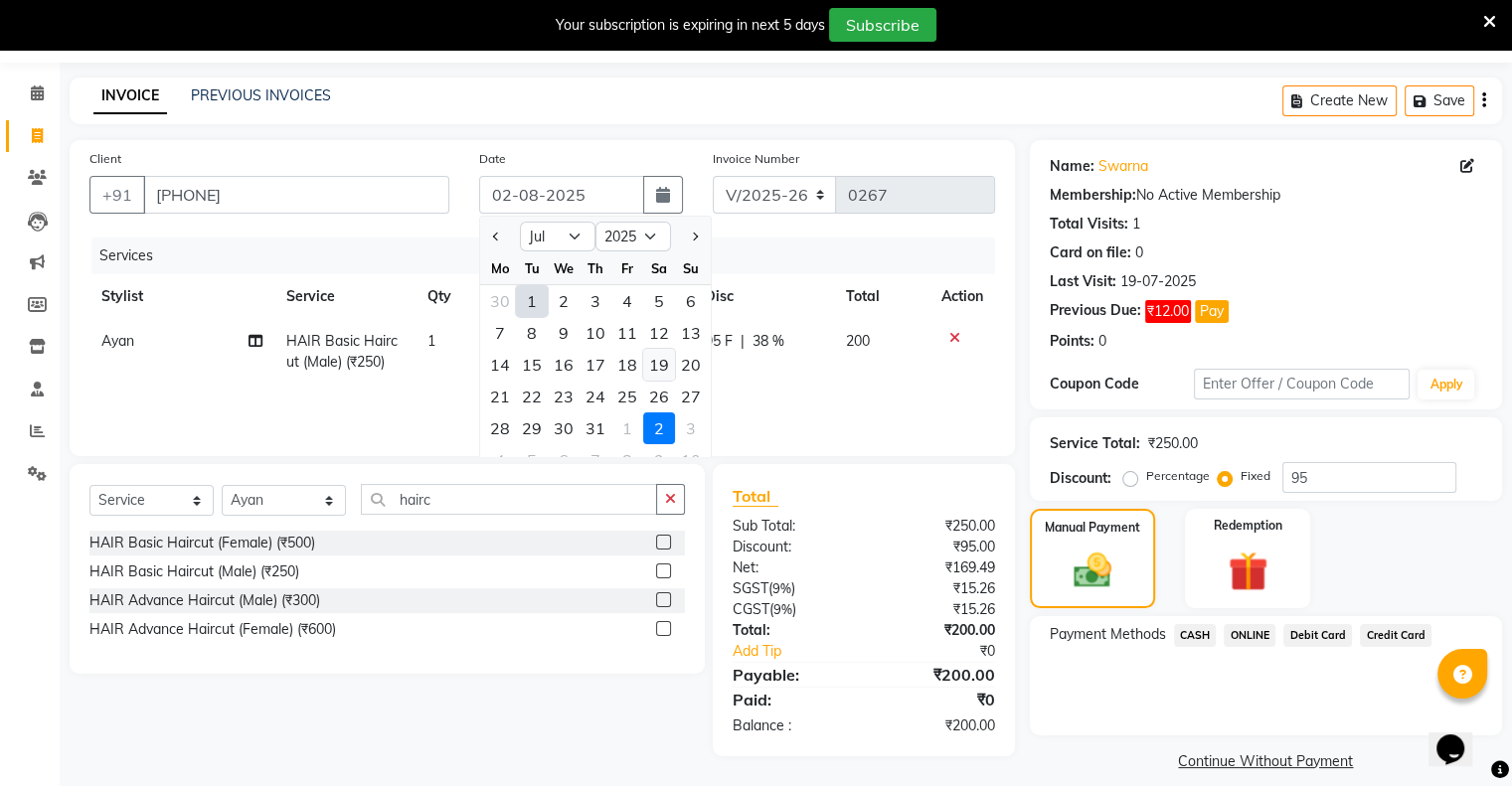 click on "19" 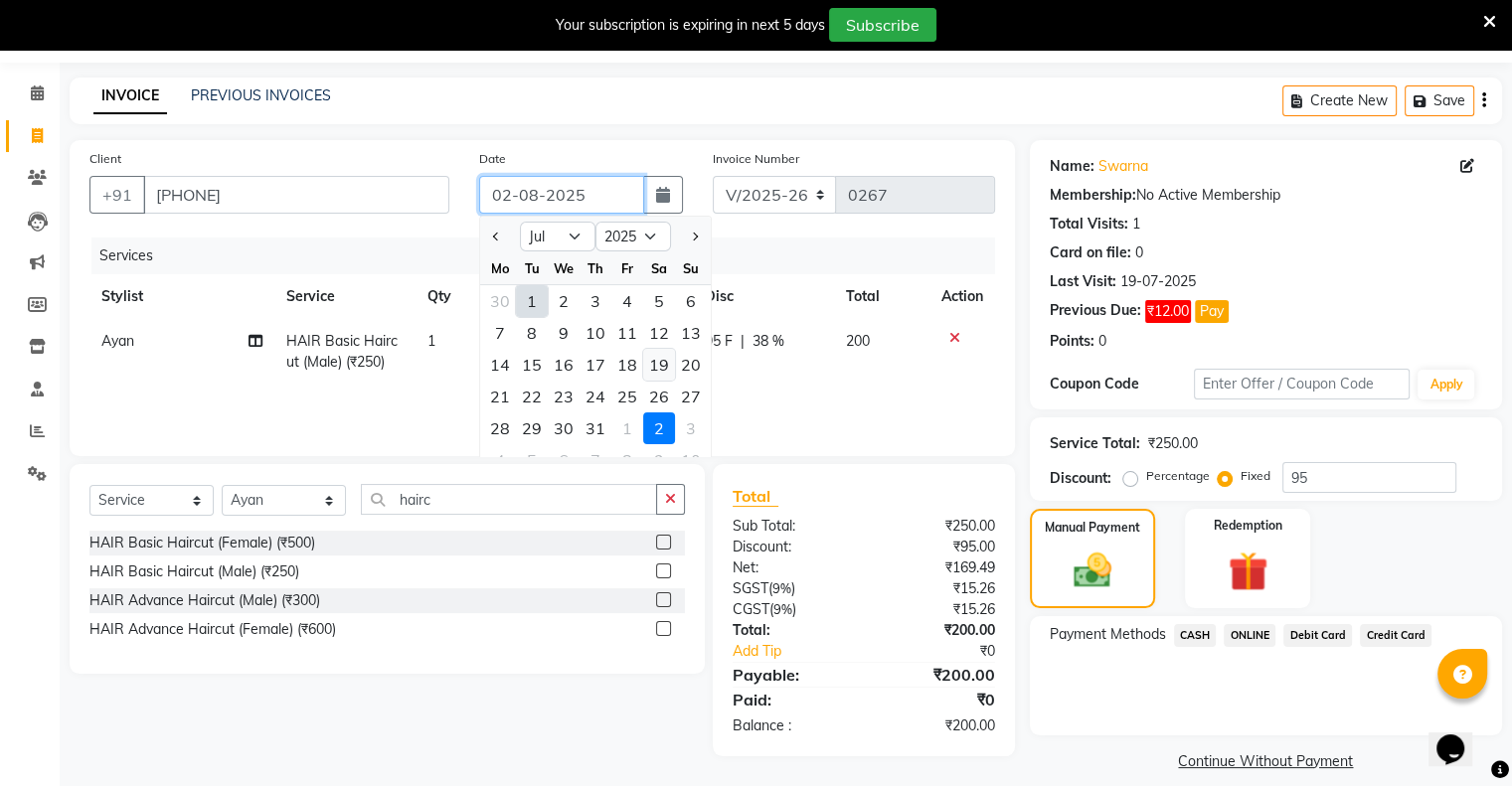 type on "19-07-2025" 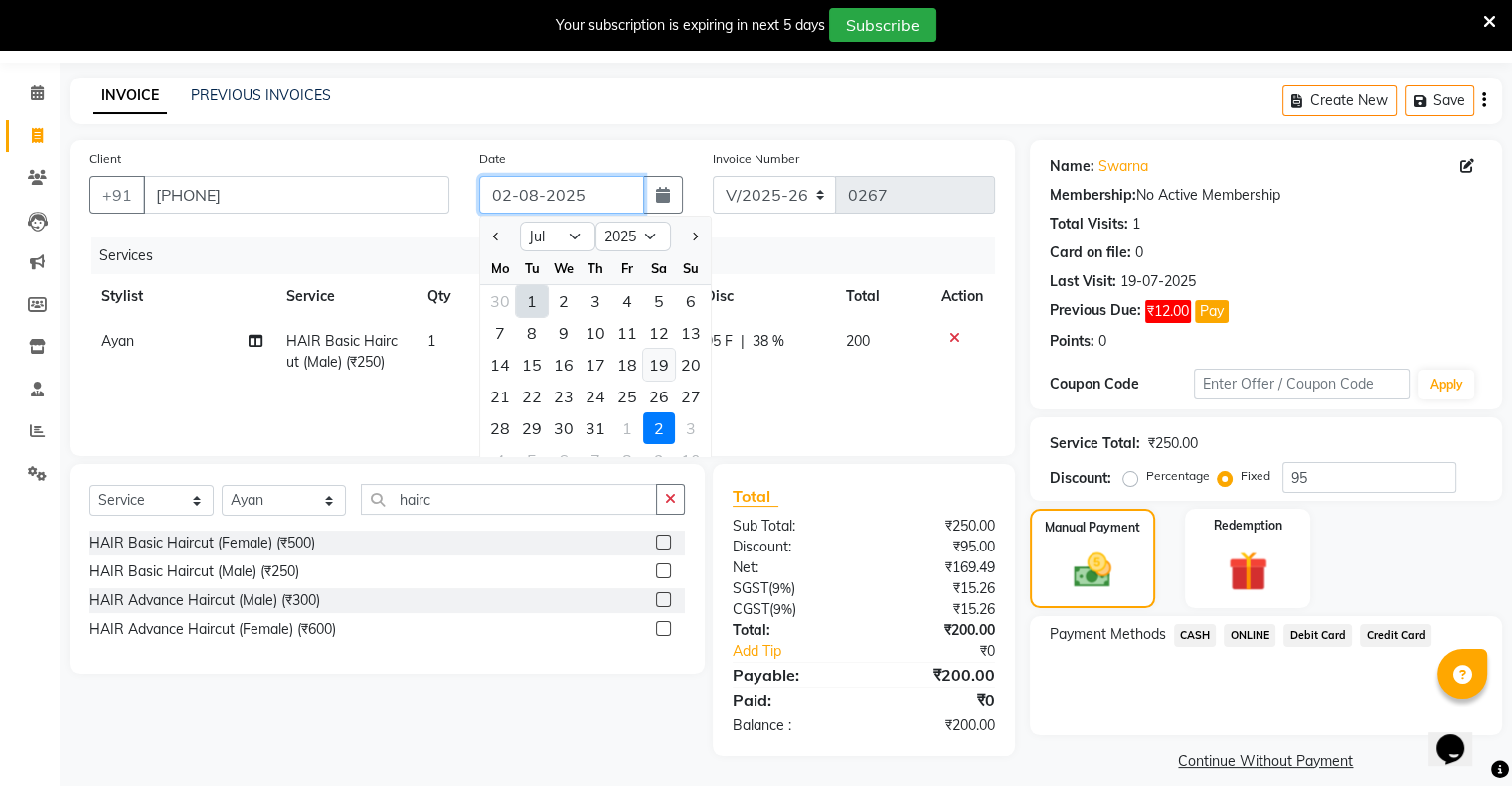 radio on "true" 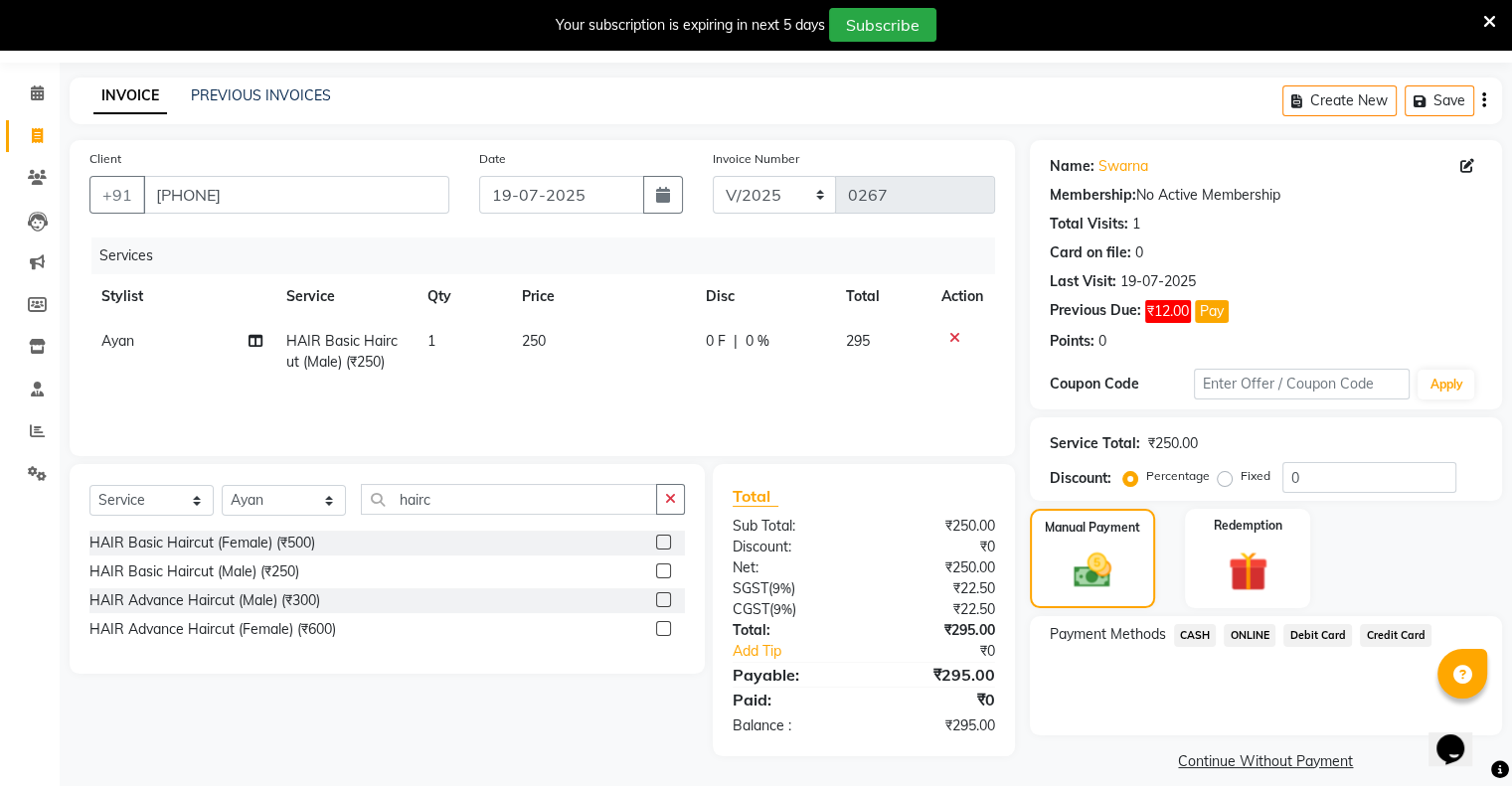 click on "Fixed" 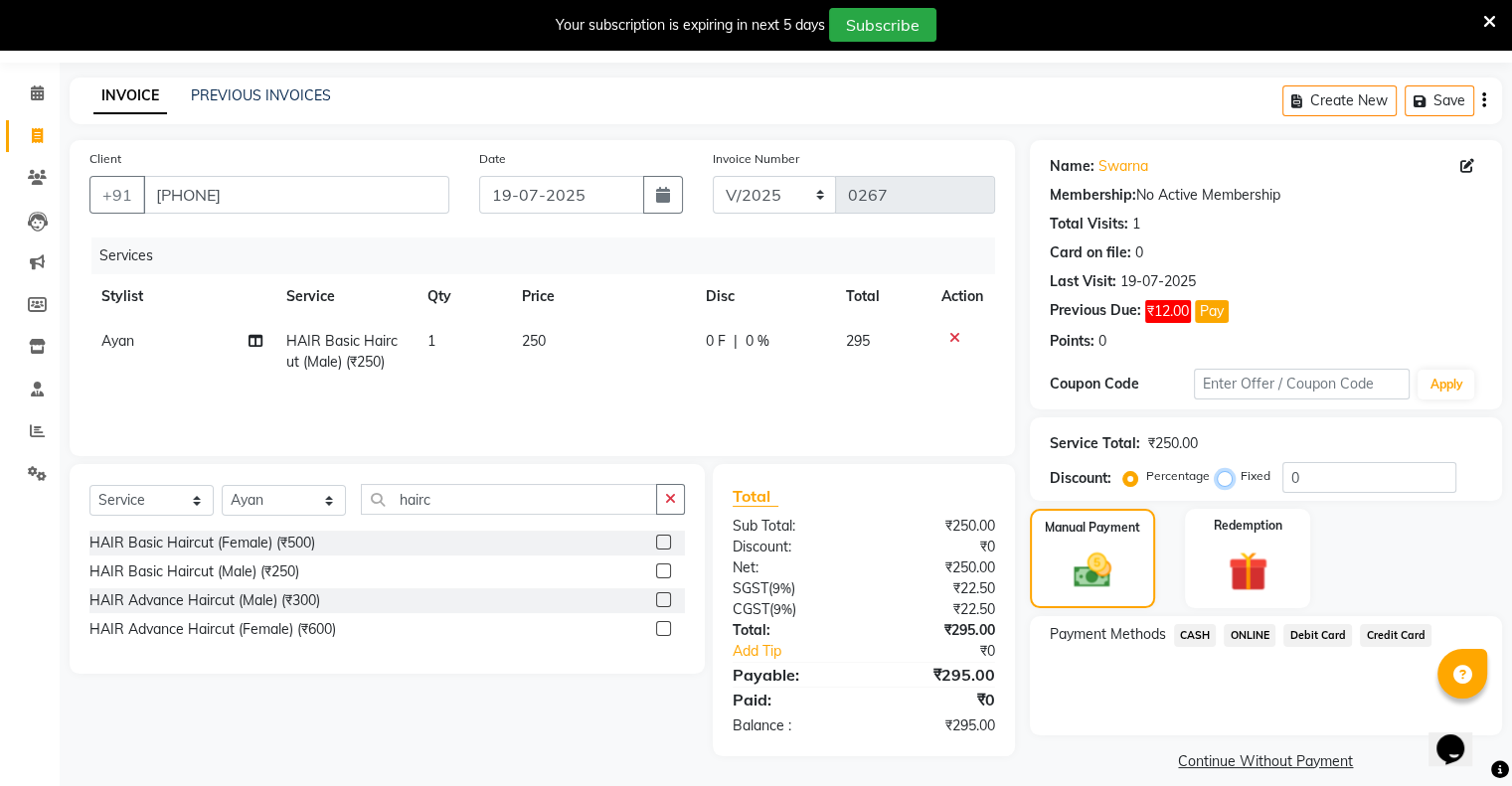 click on "Fixed" at bounding box center (1229, 476) 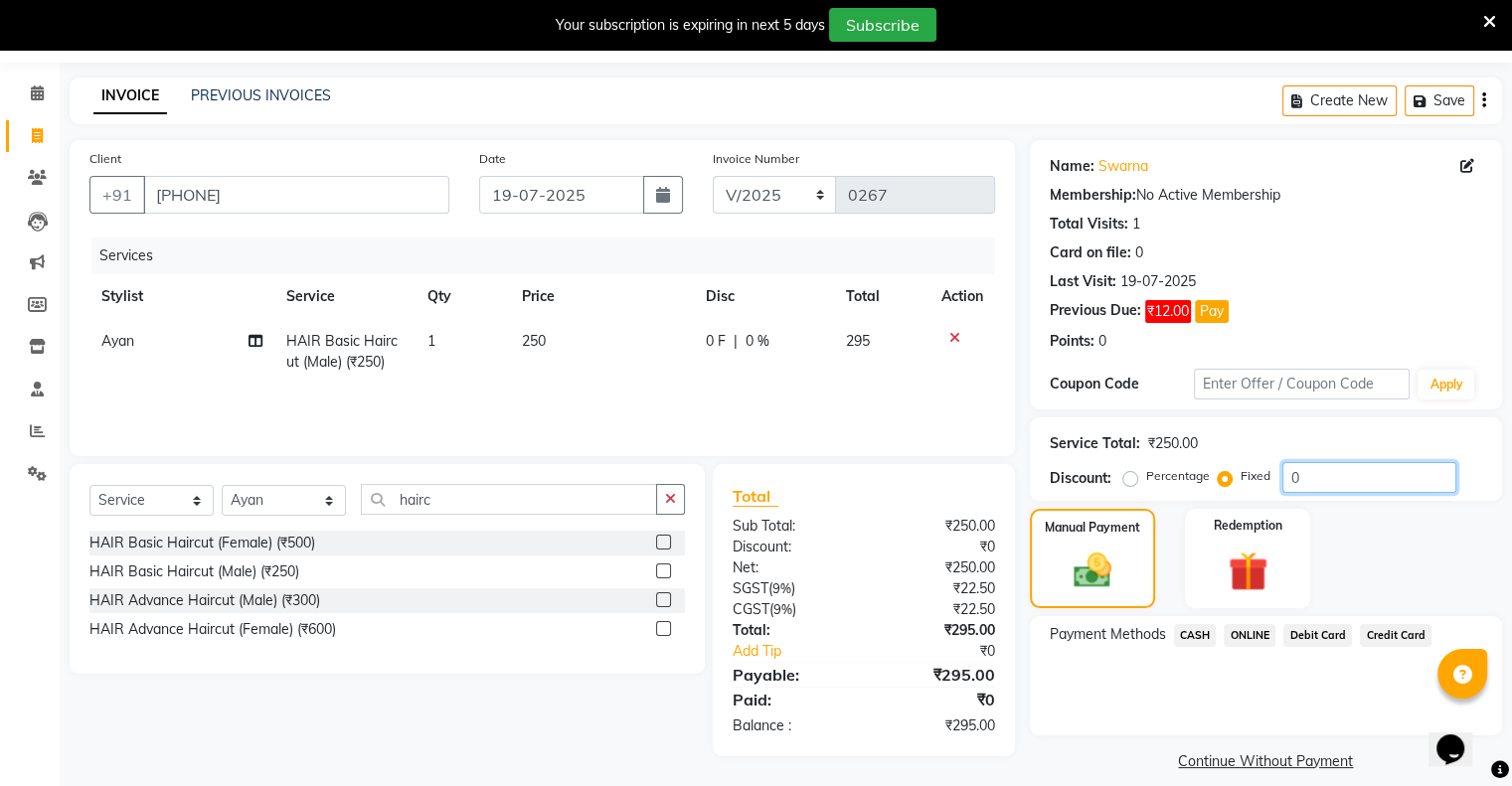 click on "0" 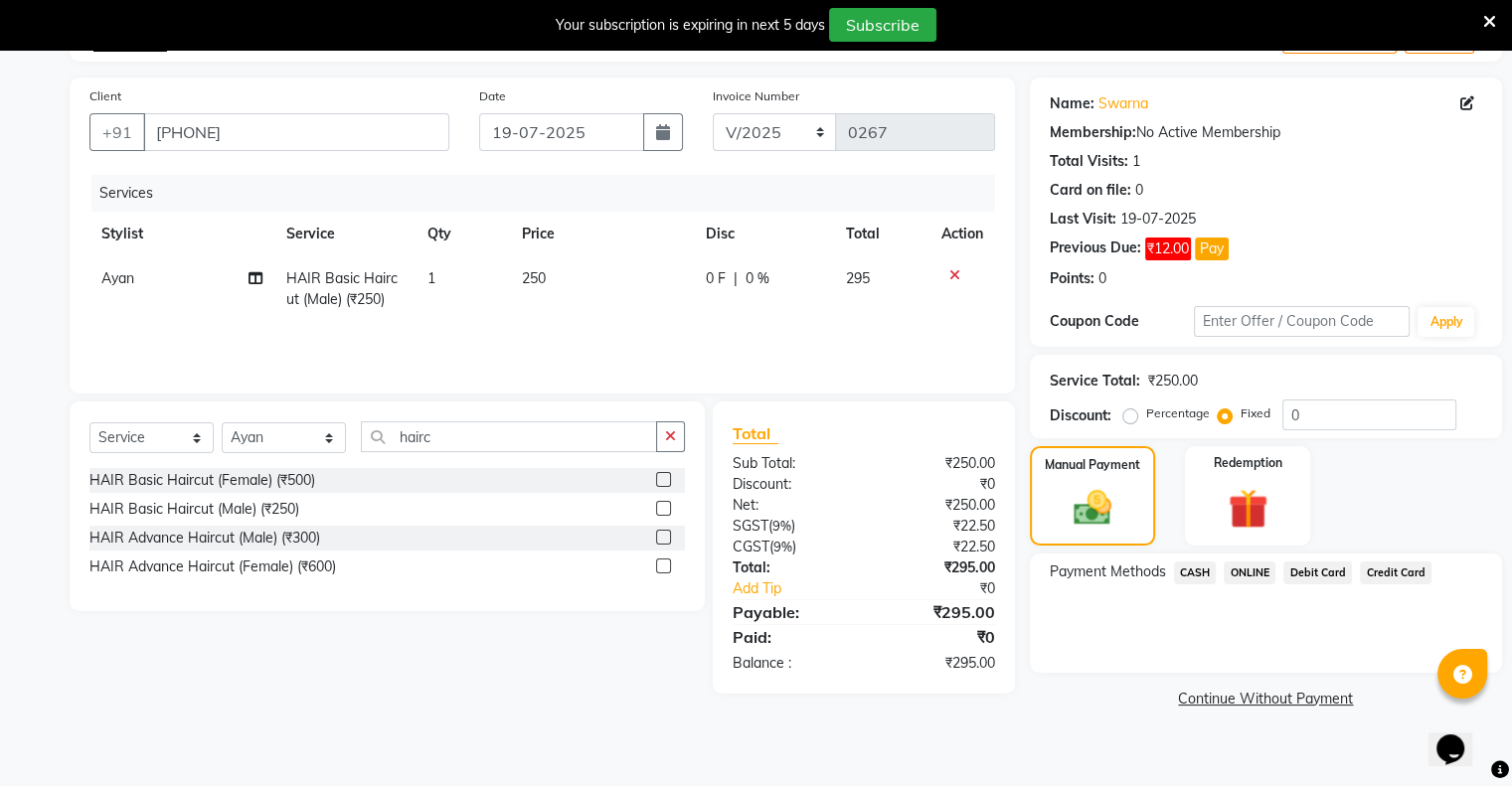 scroll, scrollTop: 0, scrollLeft: 0, axis: both 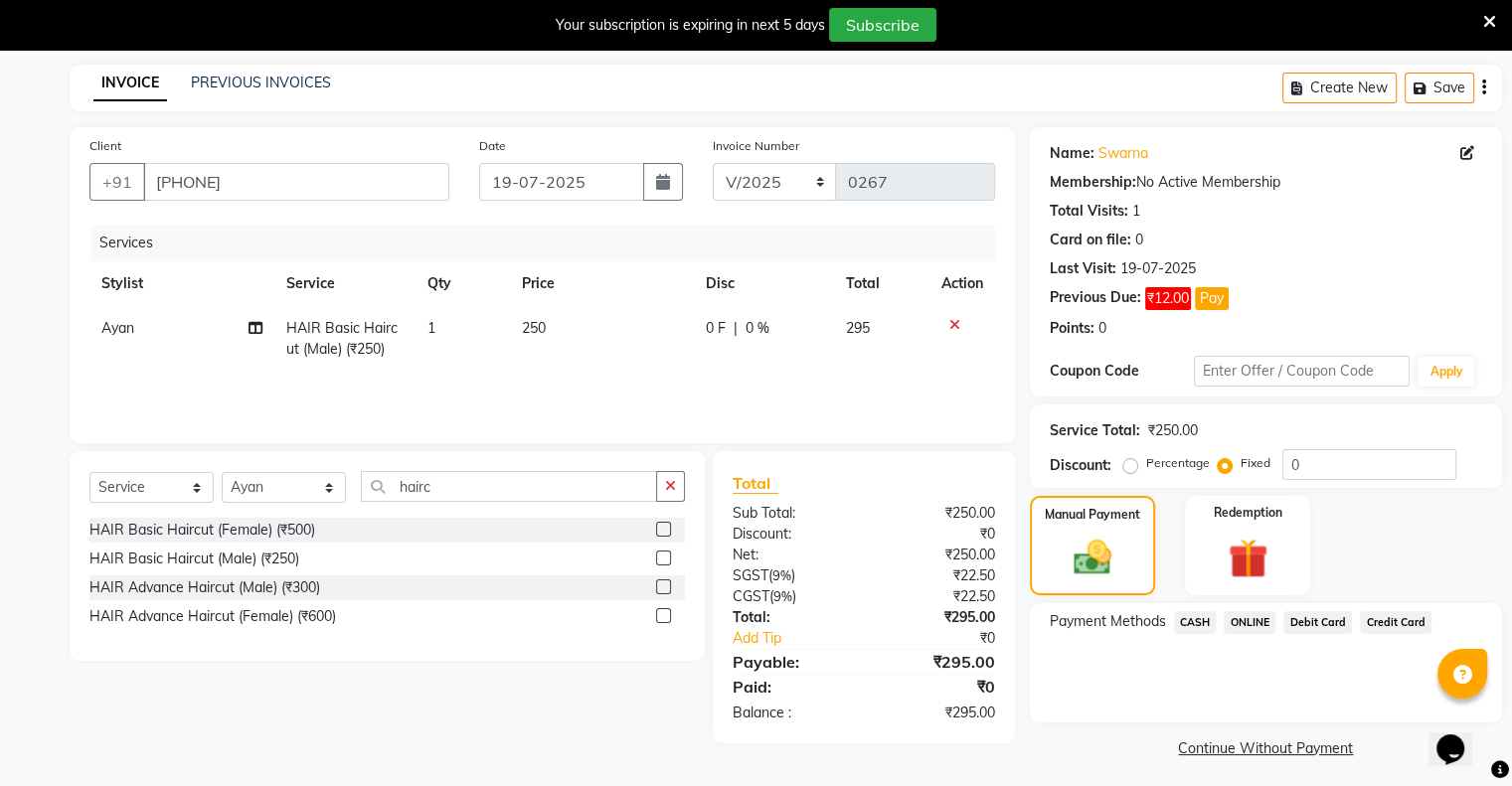 click on "INVOICE PREVIOUS INVOICES Create New   Save" 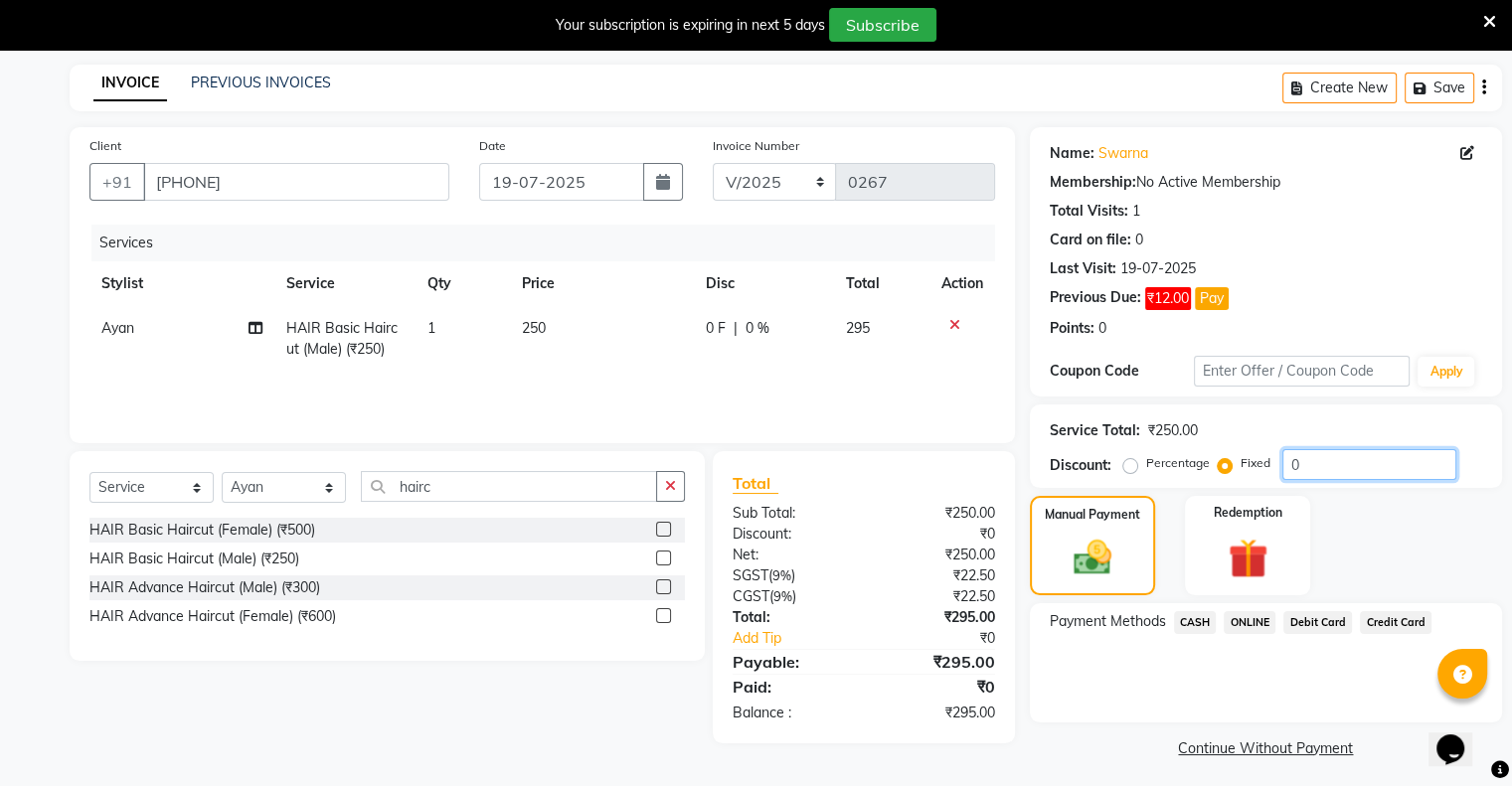 click on "0" 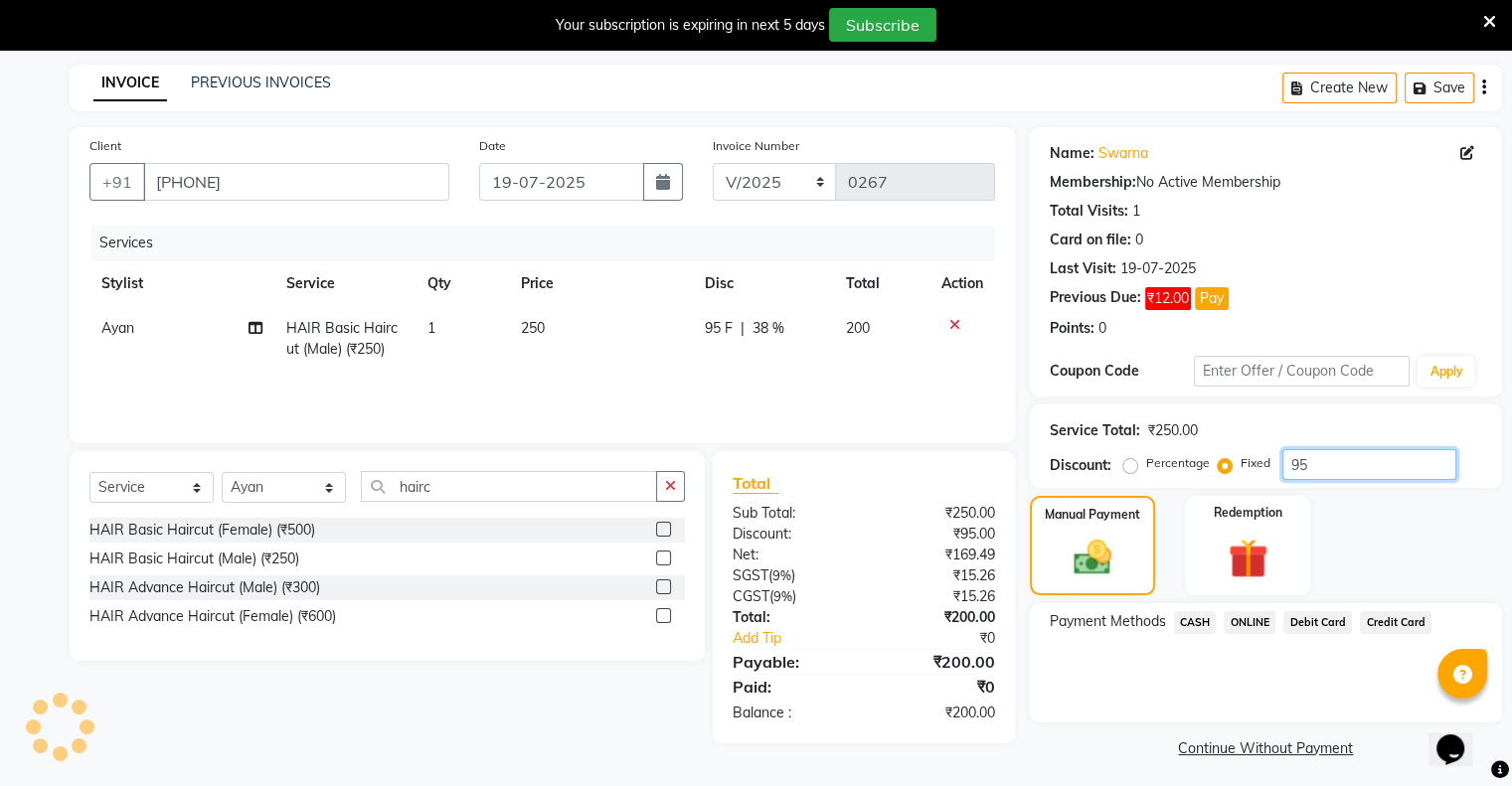 type on "95" 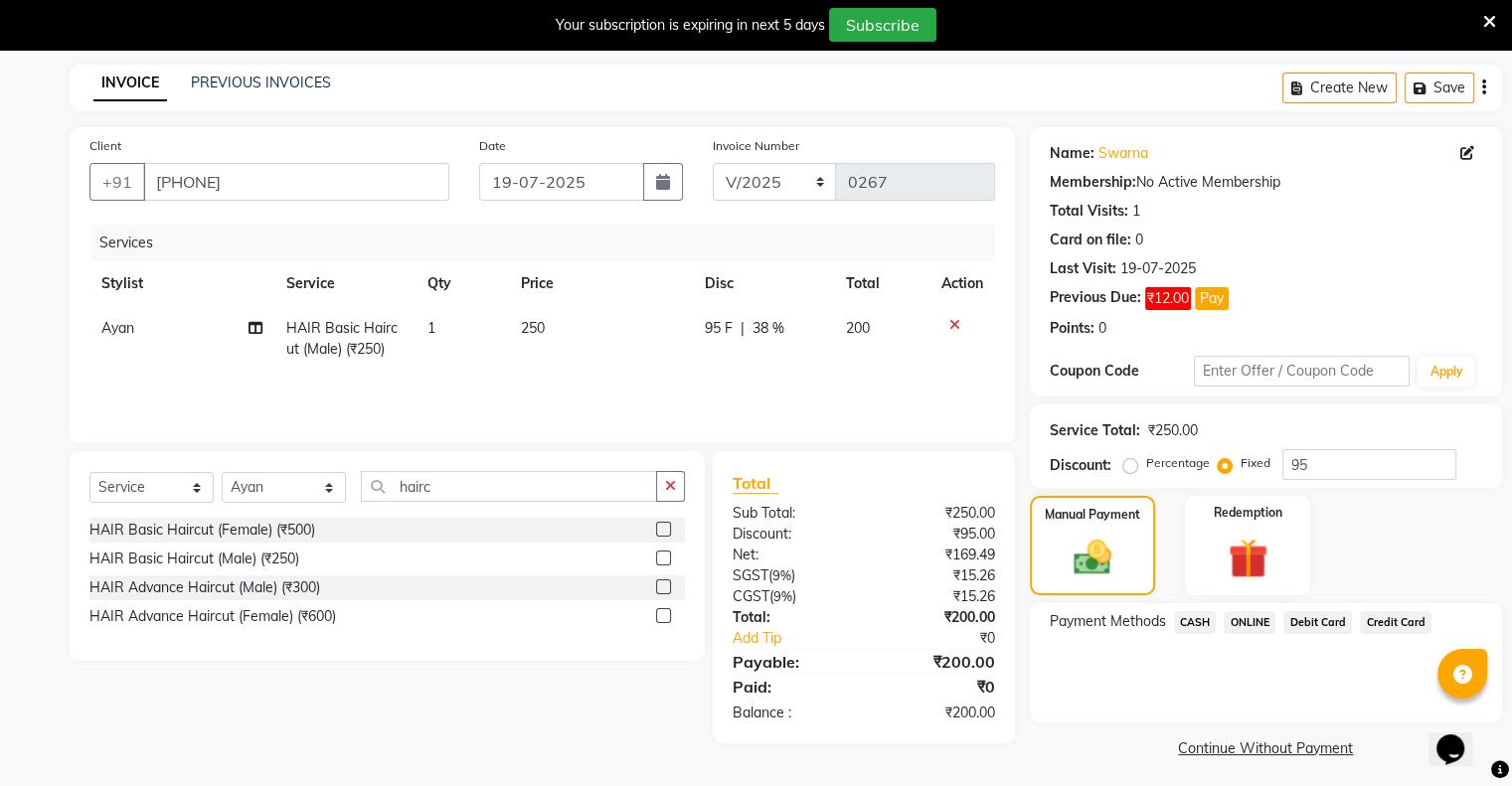 click on "ONLINE" 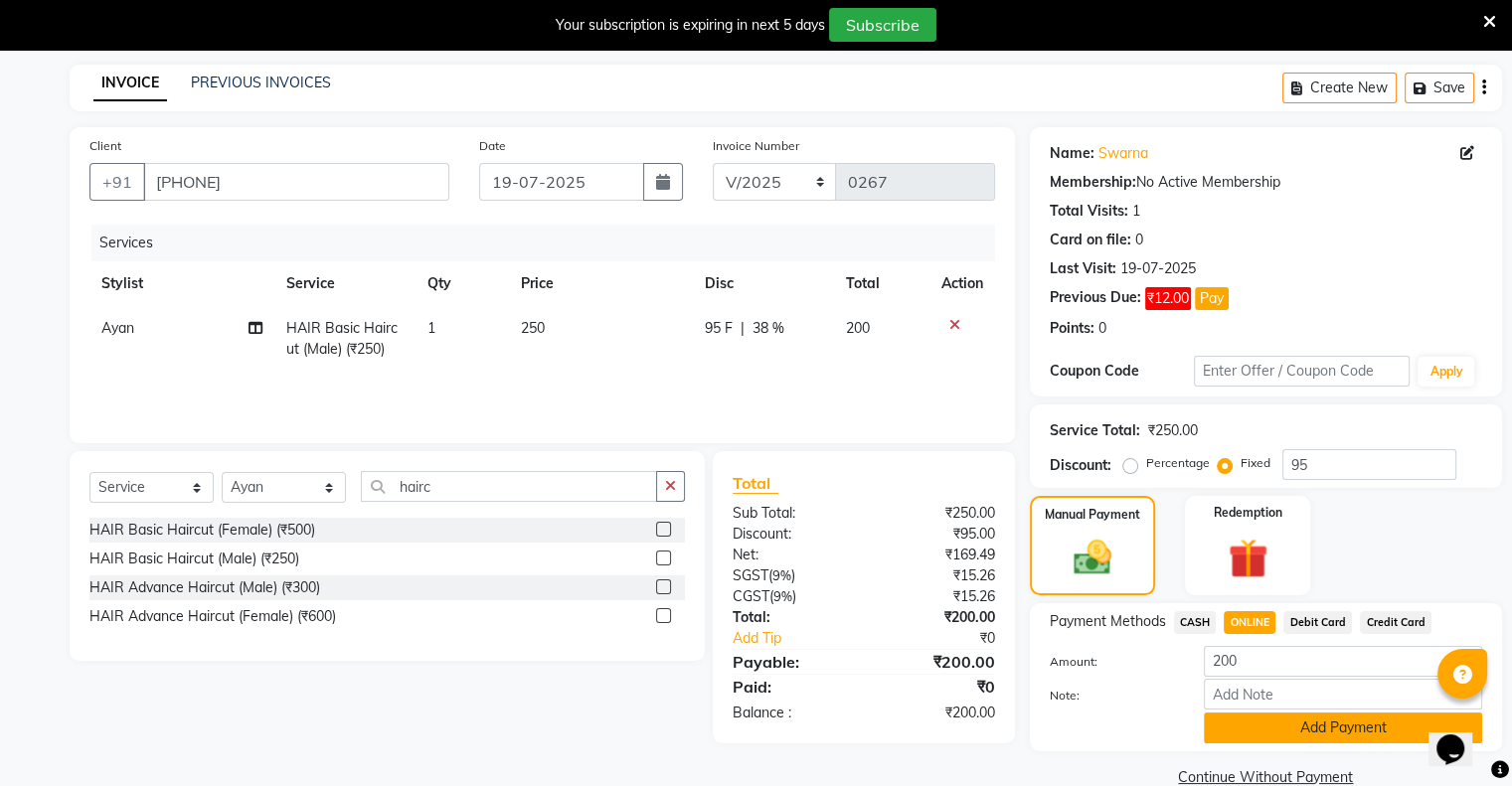 click on "Add Payment" 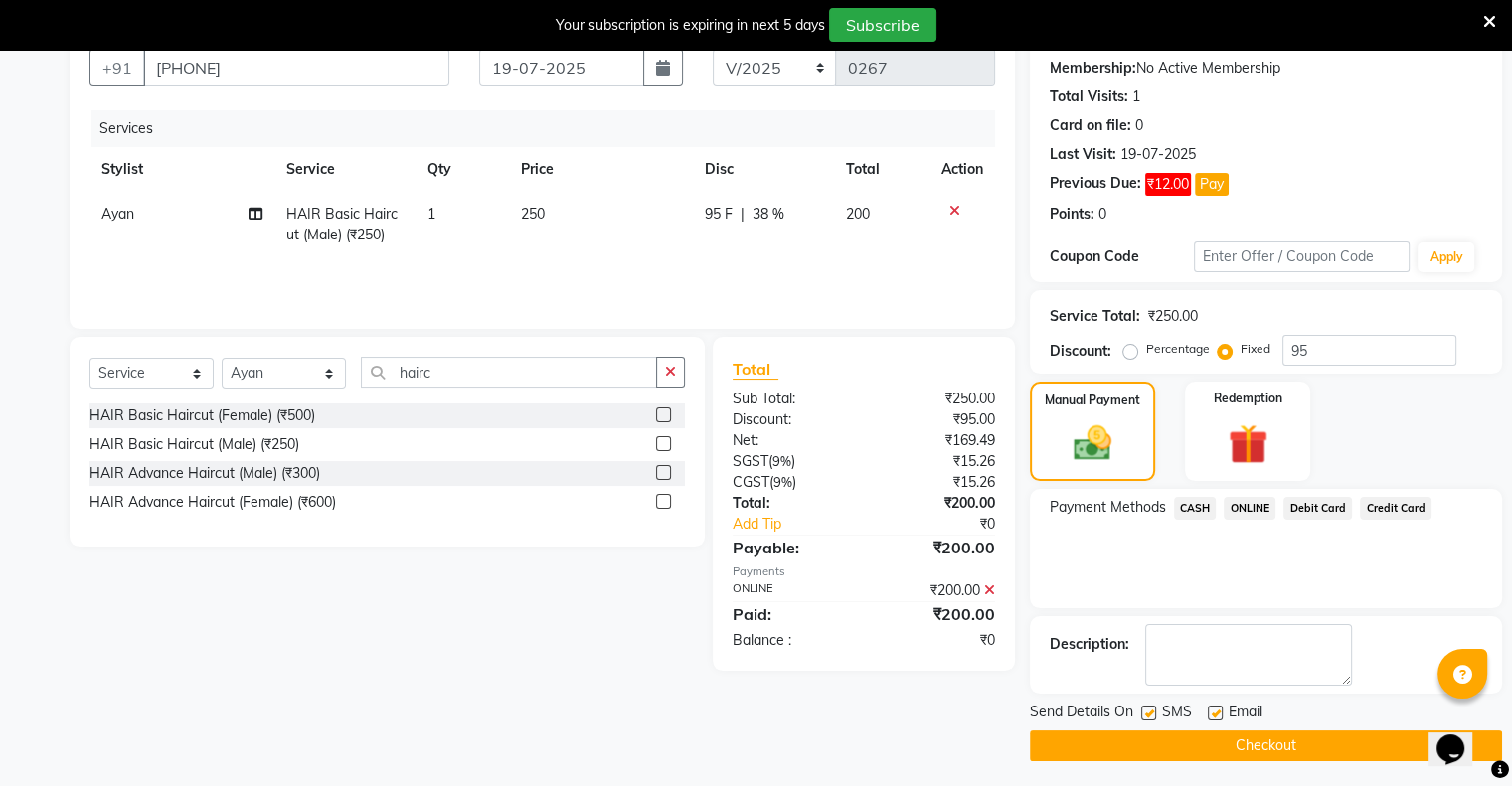 scroll, scrollTop: 117, scrollLeft: 0, axis: vertical 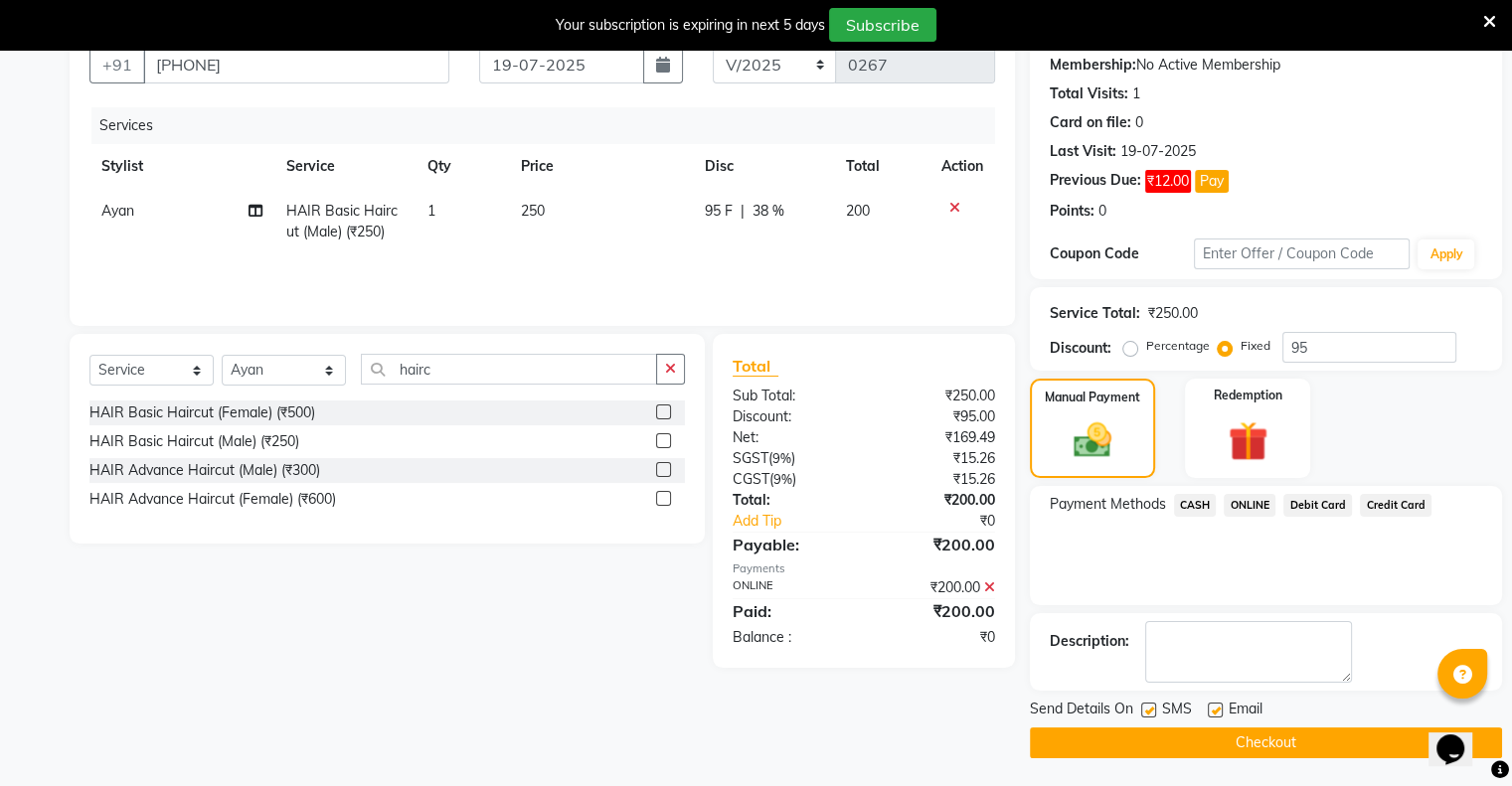 click on "Checkout" 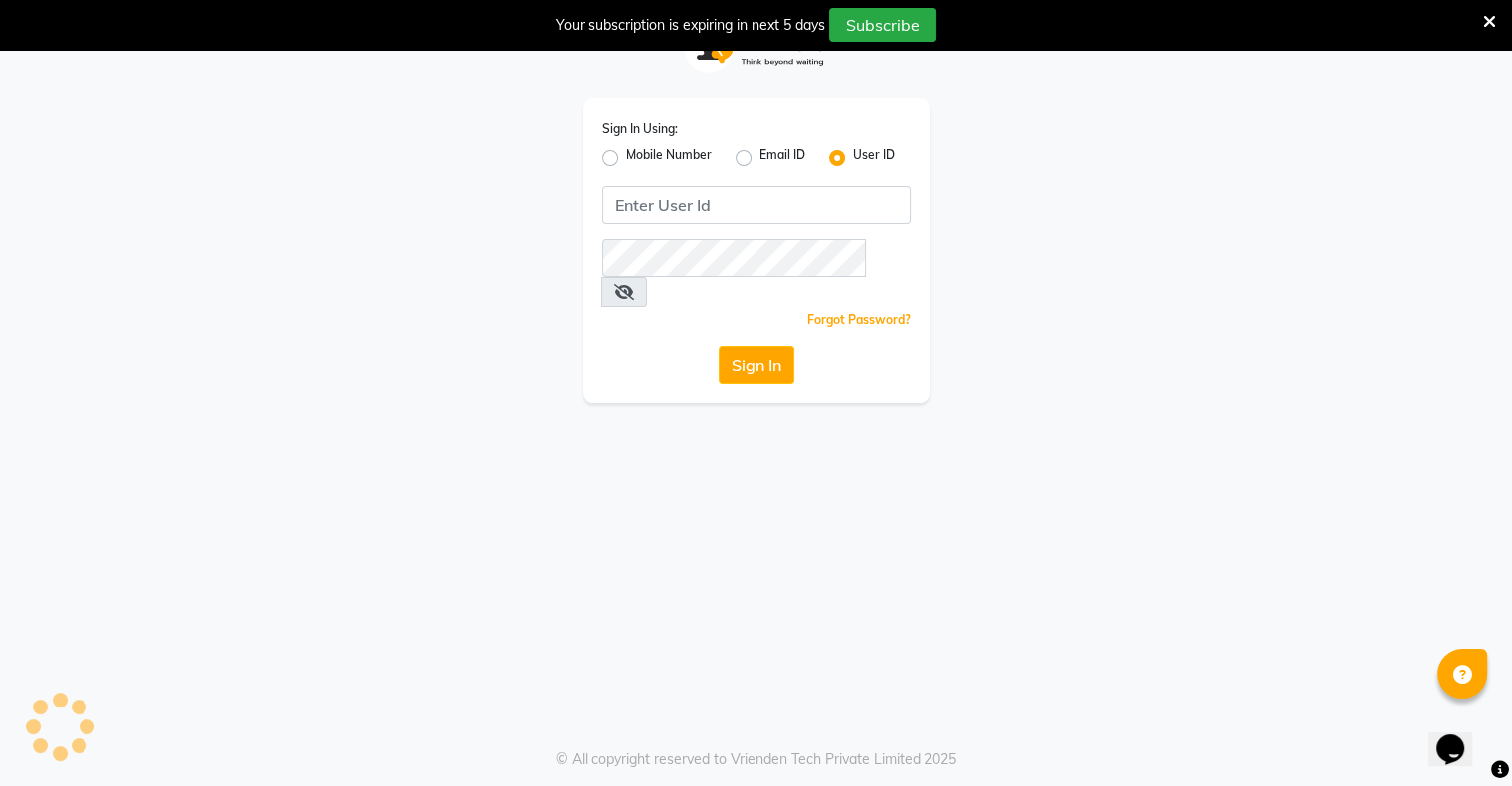 scroll, scrollTop: 50, scrollLeft: 0, axis: vertical 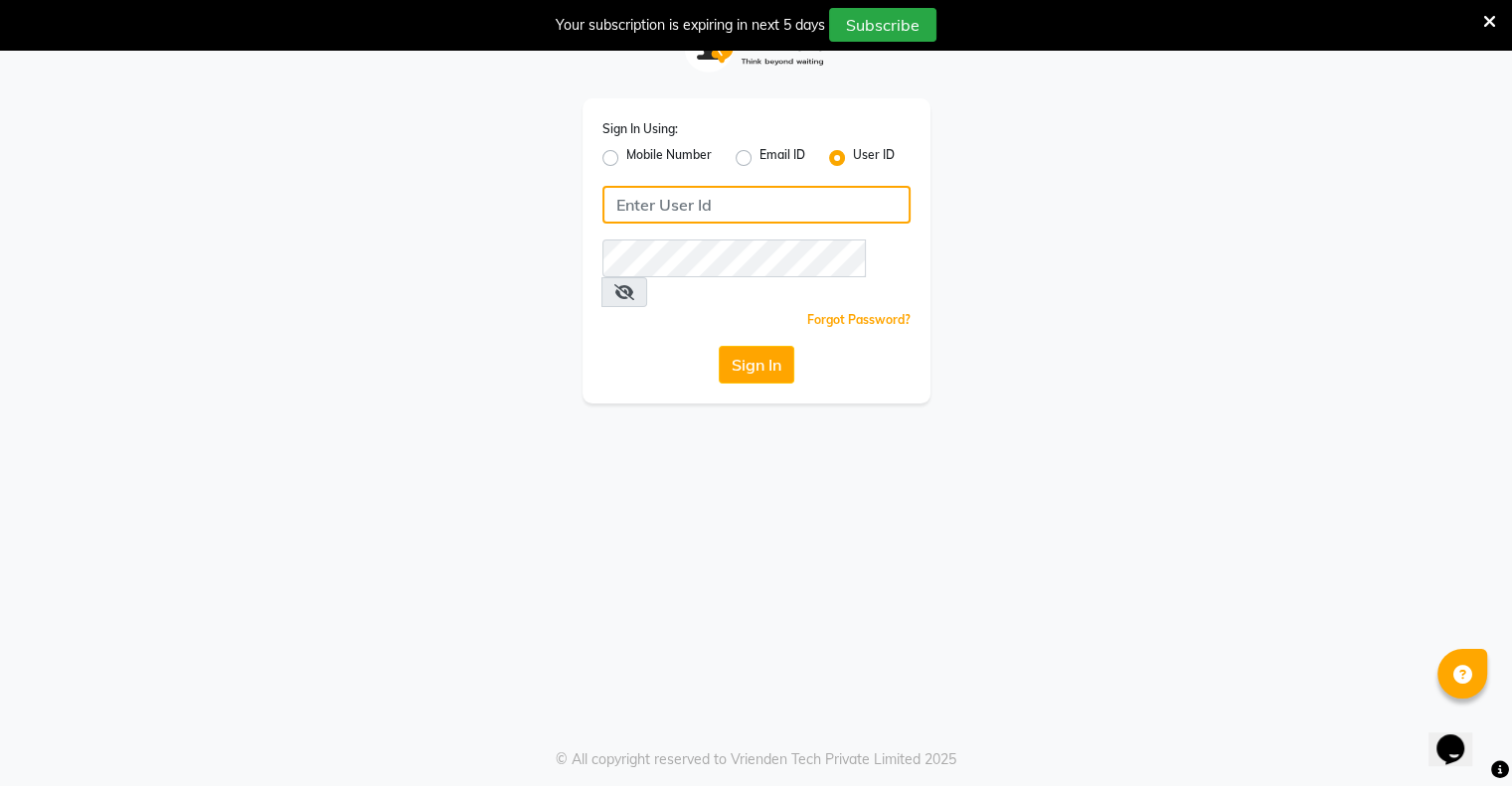 click 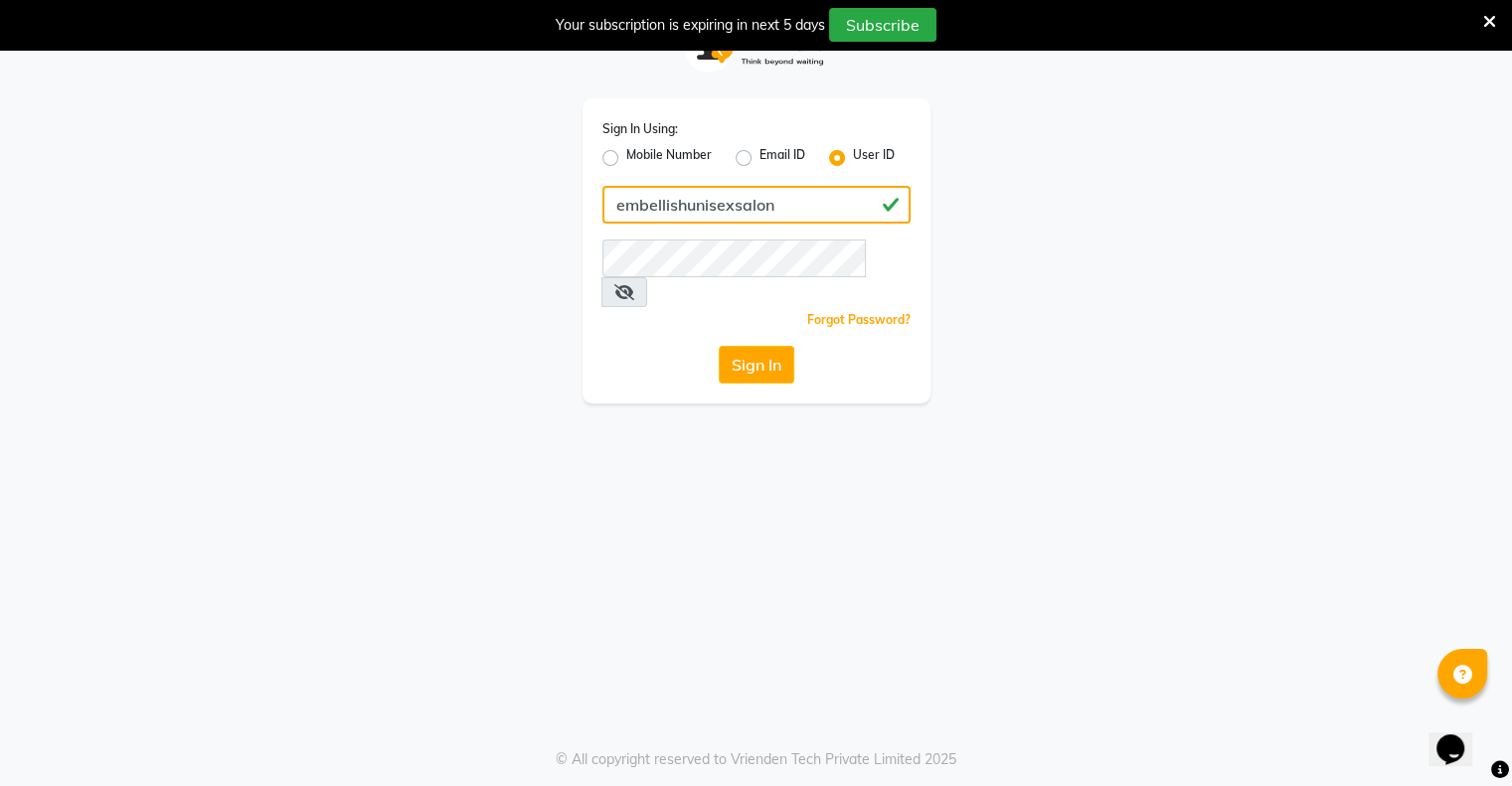 drag, startPoint x: 616, startPoint y: 210, endPoint x: 808, endPoint y: 212, distance: 192.01042 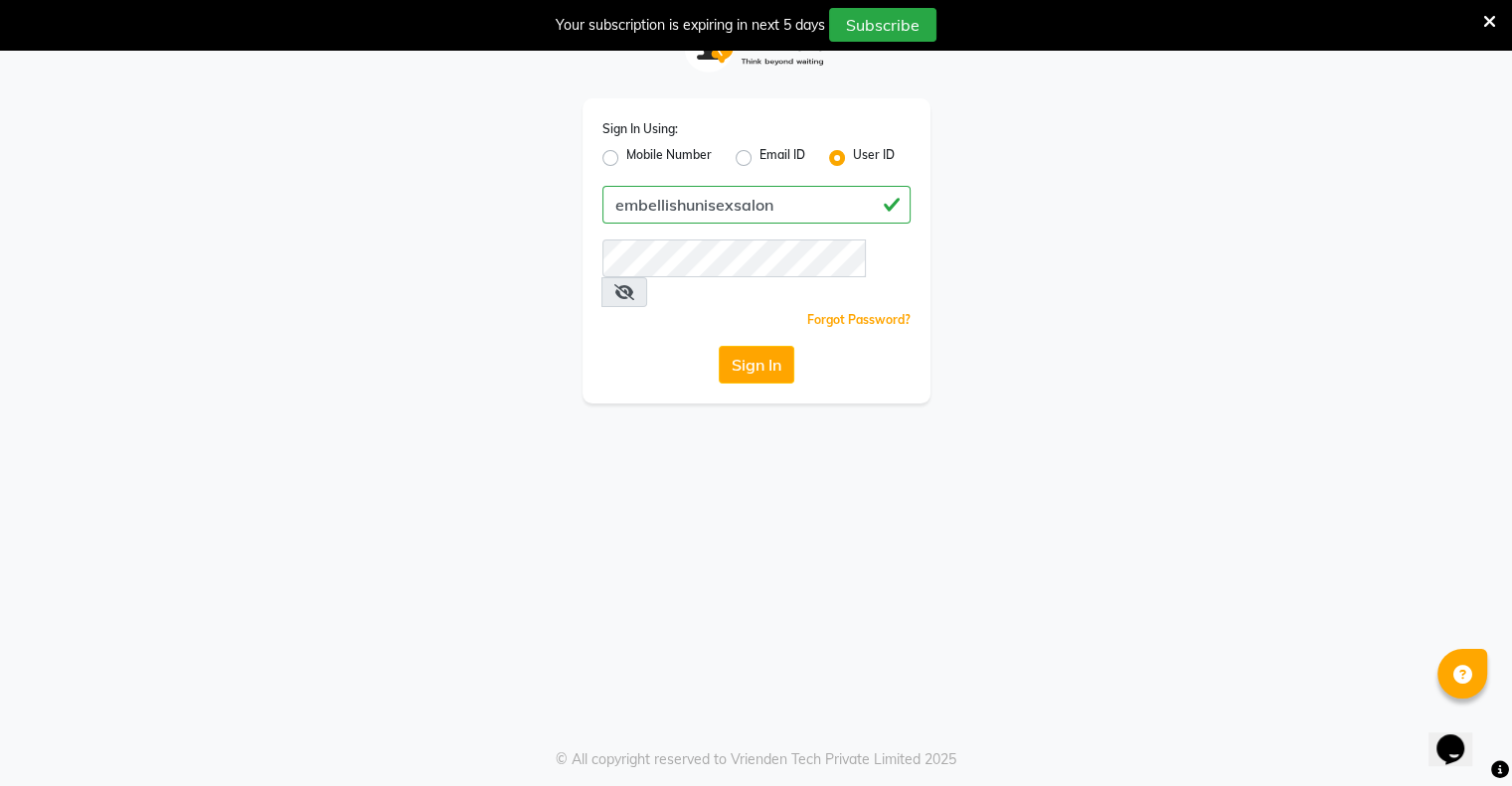 click on "Sign In Using: Mobile Number Email ID User ID embellishunisexsalon  Remember me Forgot Password?  Sign In" 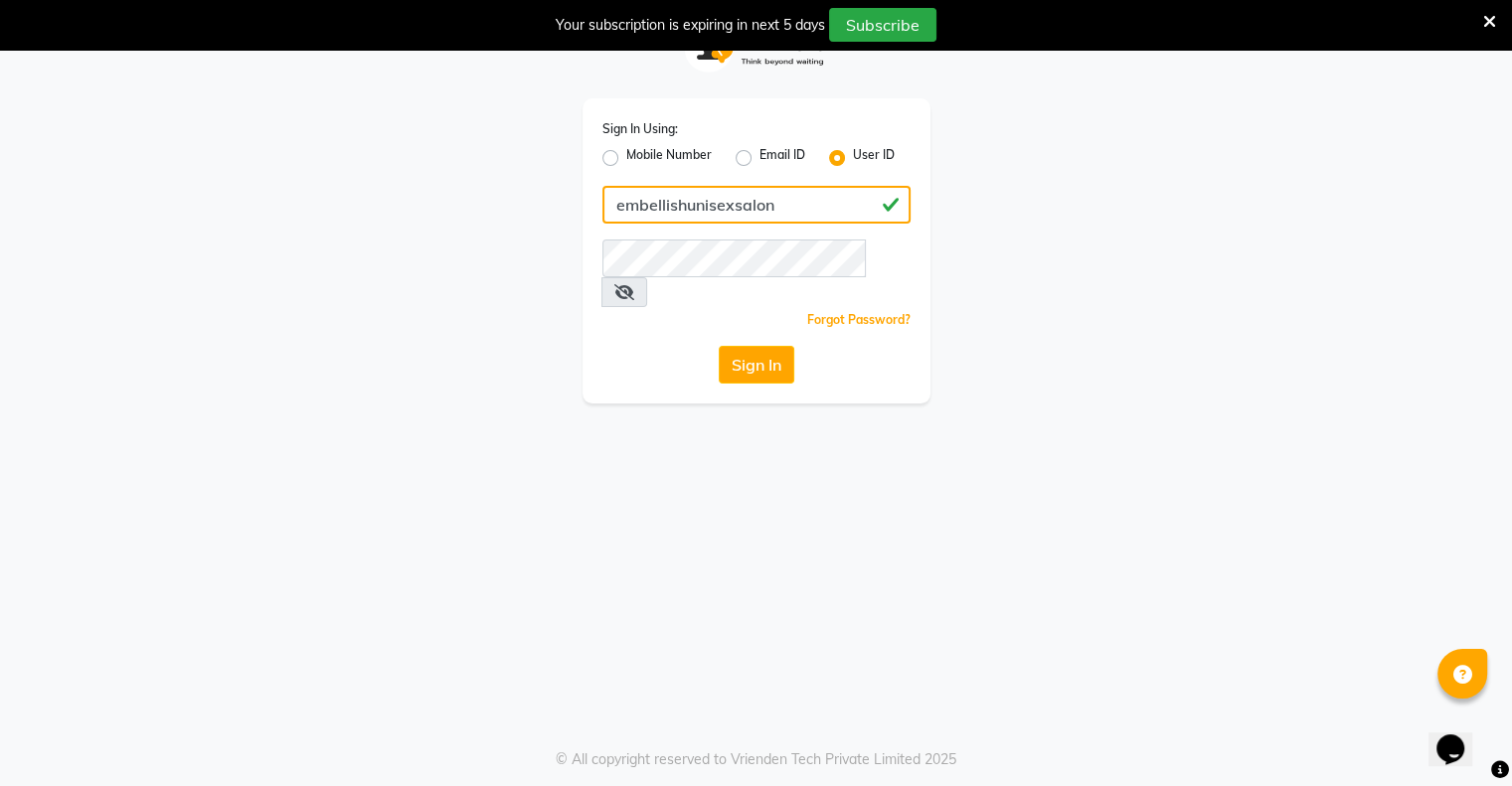 drag, startPoint x: 612, startPoint y: 206, endPoint x: 791, endPoint y: 214, distance: 179.17868 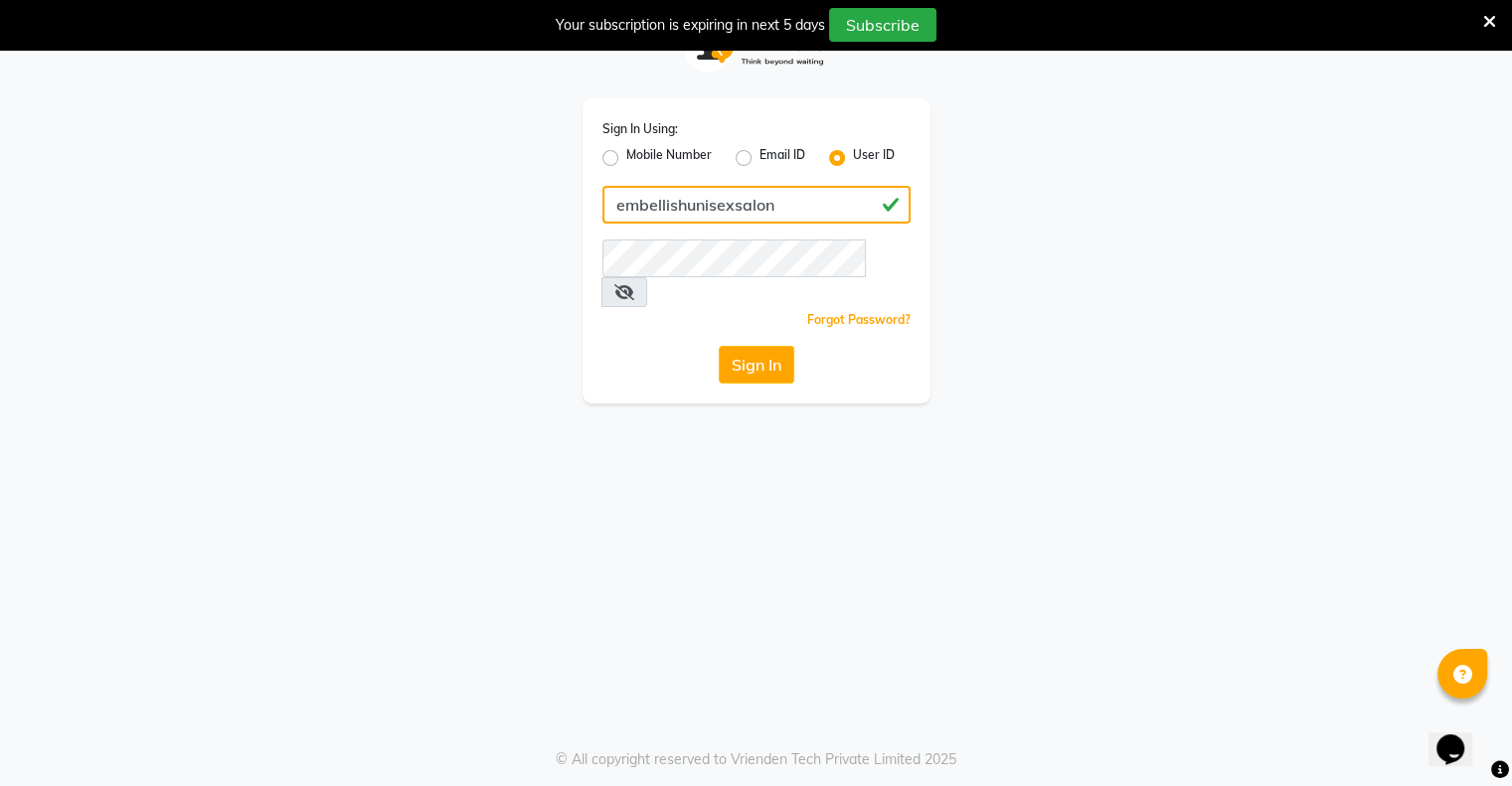 click on "embellishunisexsalon" 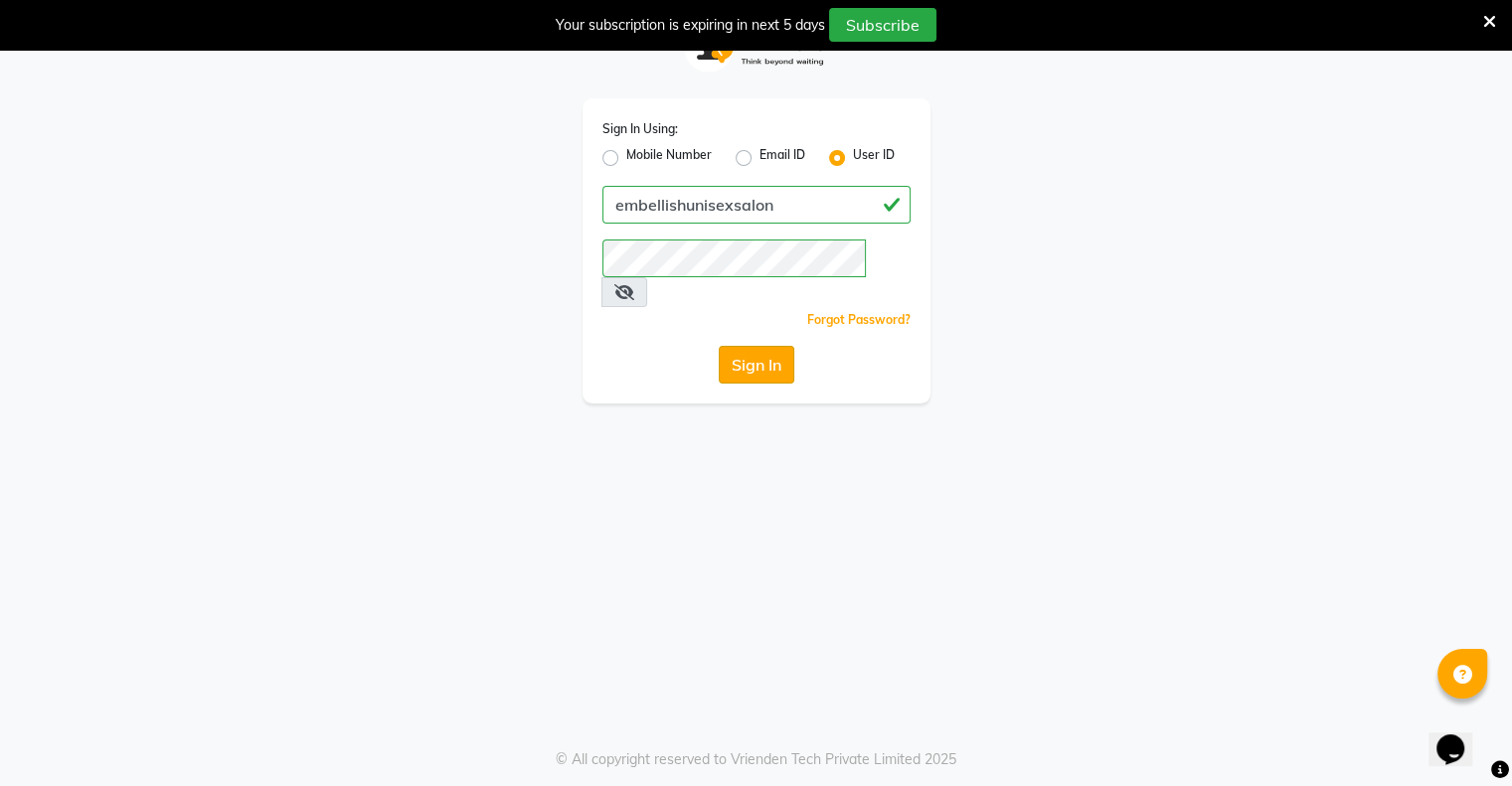 click on "Sign In" 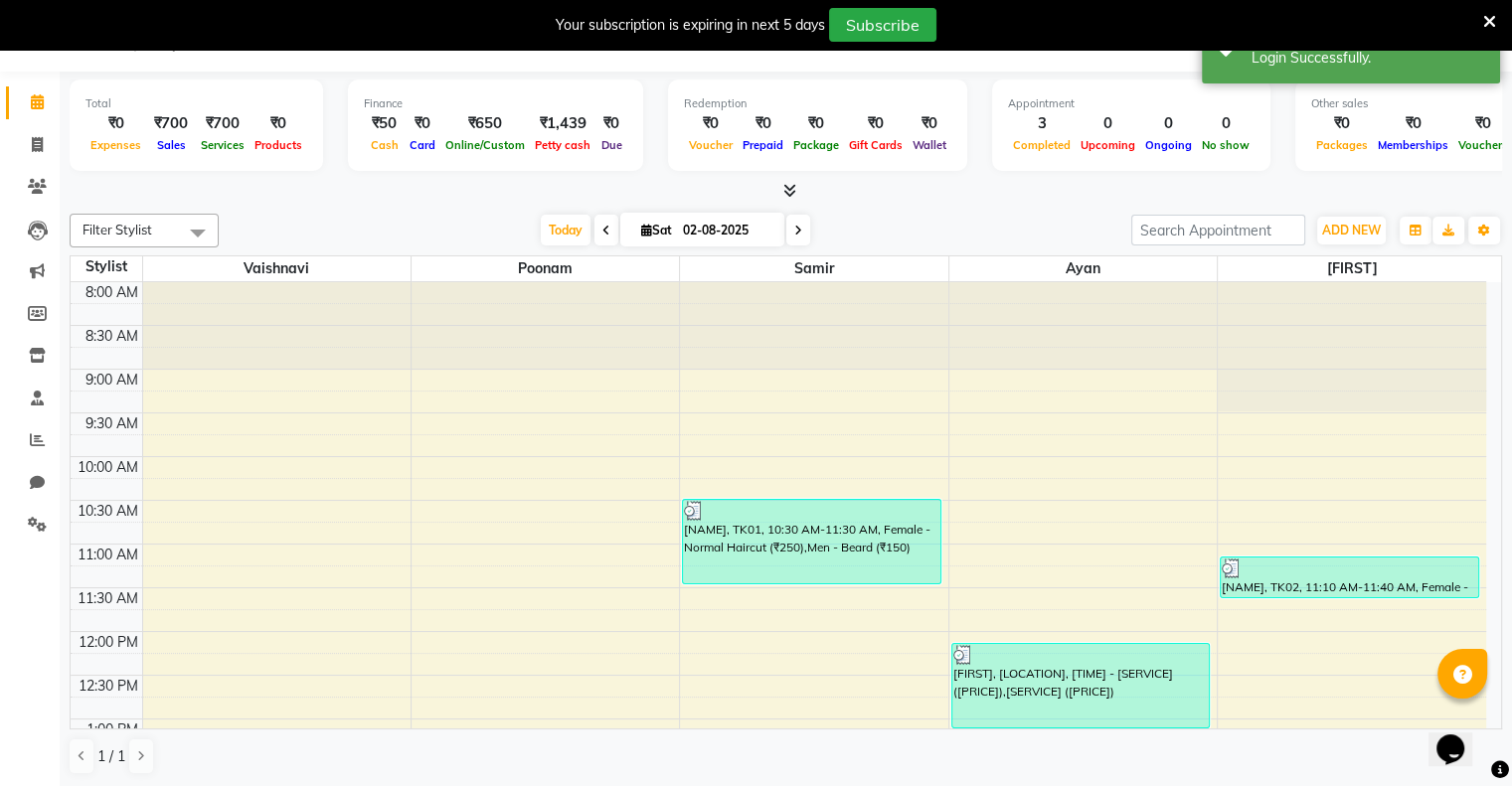 scroll, scrollTop: 0, scrollLeft: 0, axis: both 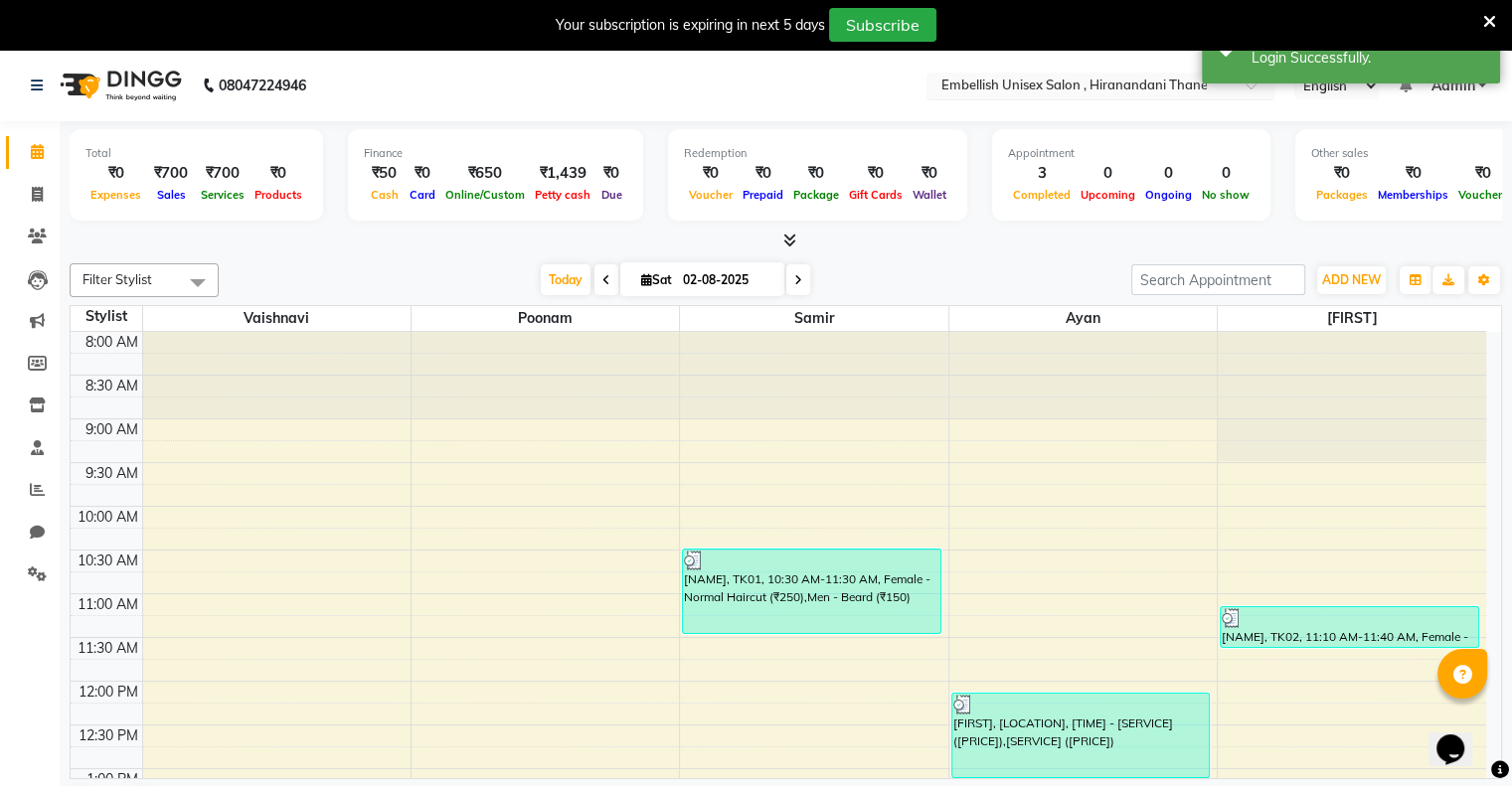 click at bounding box center [1081, 87] 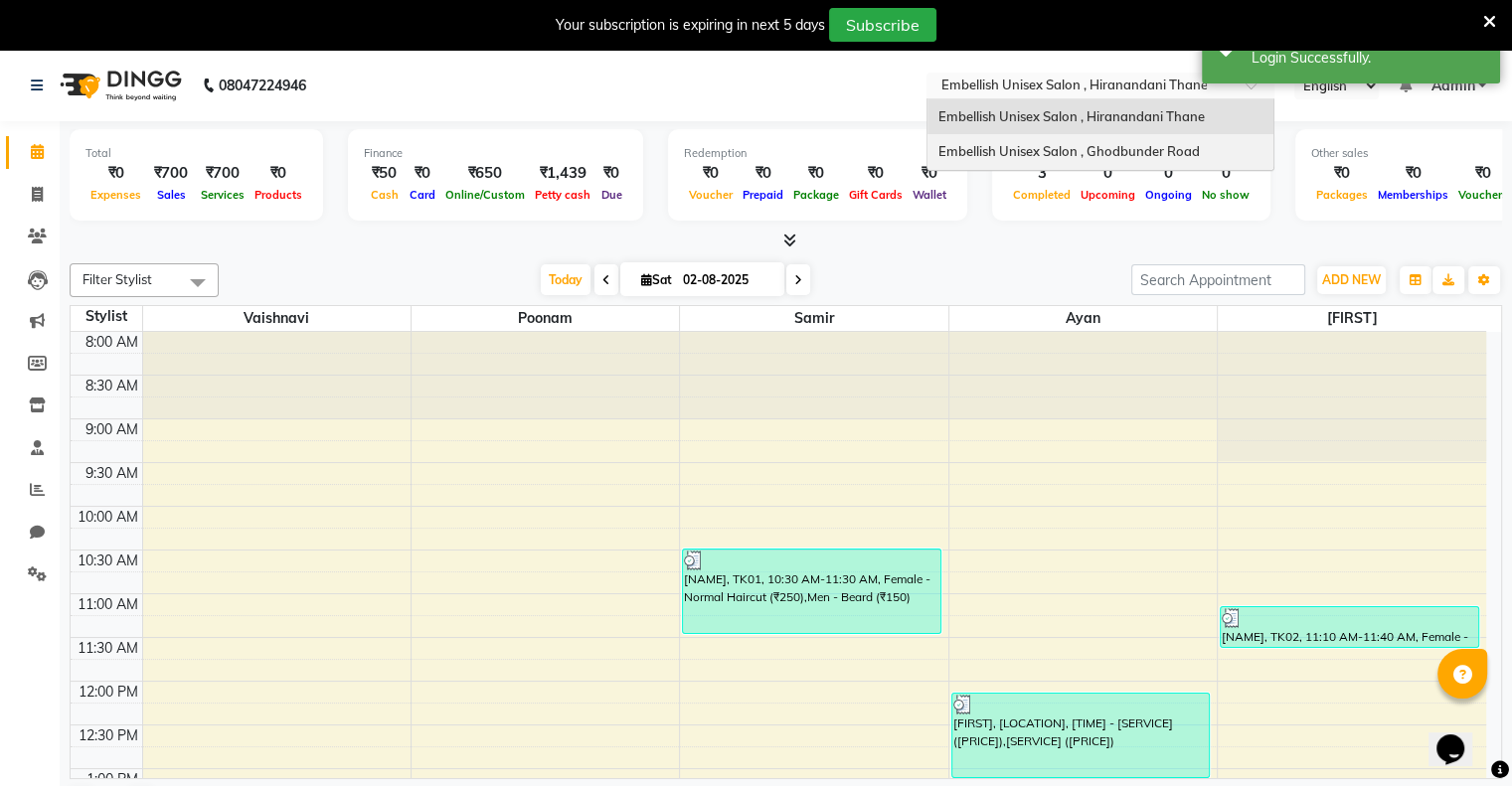 click on "Embellish Unisex Salon , Ghodbunder Road" at bounding box center [1068, 151] 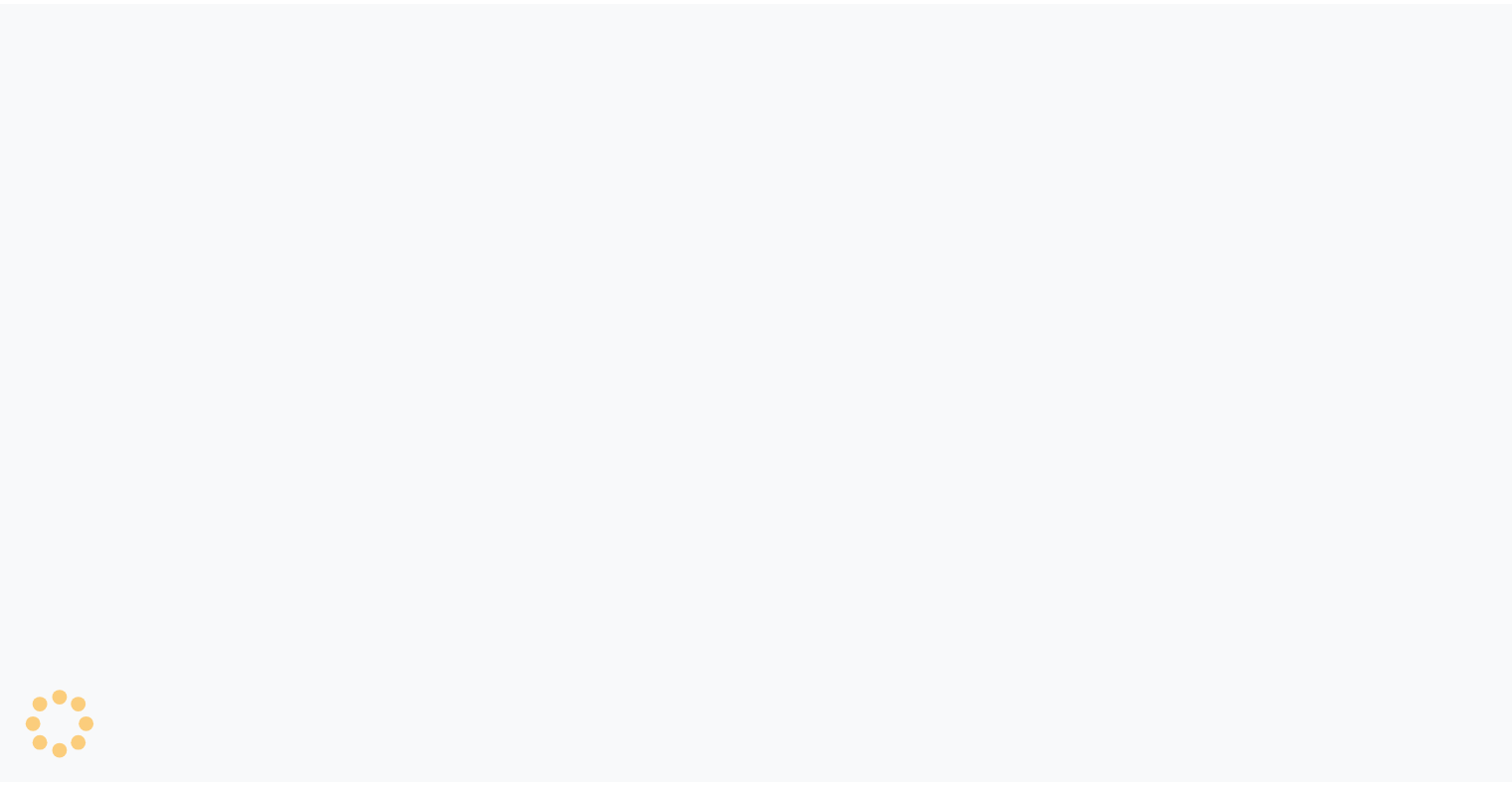 scroll, scrollTop: 0, scrollLeft: 0, axis: both 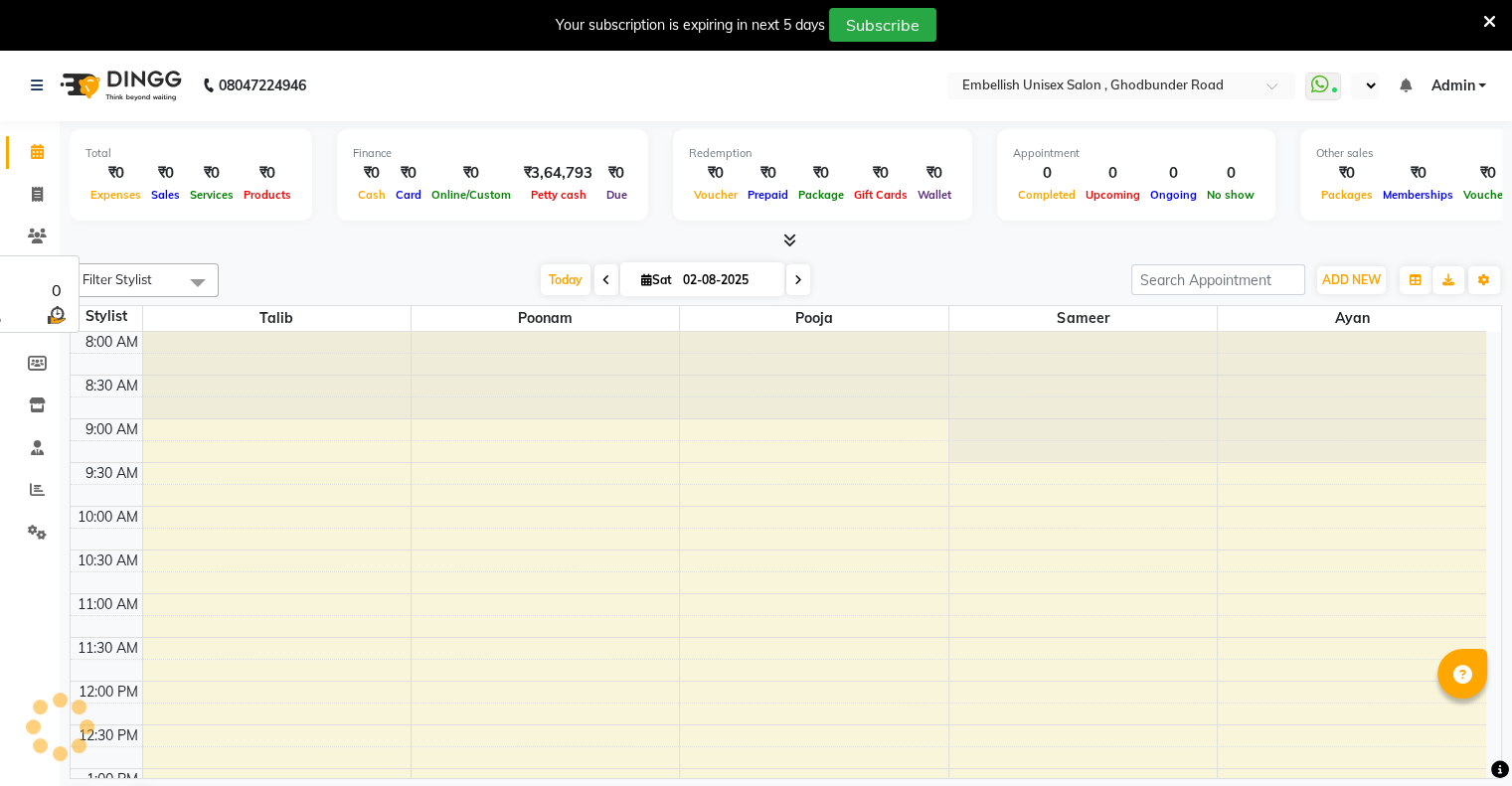 select on "en" 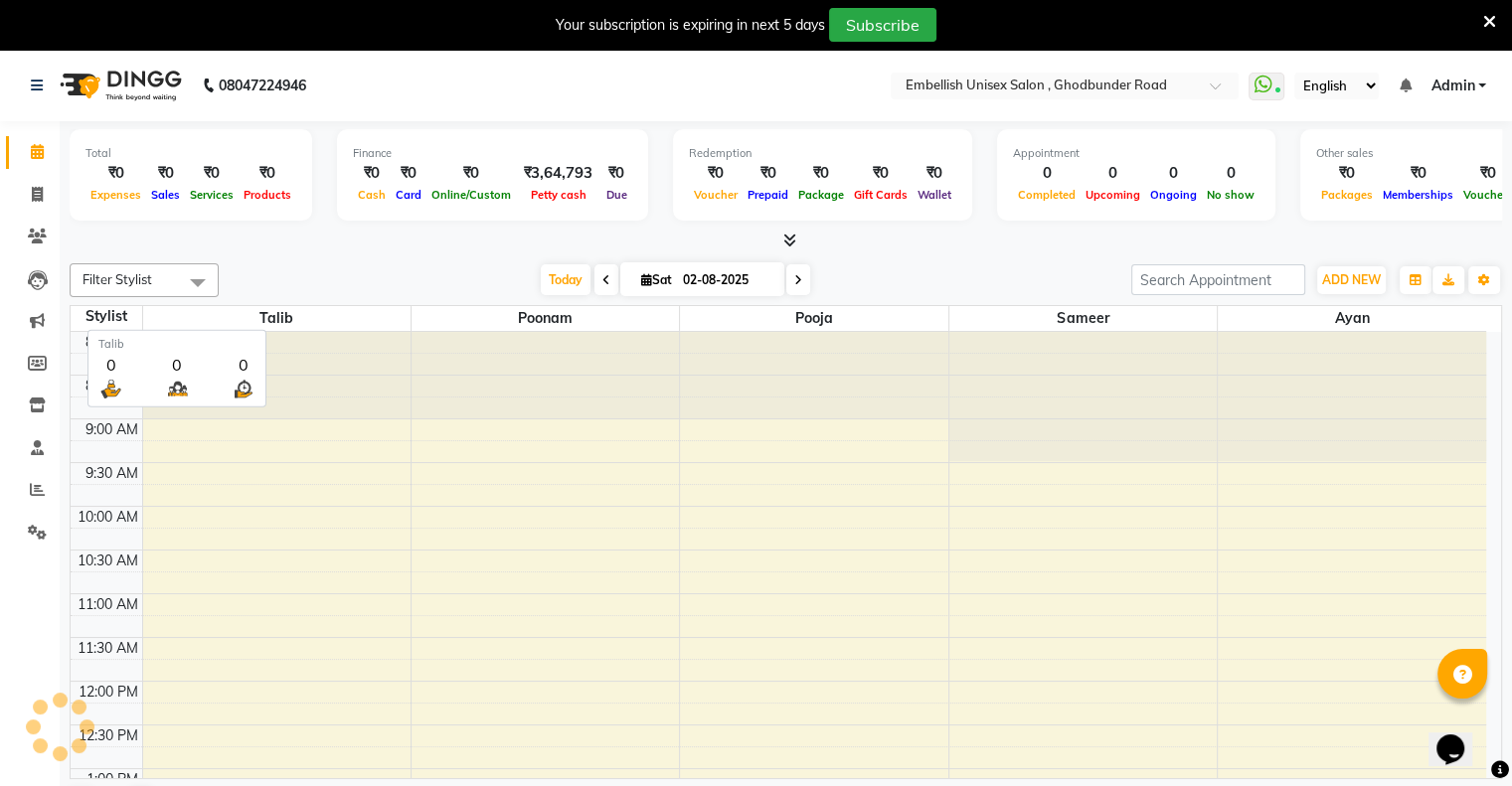 scroll, scrollTop: 0, scrollLeft: 0, axis: both 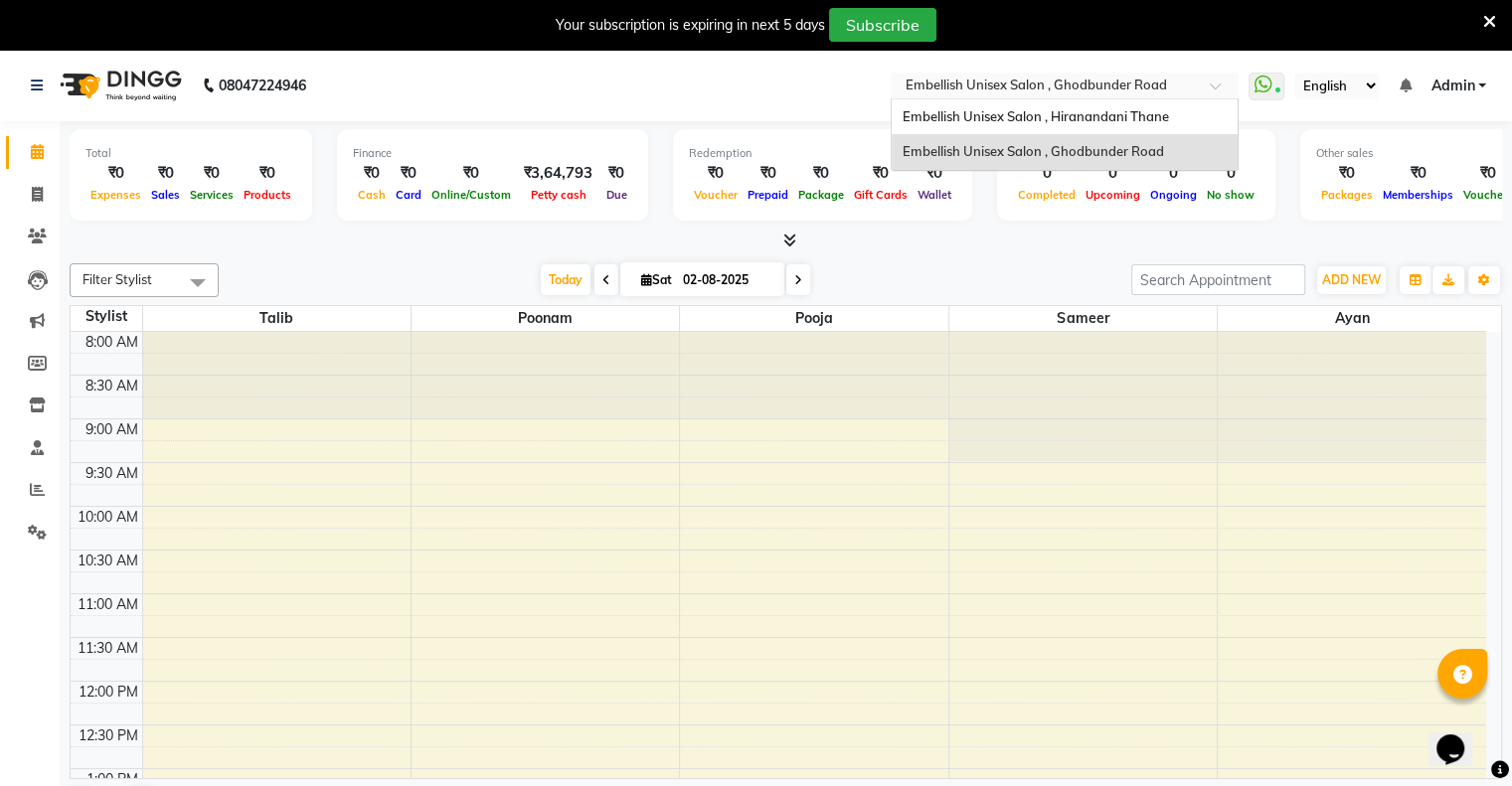click at bounding box center [1045, 87] 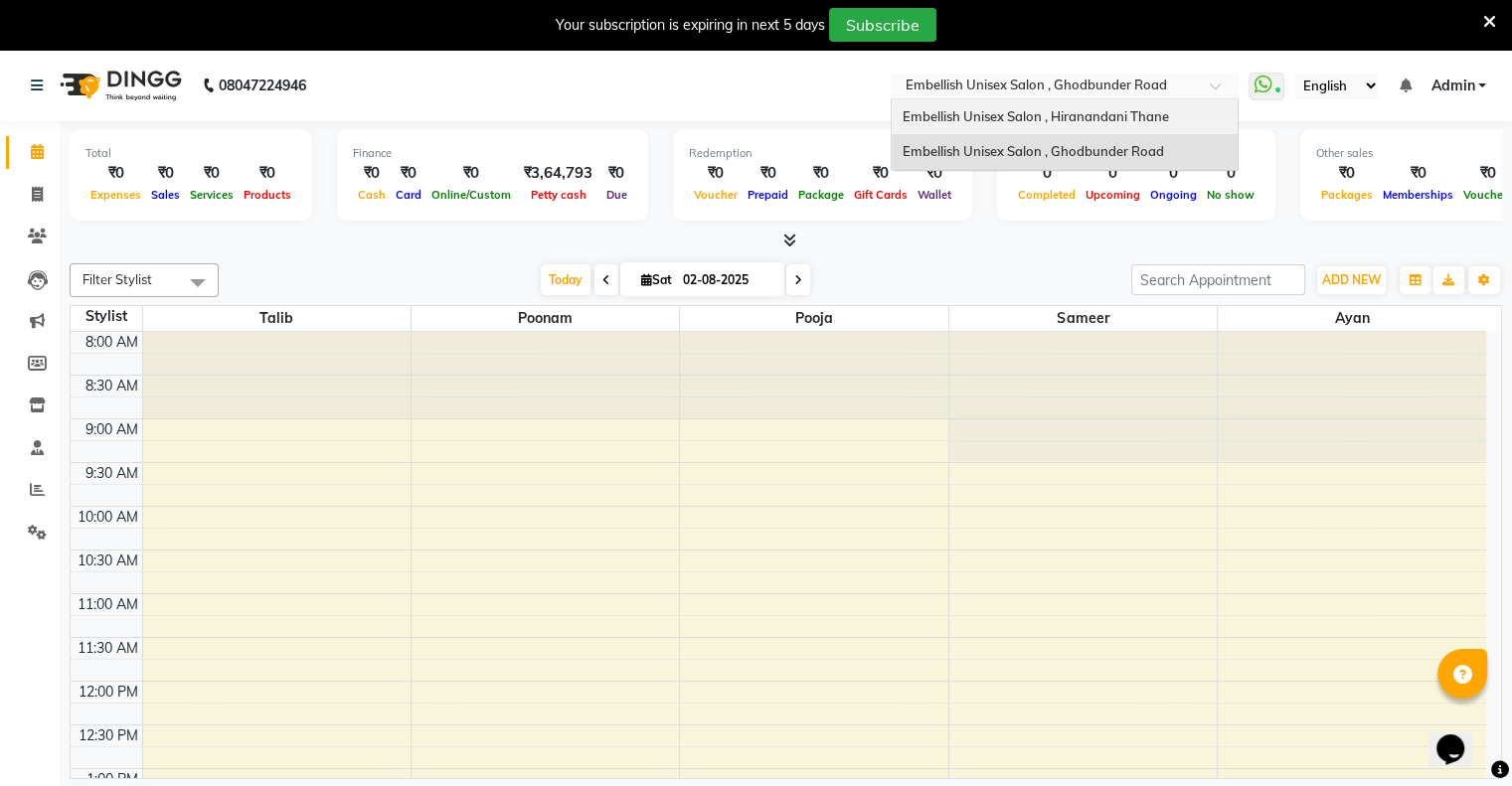 click on "Embellish Unisex Salon , Hiranandani Thane" at bounding box center [1035, 116] 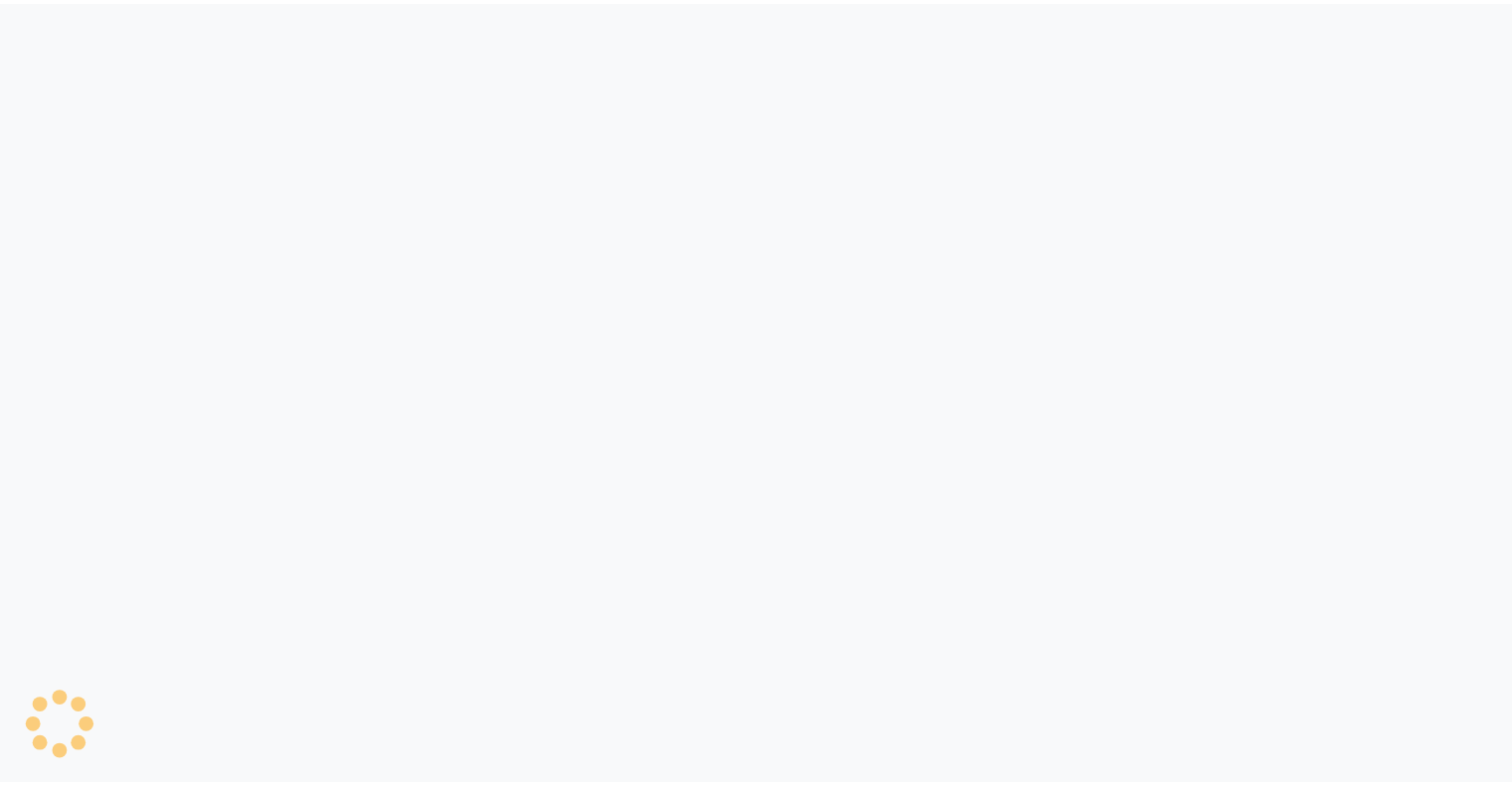 scroll, scrollTop: 0, scrollLeft: 0, axis: both 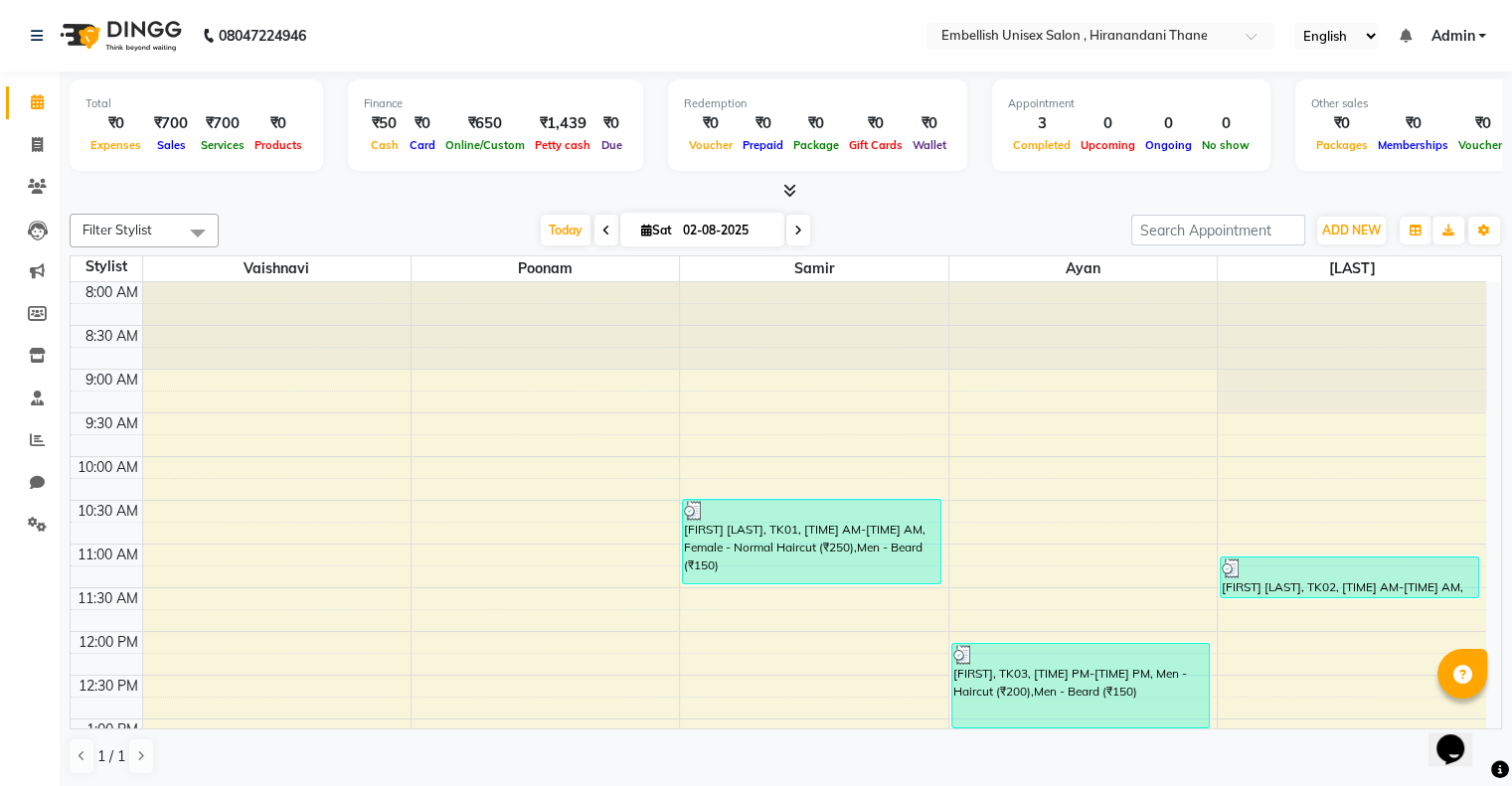 click on "3" at bounding box center (1042, 123) 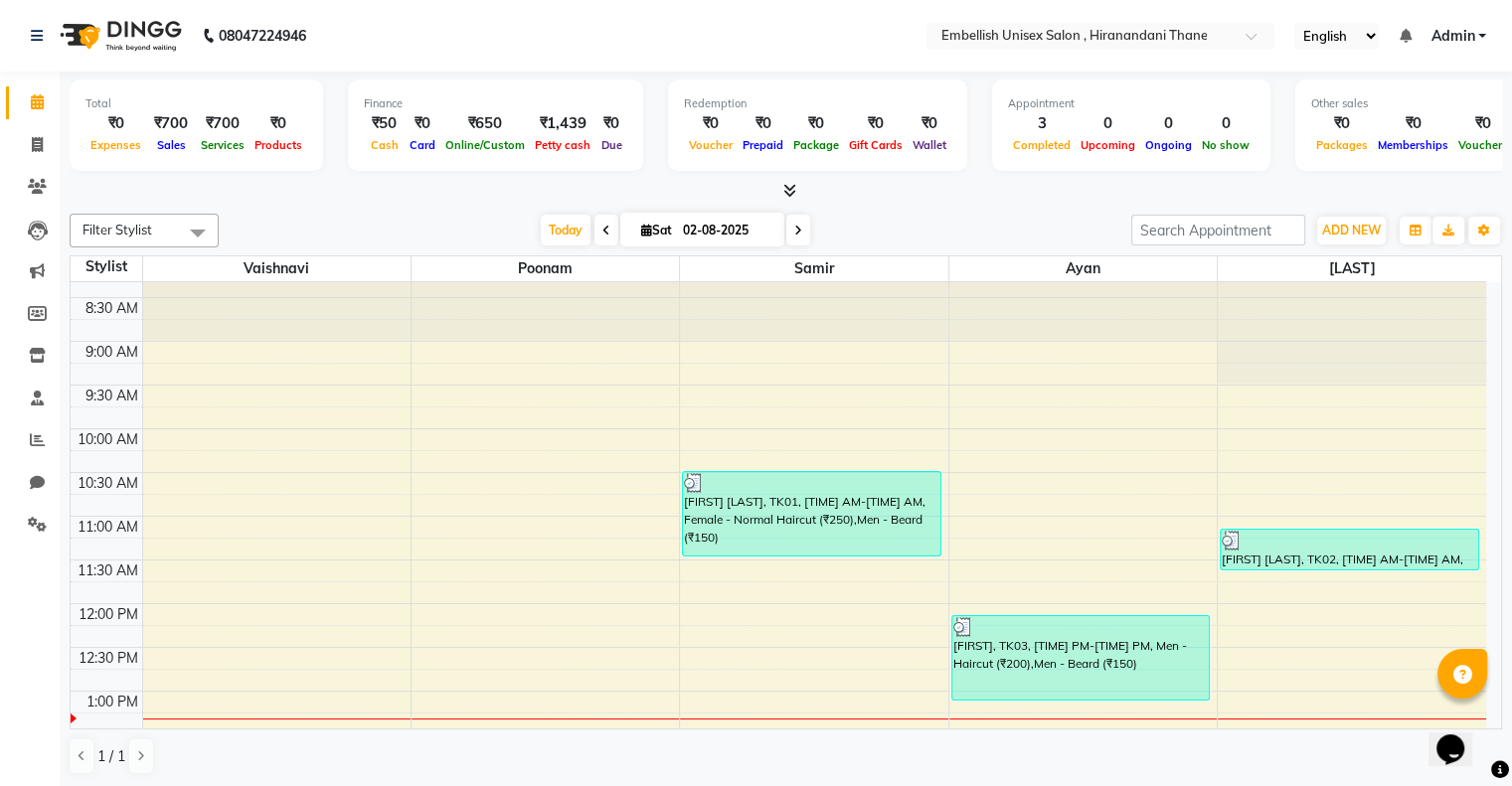 scroll, scrollTop: 0, scrollLeft: 0, axis: both 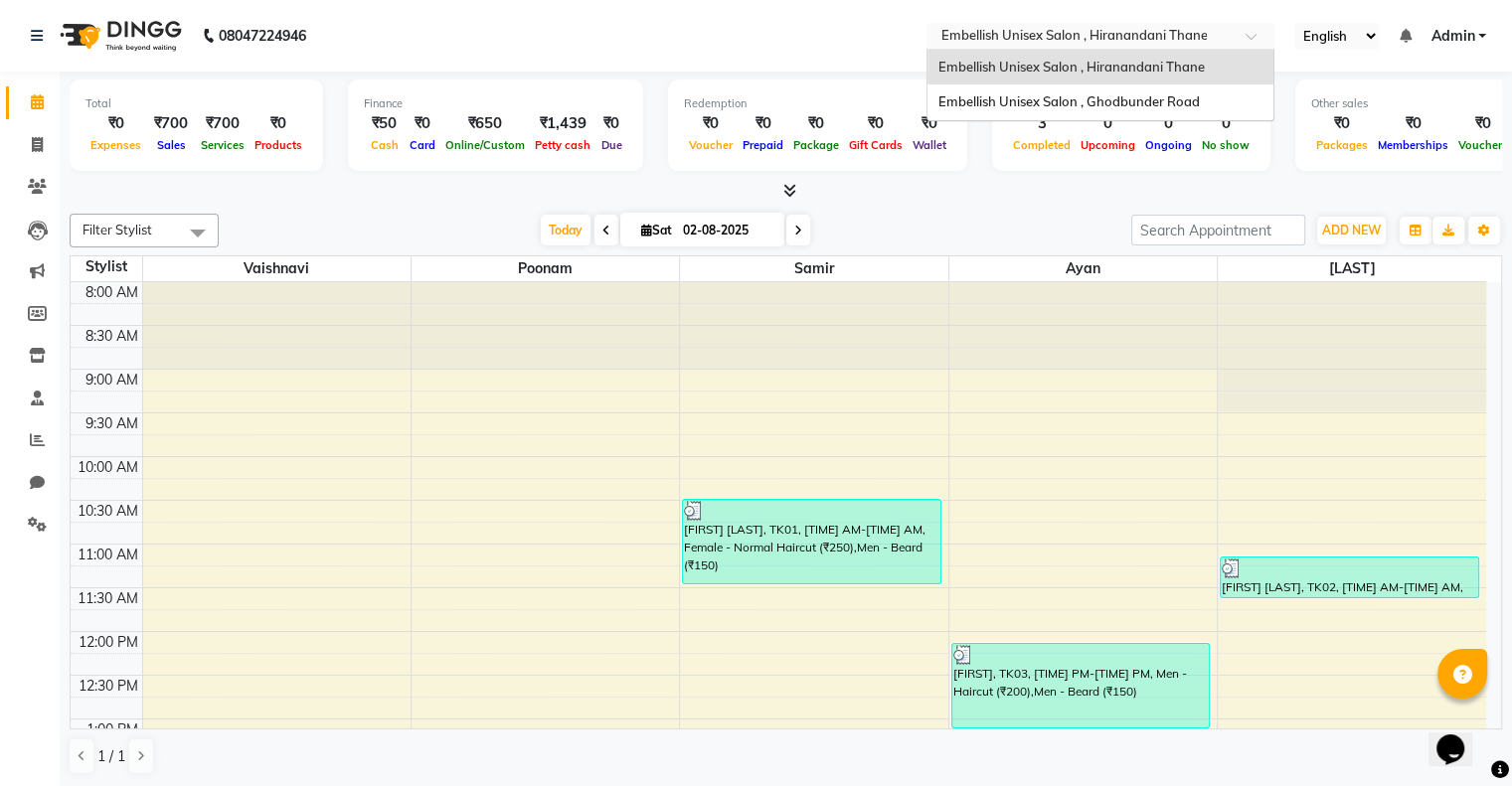 click at bounding box center (1081, 38) 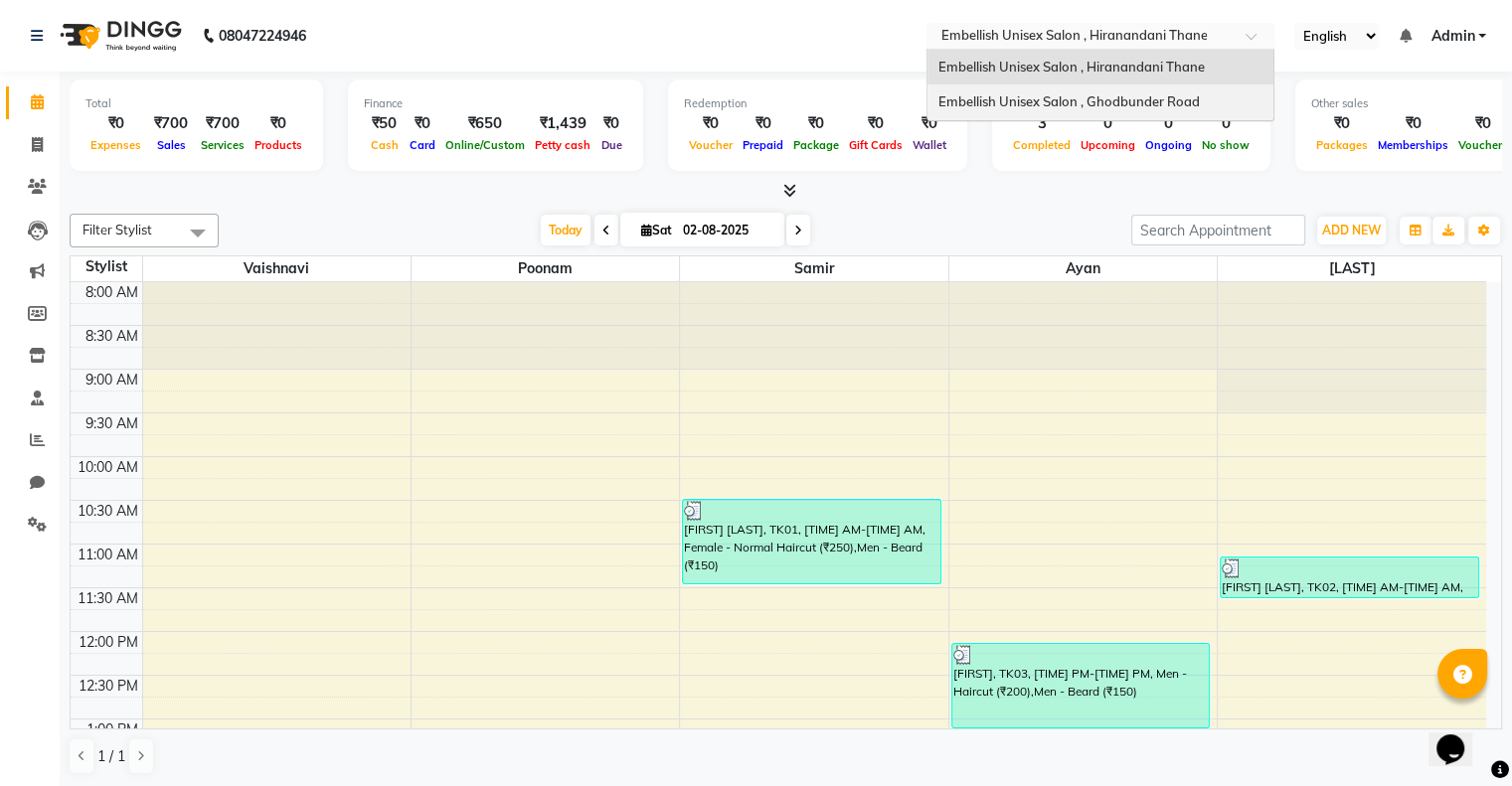 click on "Embellish Unisex Salon , Ghodbunder Road" at bounding box center (1068, 101) 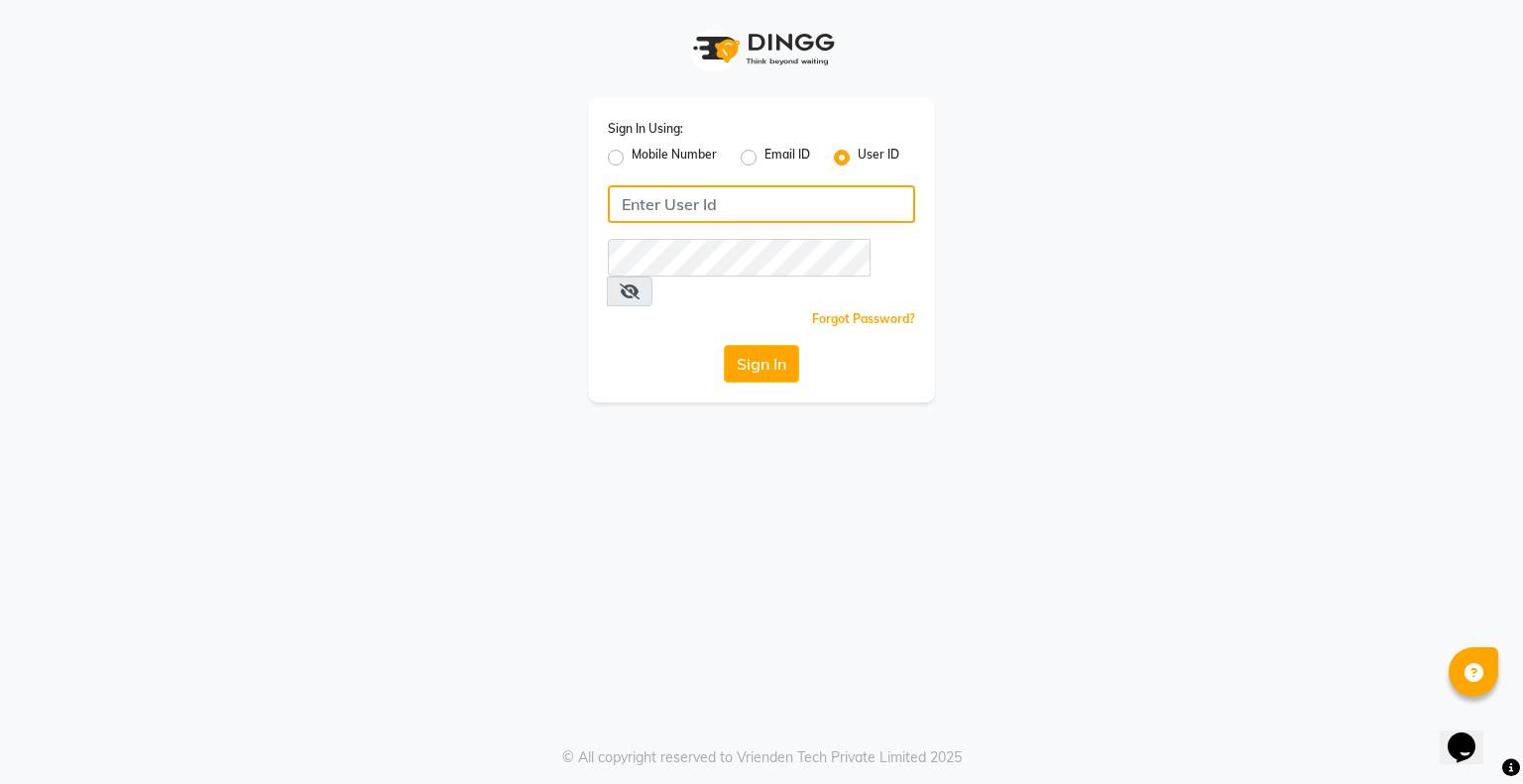 click 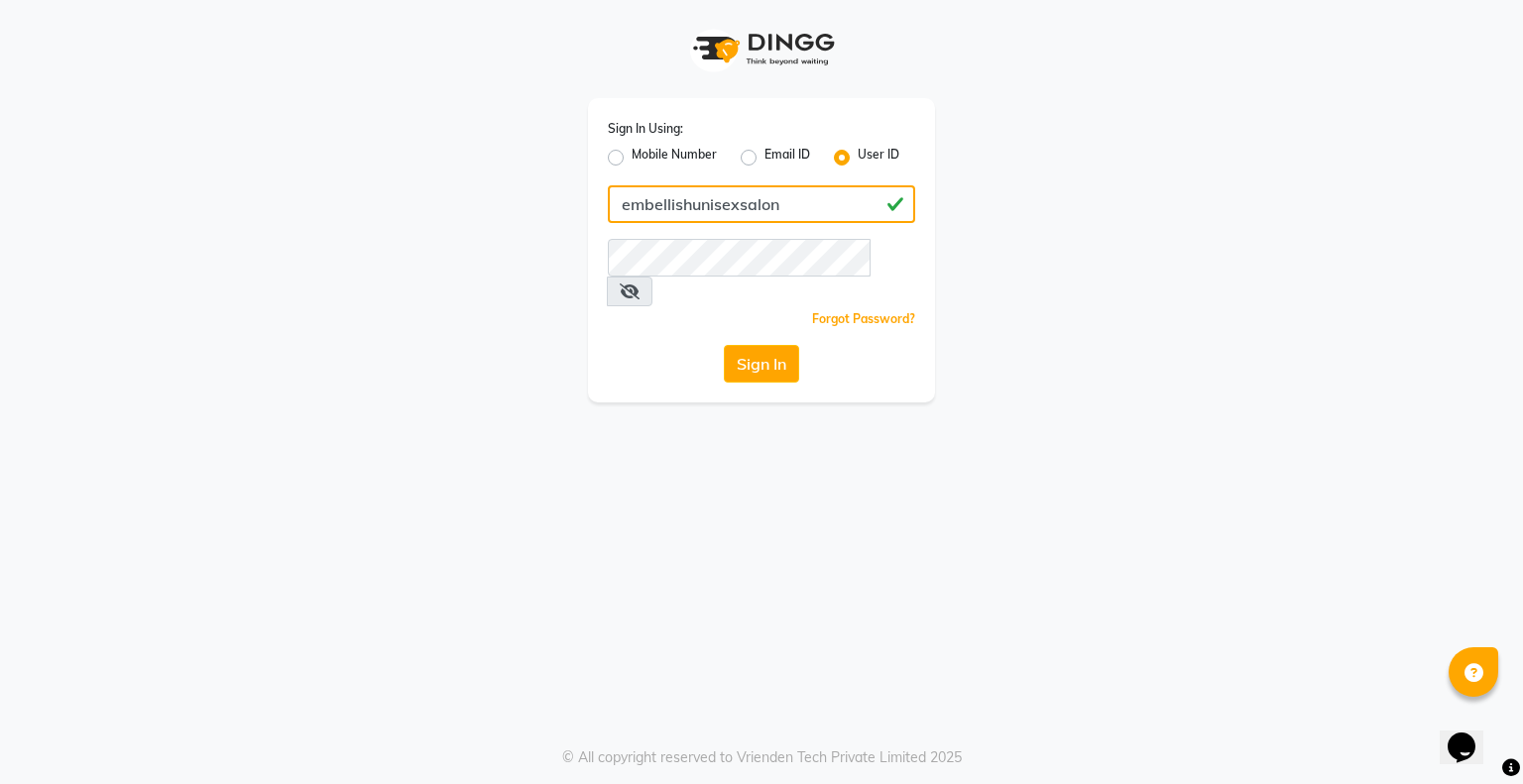 drag, startPoint x: 617, startPoint y: 213, endPoint x: 730, endPoint y: 207, distance: 113.15918 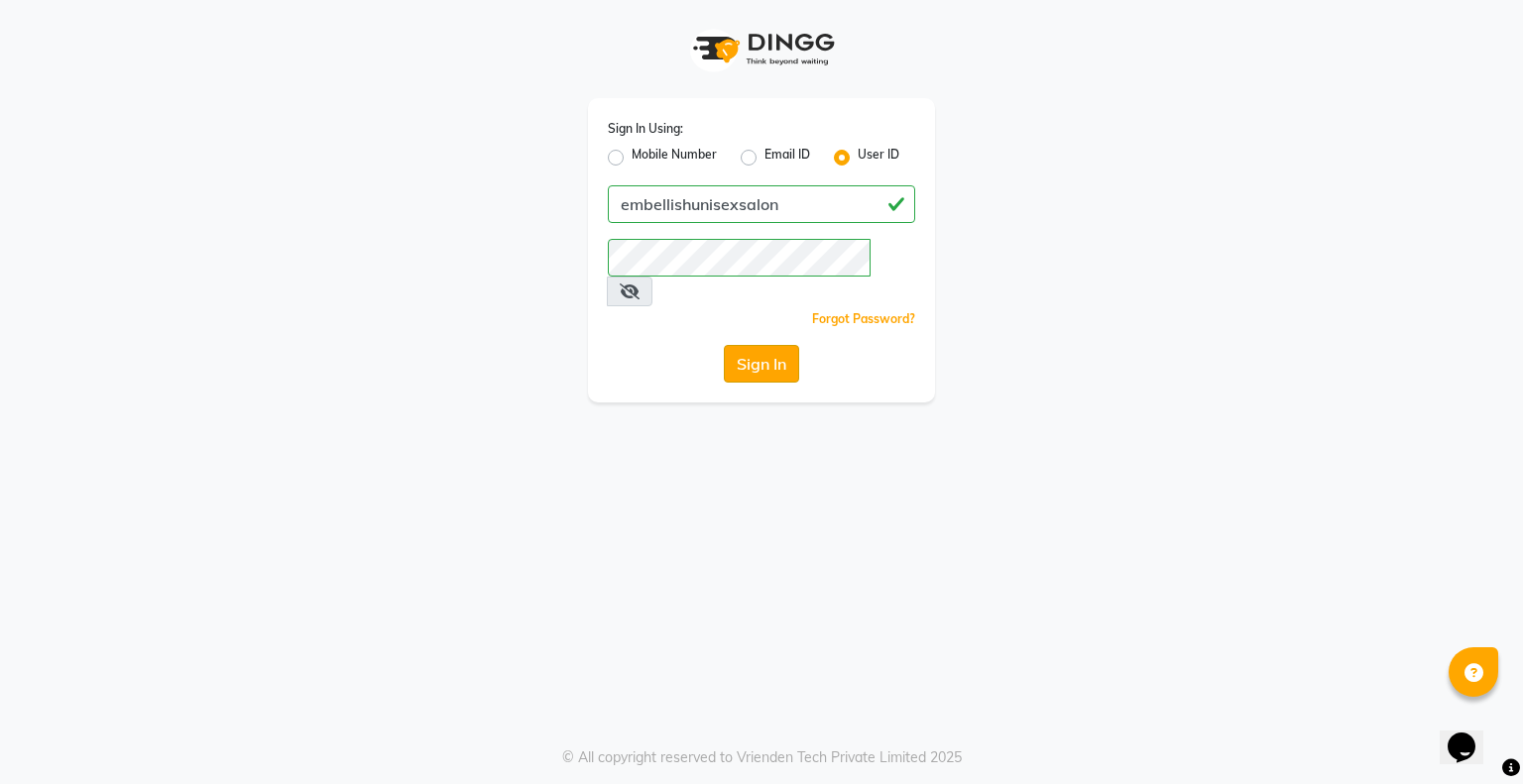 click on "Sign In" 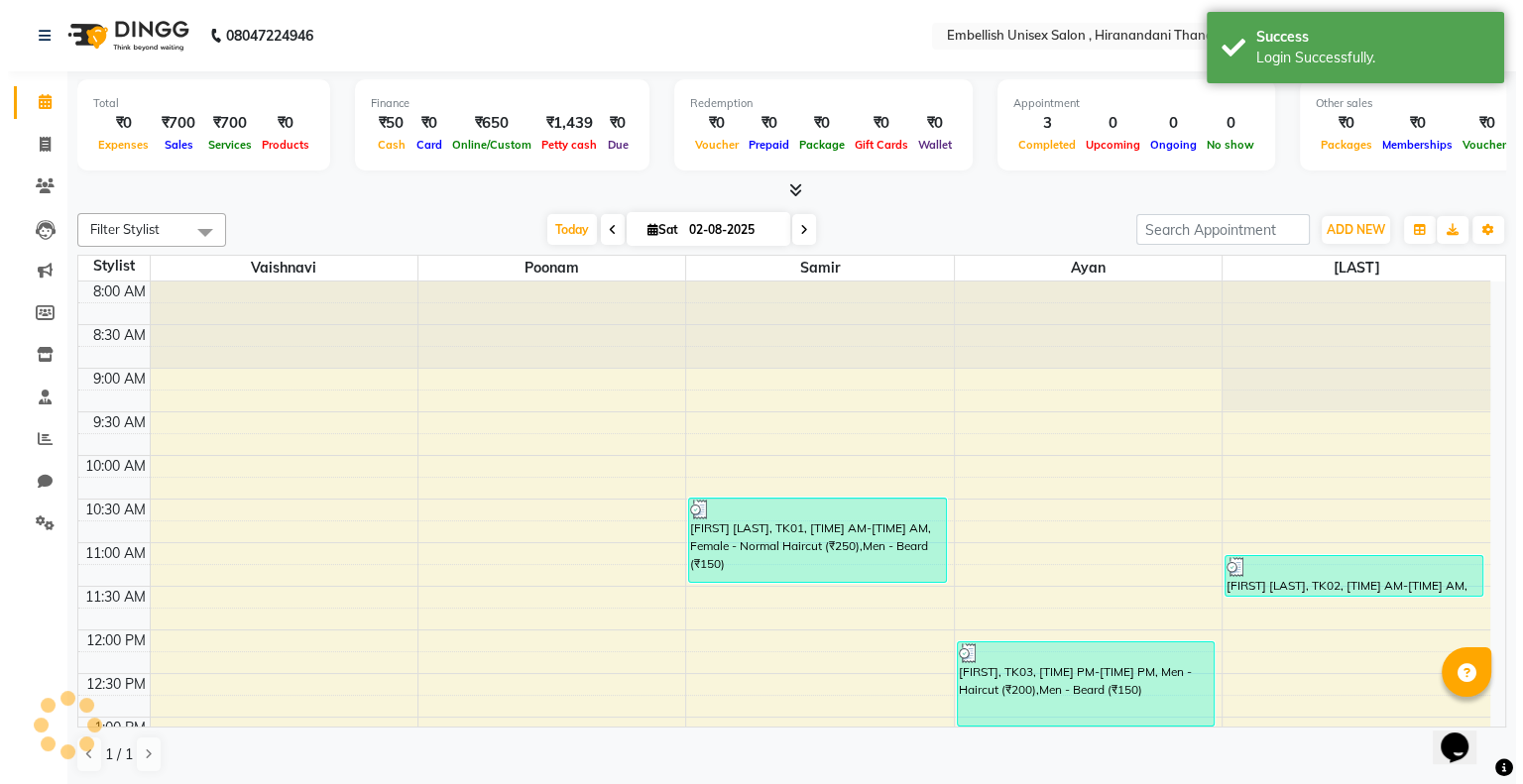 scroll, scrollTop: 432, scrollLeft: 0, axis: vertical 